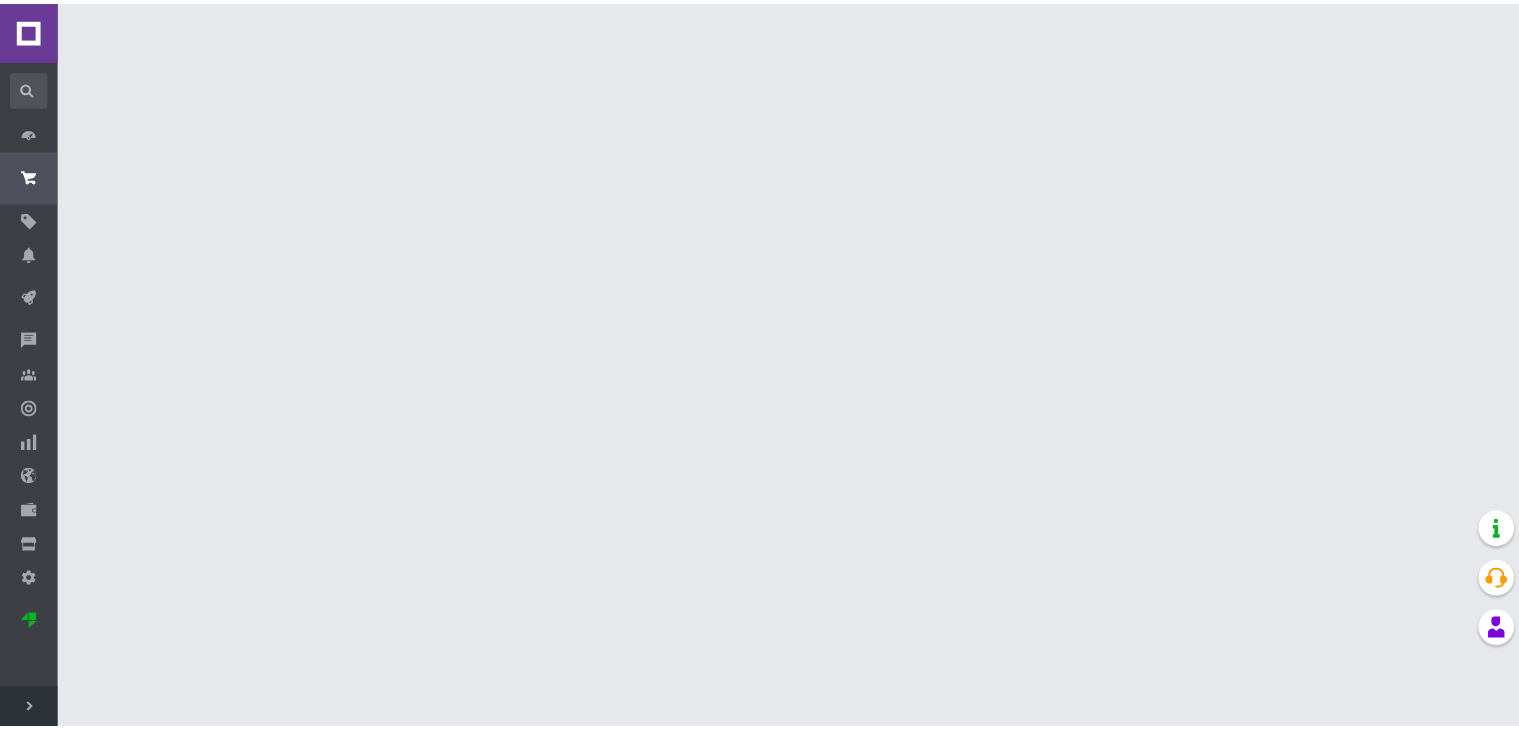 scroll, scrollTop: 0, scrollLeft: 0, axis: both 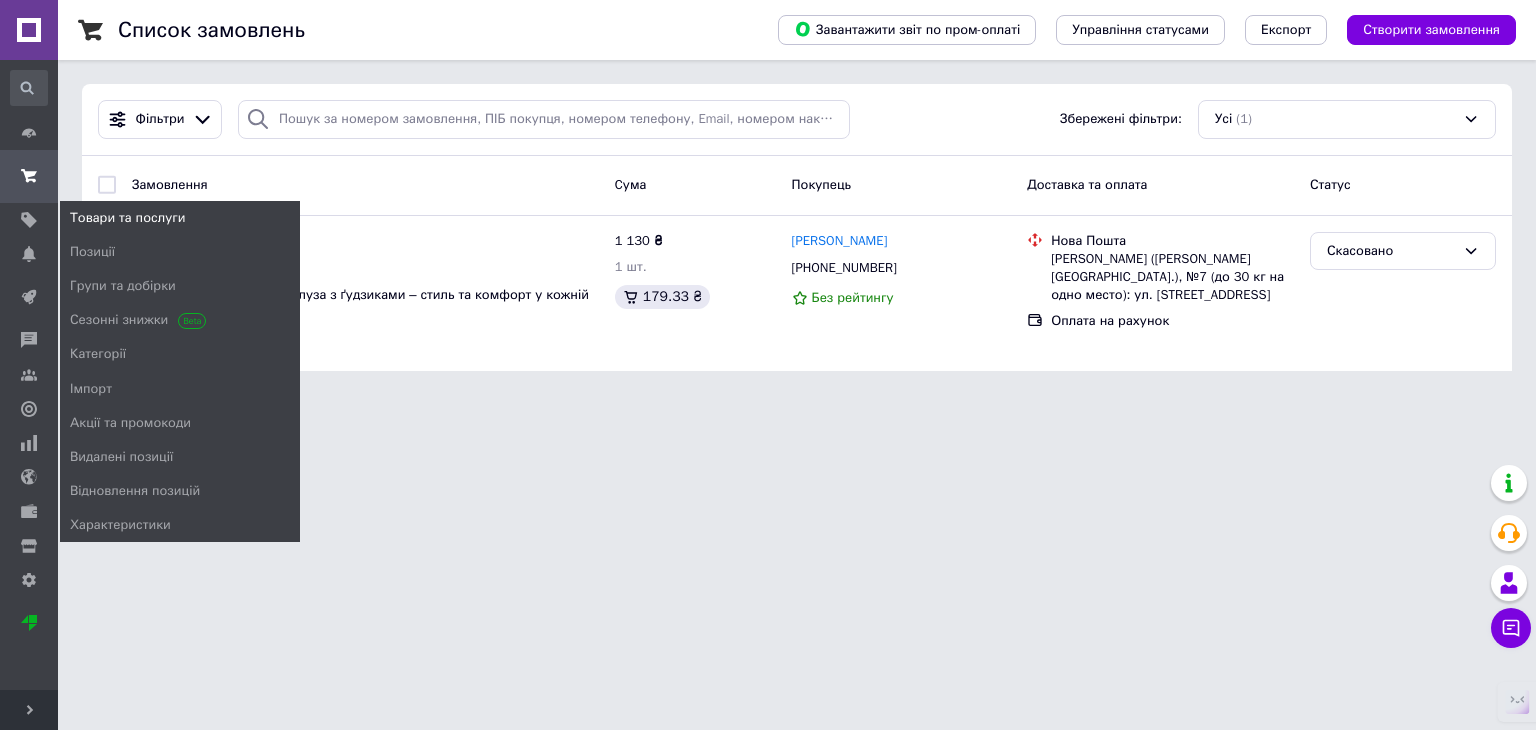 click on "Товари та послуги" at bounding box center (127, 218) 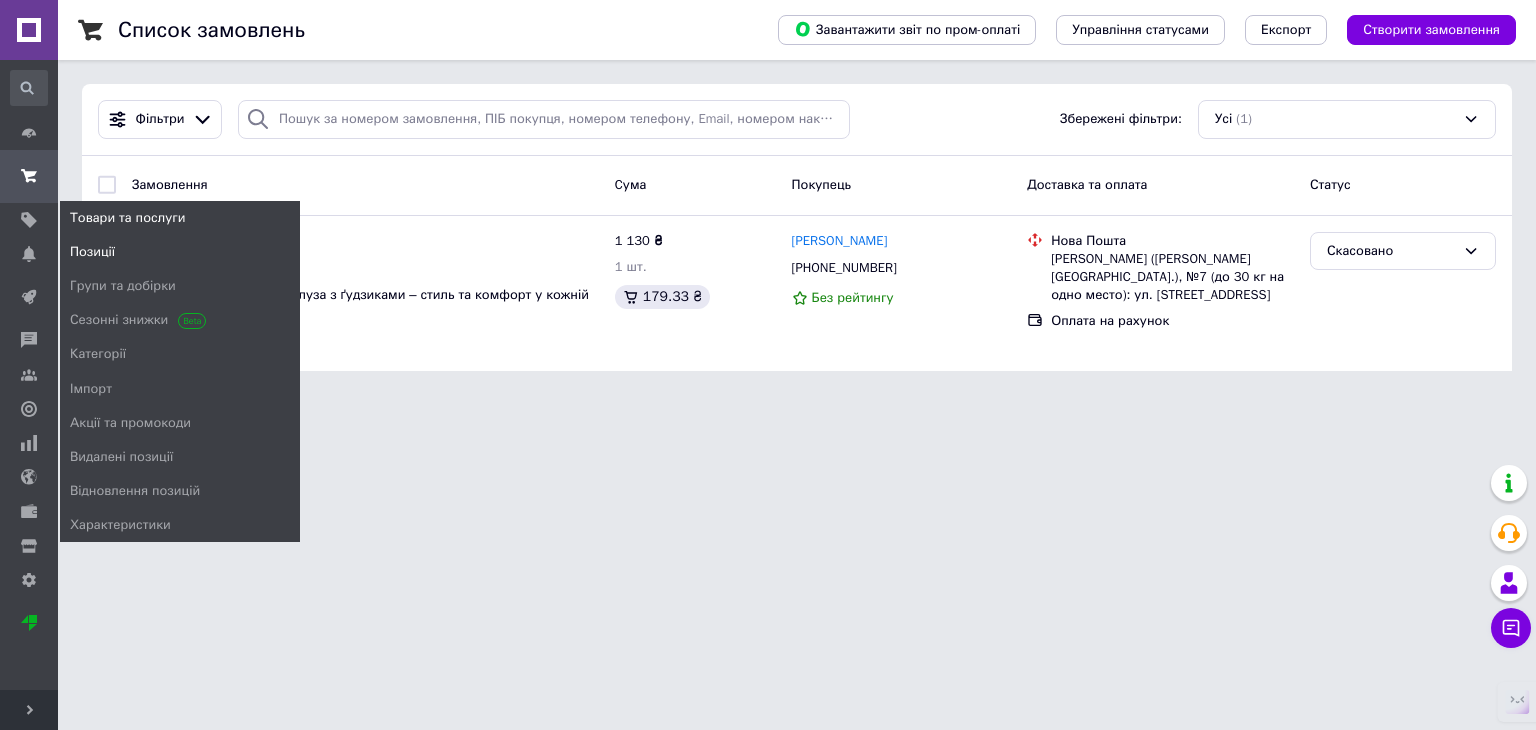 click on "Позиції" at bounding box center (92, 252) 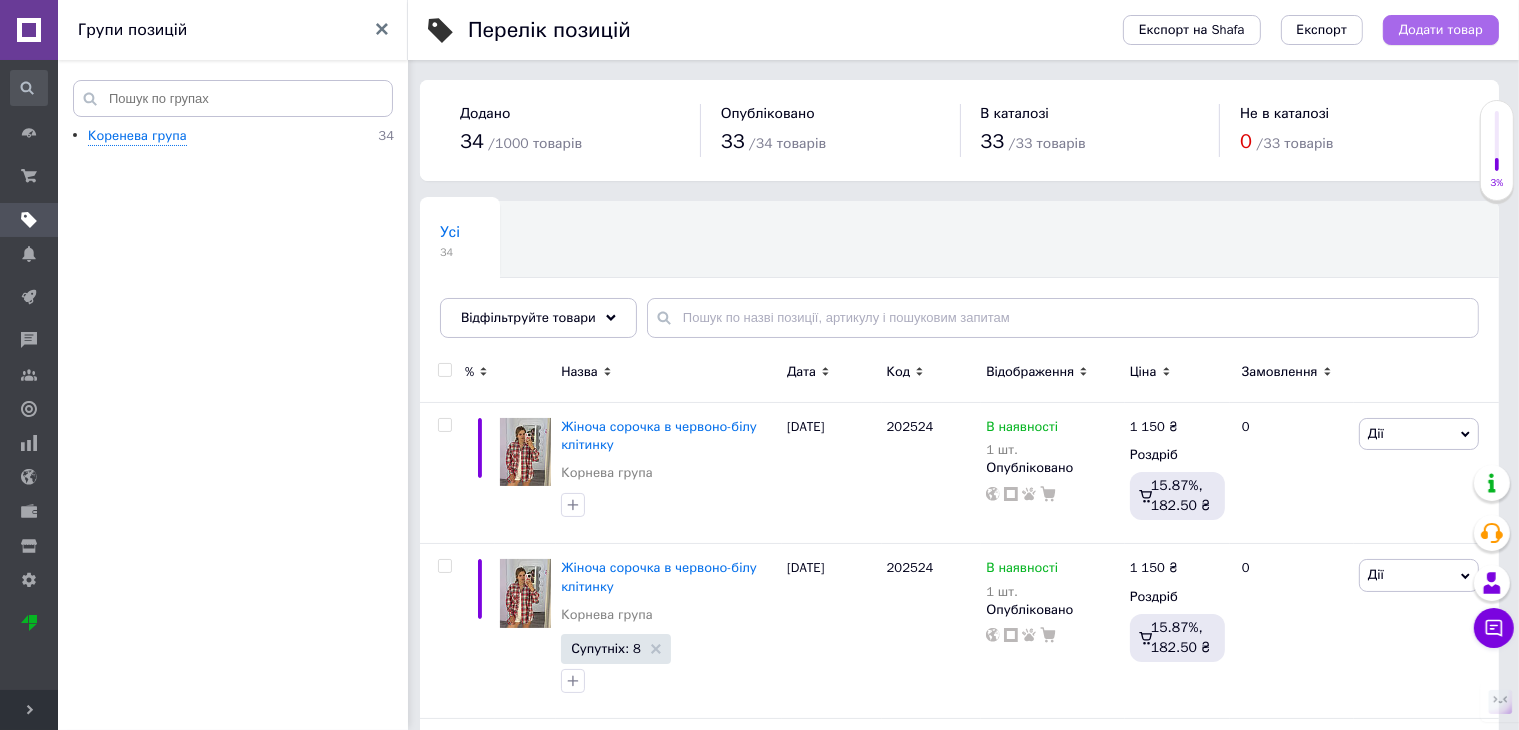 click on "Додати товар" at bounding box center [1441, 30] 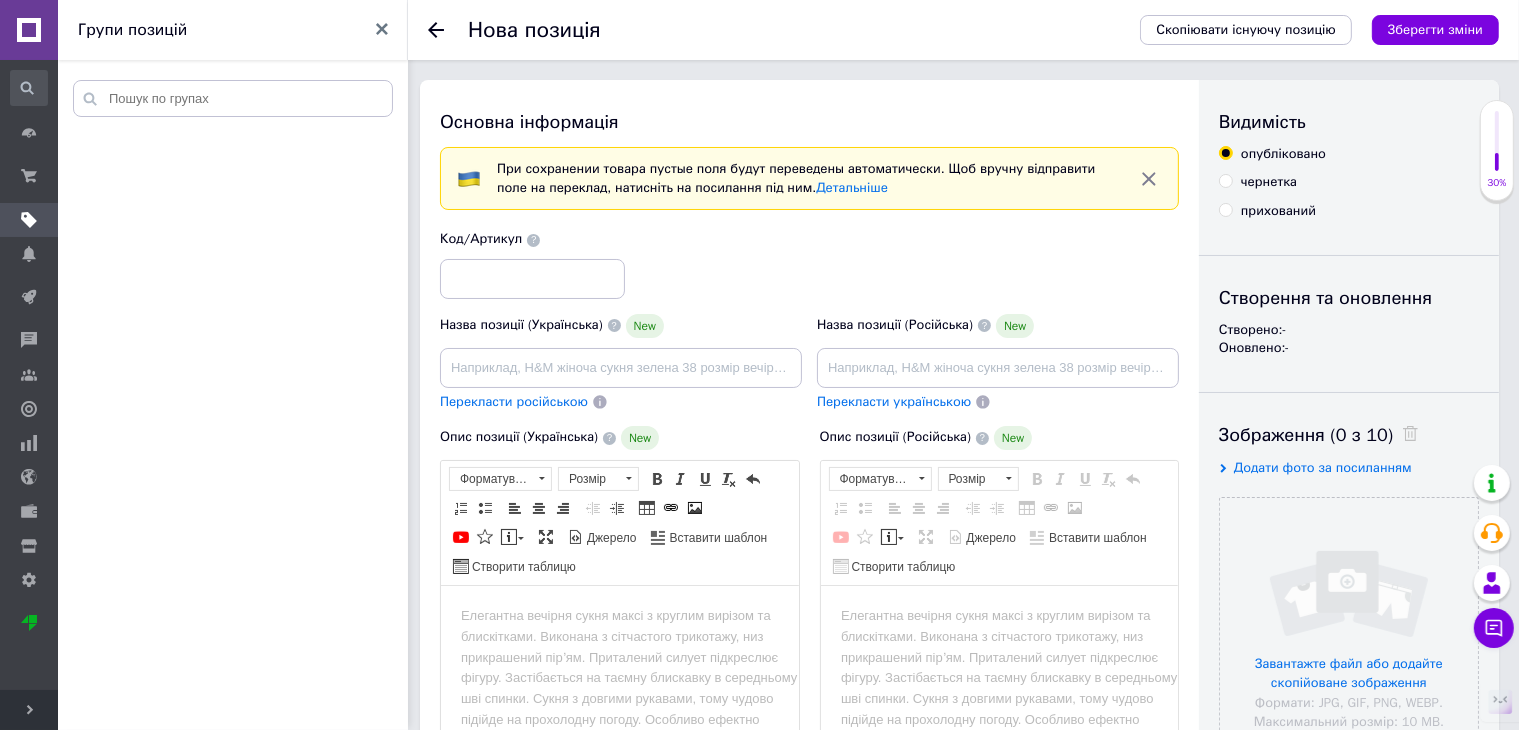 scroll, scrollTop: 0, scrollLeft: 0, axis: both 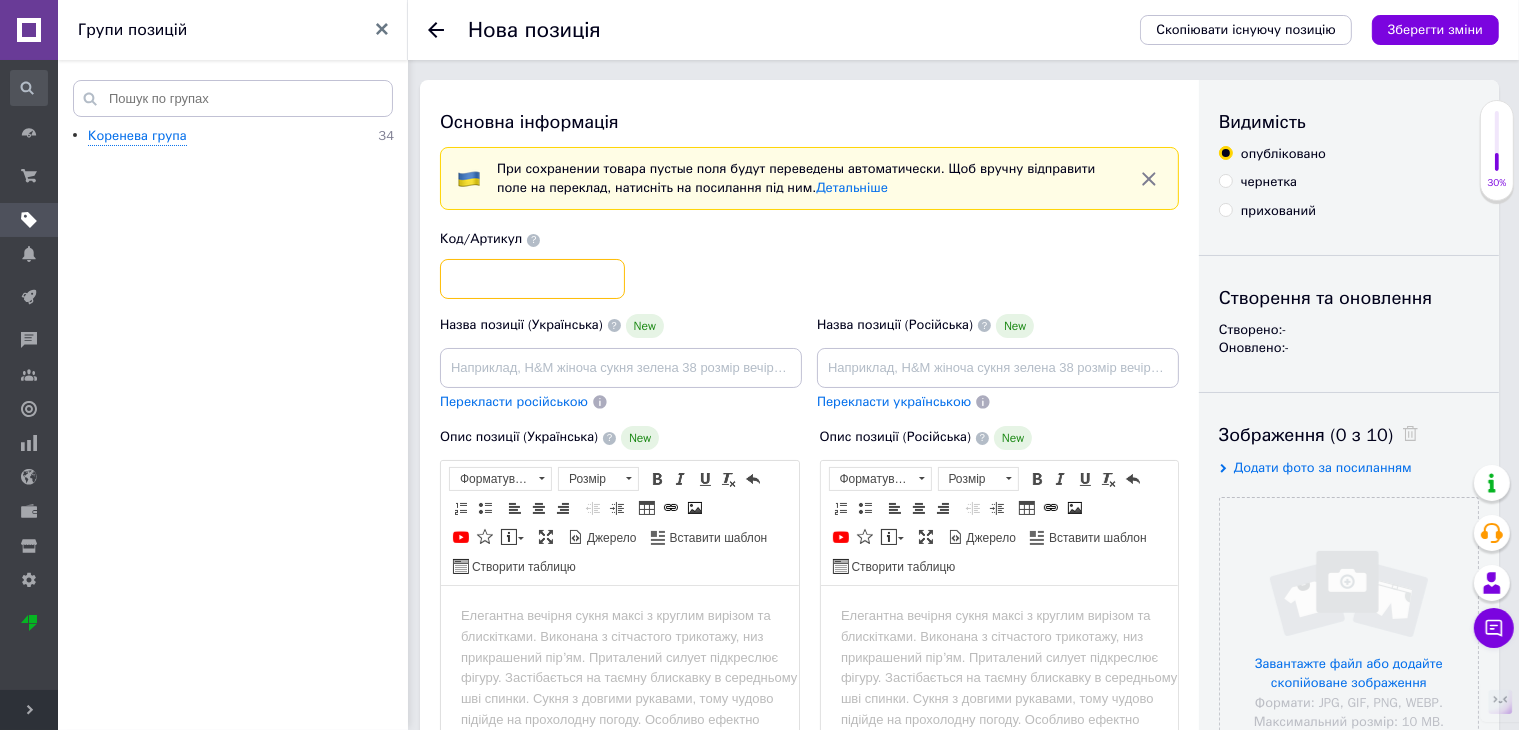 click at bounding box center (532, 279) 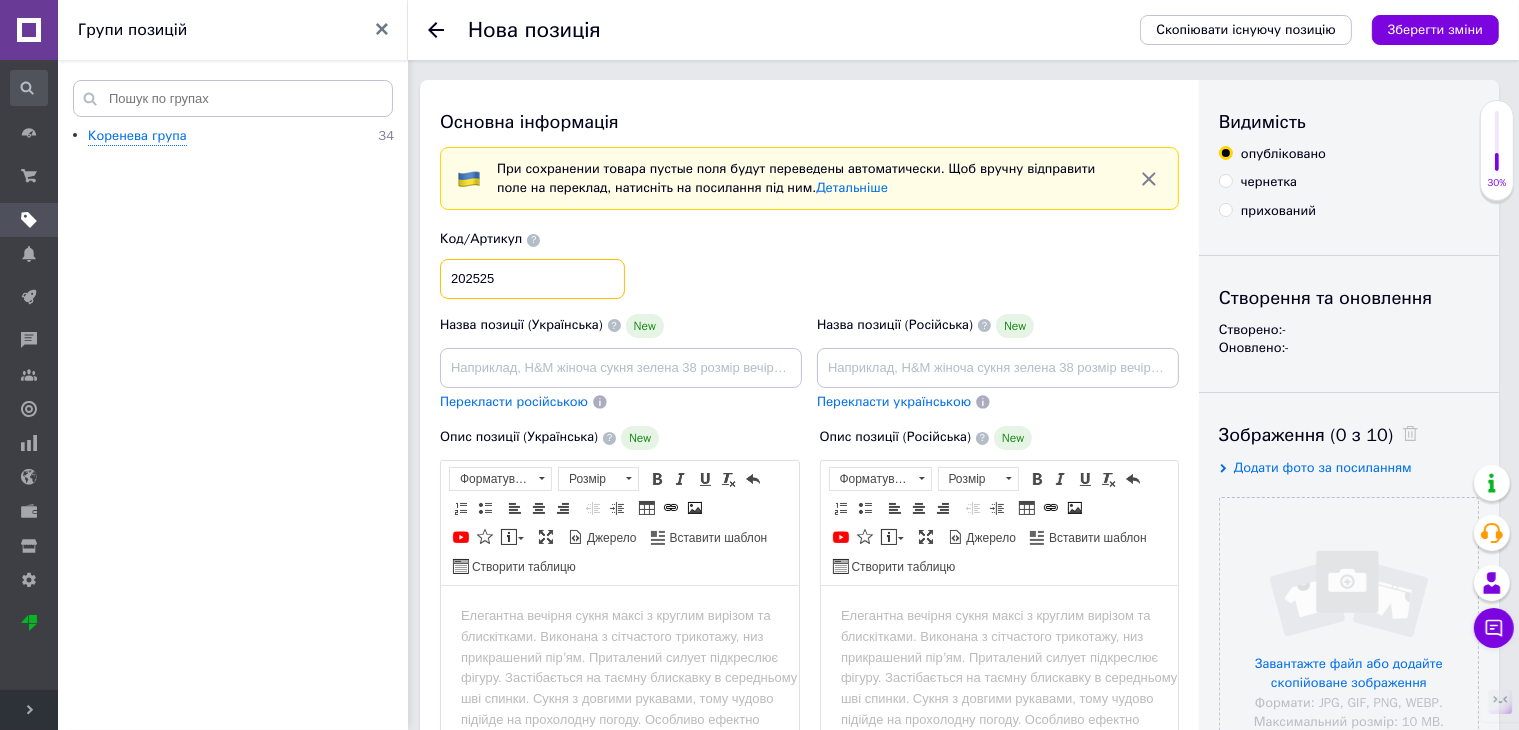 type on "202525" 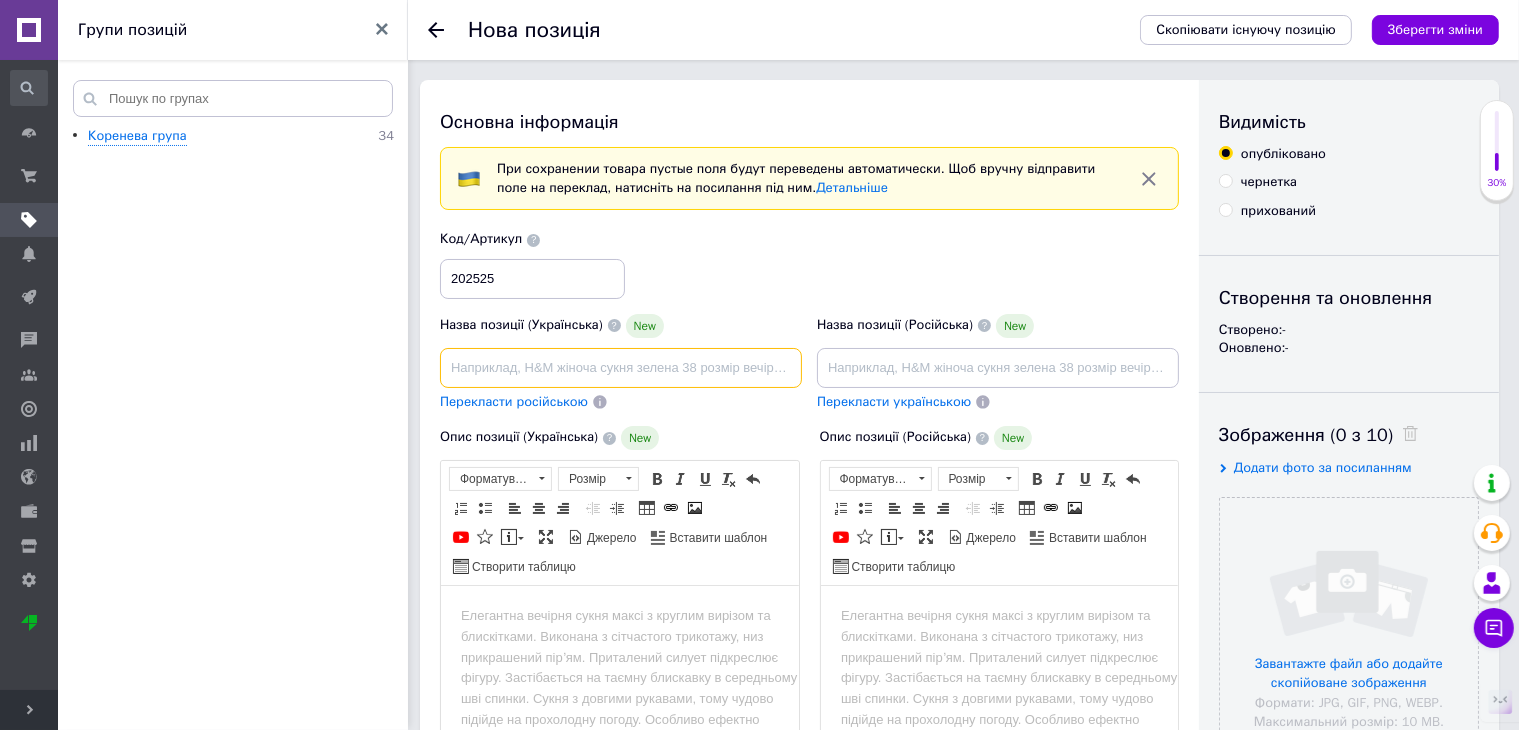 click at bounding box center (621, 368) 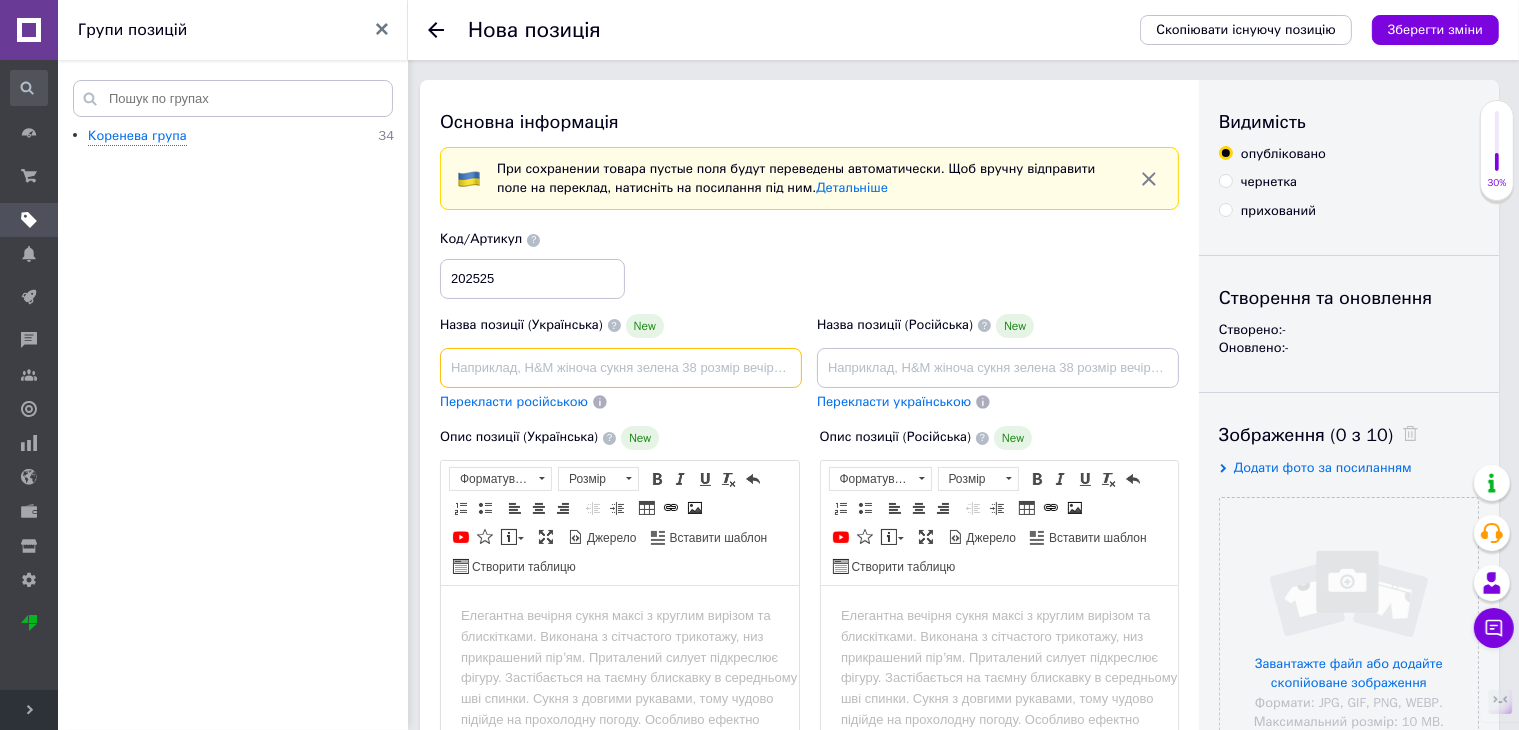 paste on "Рожева коктейльна сукня з відкритим декольте і зав'язками" 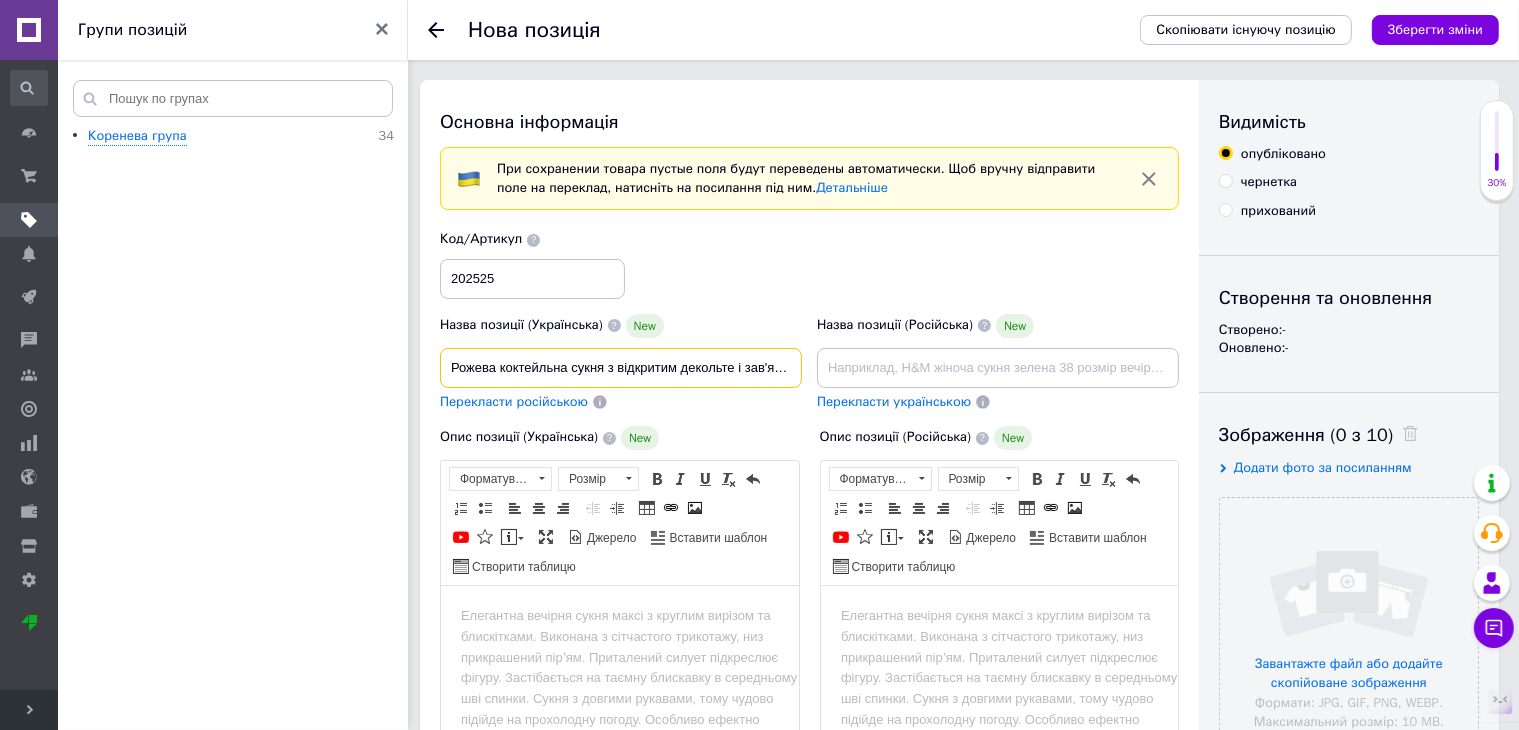 scroll, scrollTop: 0, scrollLeft: 20, axis: horizontal 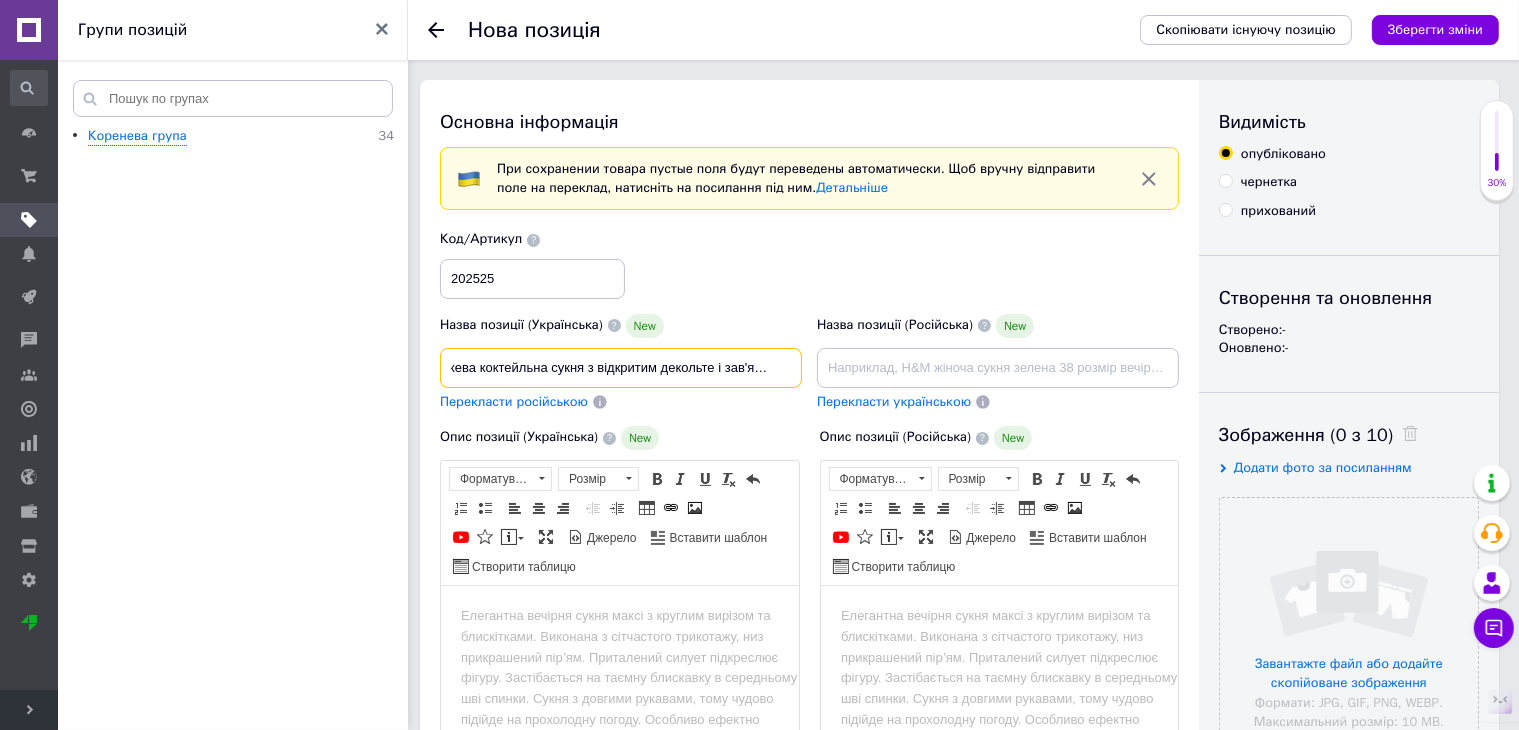 type on "Рожева коктейльна сукня з відкритим декольте і зав'язками" 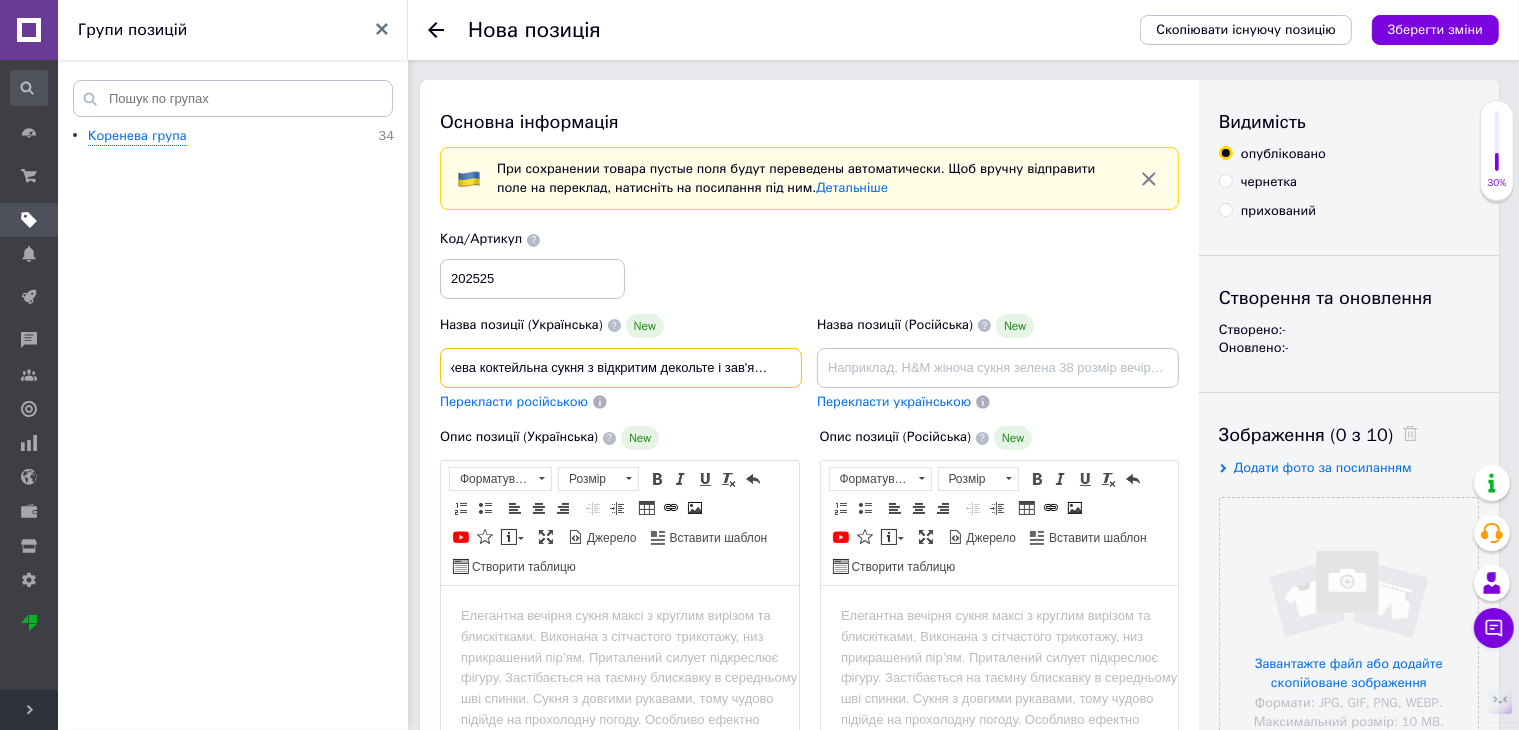 scroll, scrollTop: 0, scrollLeft: 0, axis: both 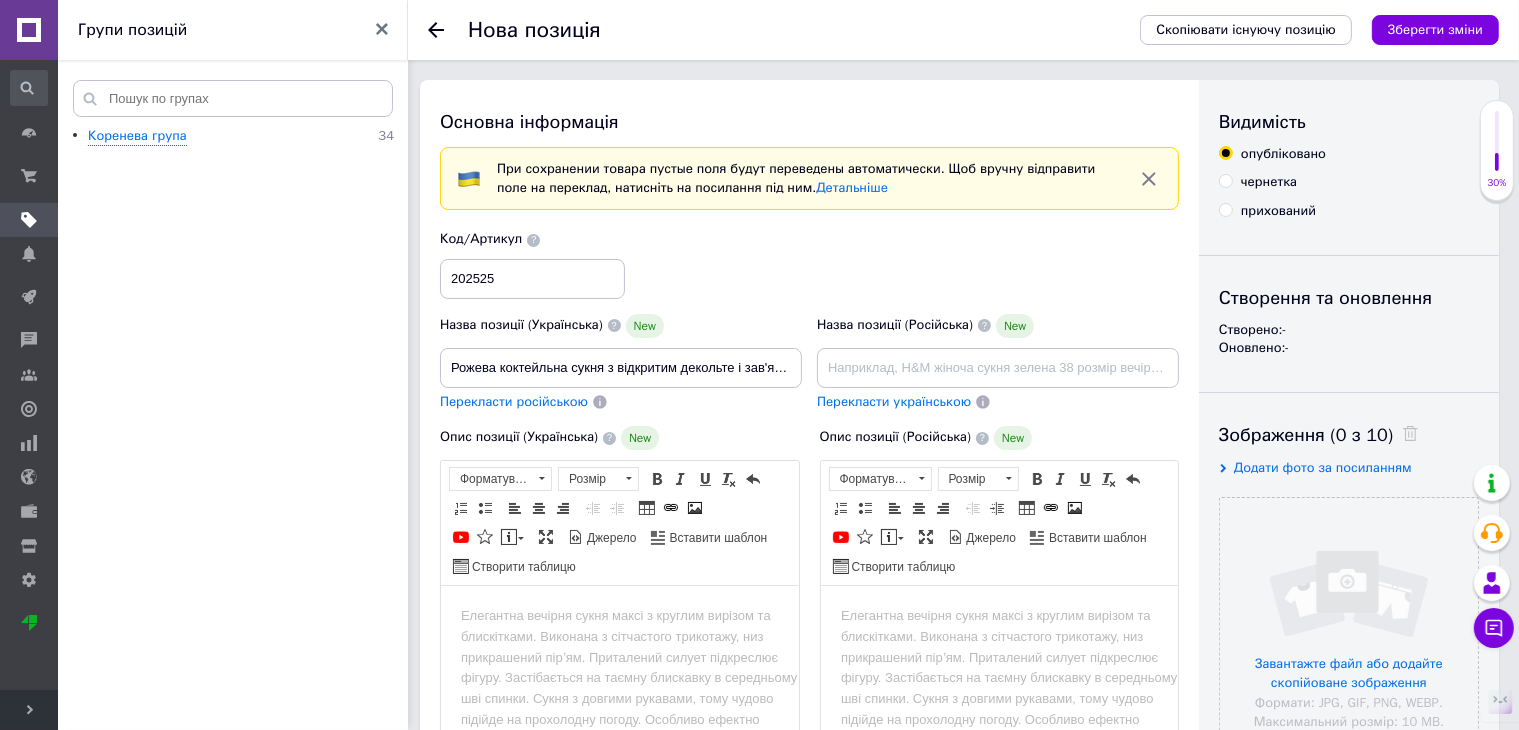 click at bounding box center (619, 616) 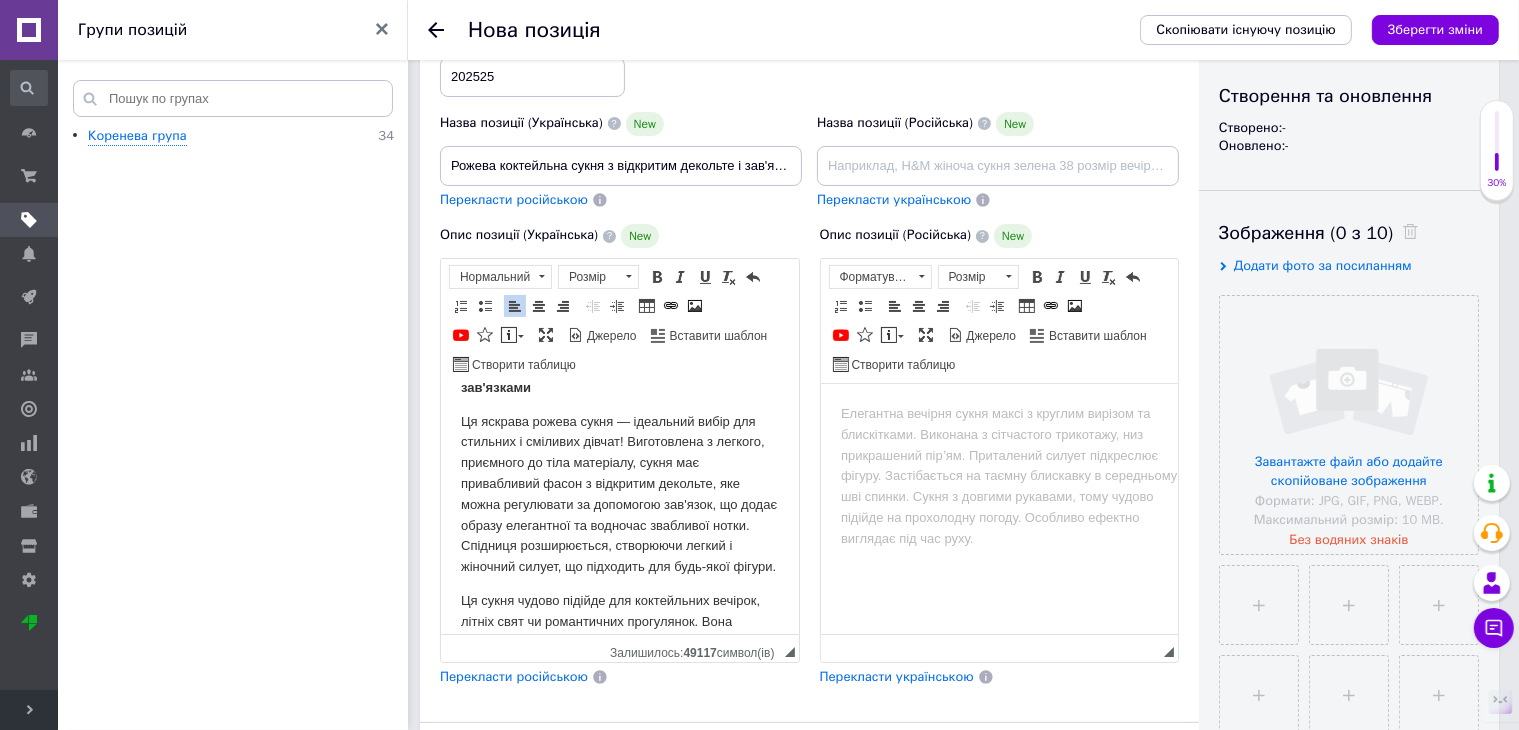 scroll, scrollTop: 13, scrollLeft: 0, axis: vertical 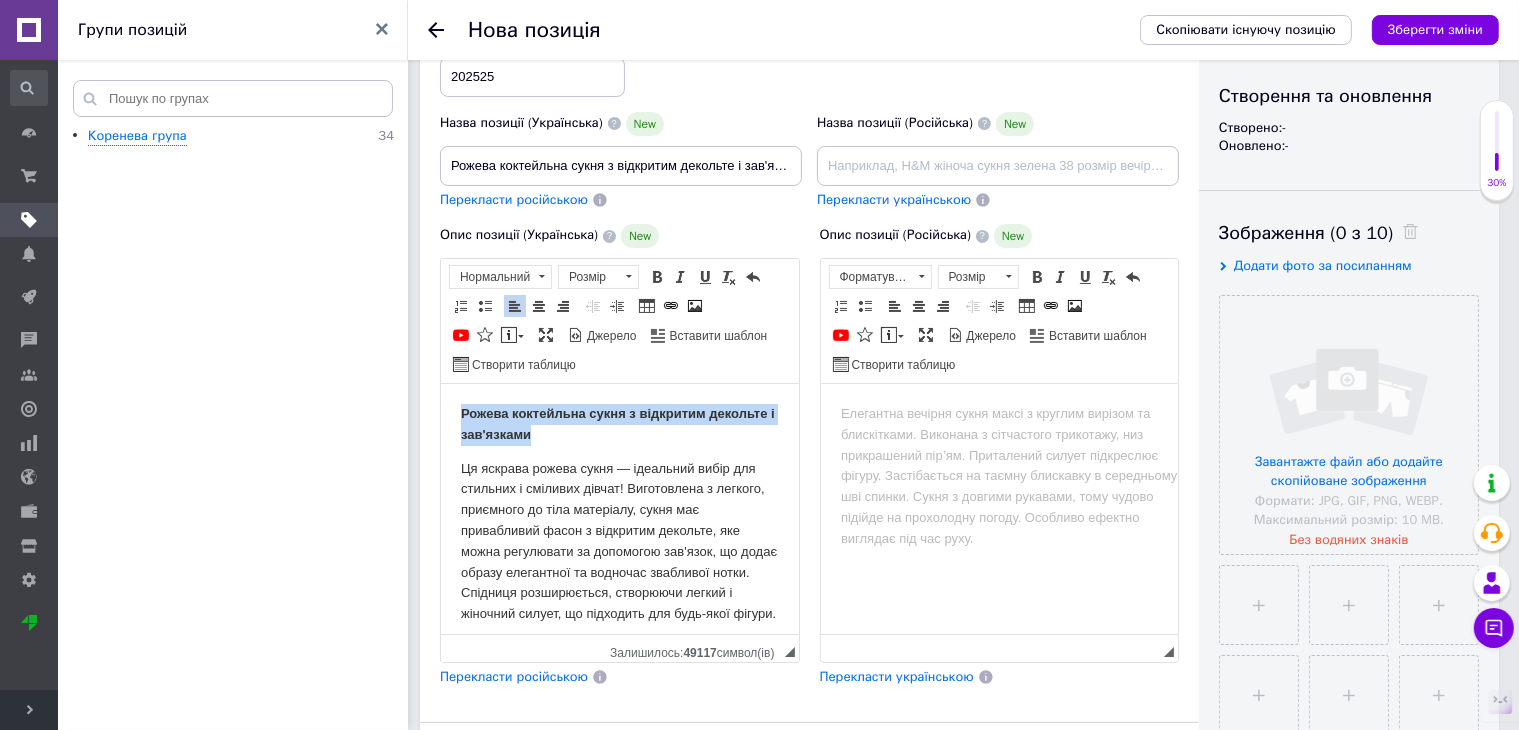 drag, startPoint x: 616, startPoint y: 421, endPoint x: 433, endPoint y: 396, distance: 184.69975 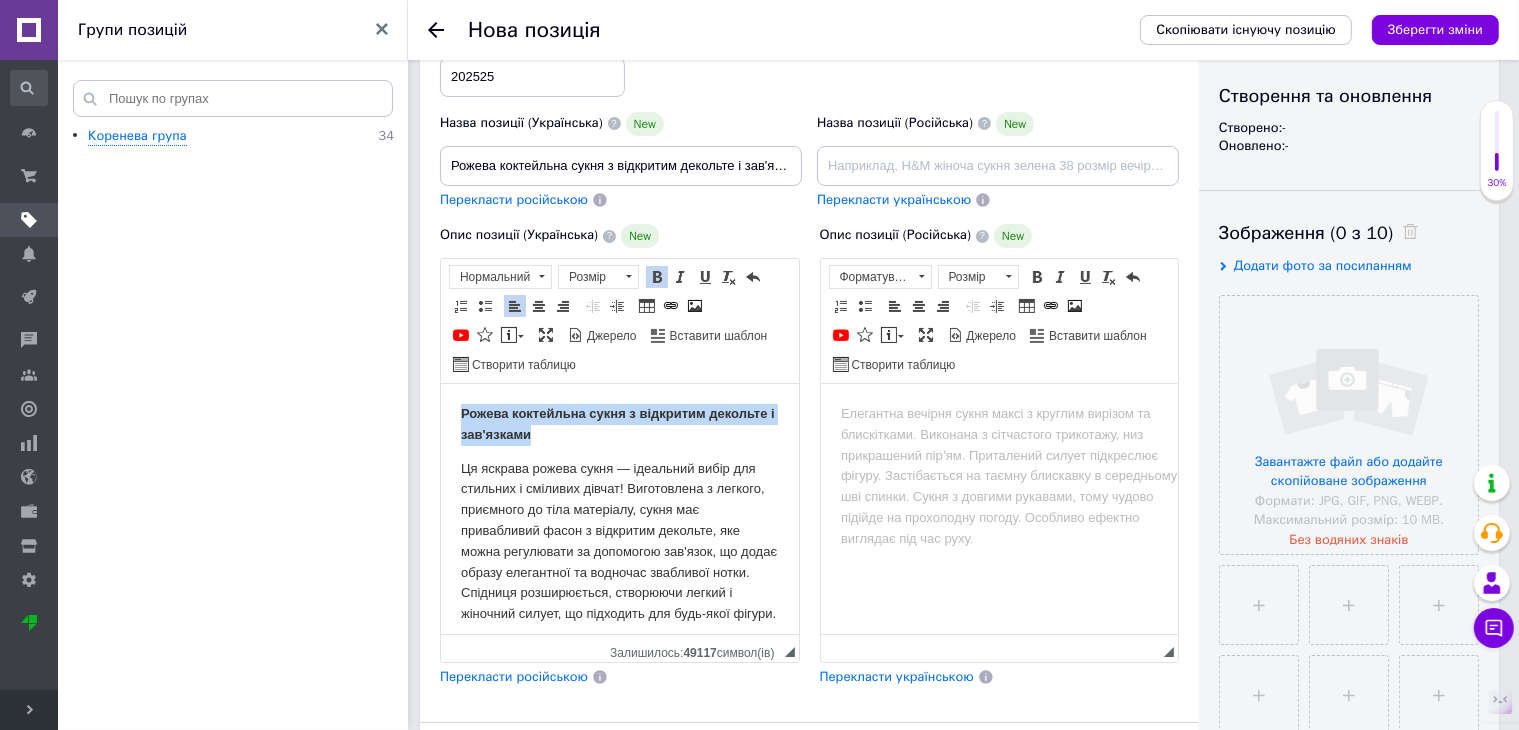 type 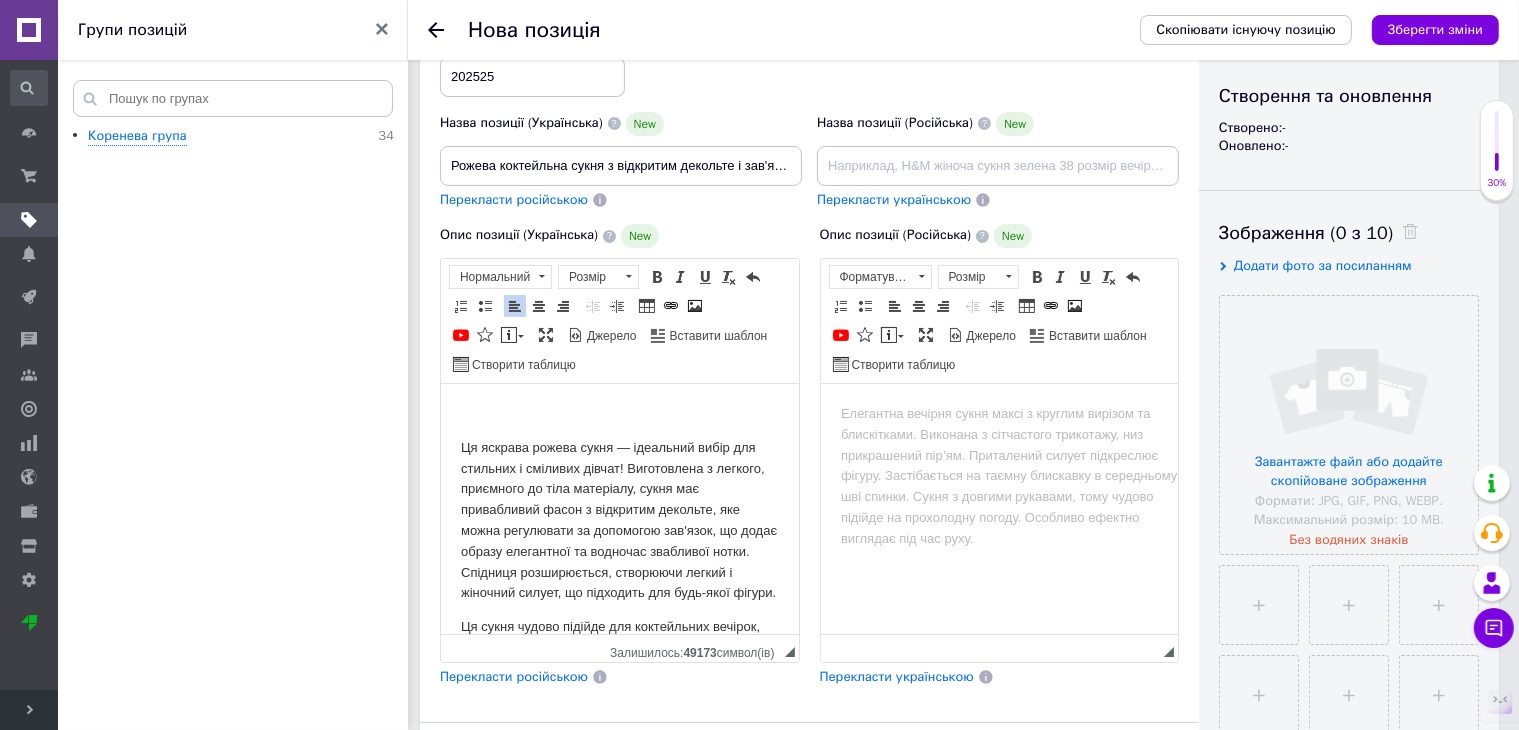 click on "Ця яскрава рожева сукня — ідеальний вибір для стильних і сміливих дівчат! Виготовлена з легкого, приємного до тіла матеріалу, сукня має привабливий фасон з відкритим декольте, яке можна регулювати за допомогою зав'язок, що додає образу елегантної та водночас звабливої нотки. Спідниця розширюється, створюючи легкий і жіночний силует, що підходить для будь-якої фігури. Особливості: Яскравий рожевий колір Зав'язки на декольте для регулювання Розкльошена спідниця Легкий та комфортний матеріал Підходить для:" at bounding box center [619, 674] 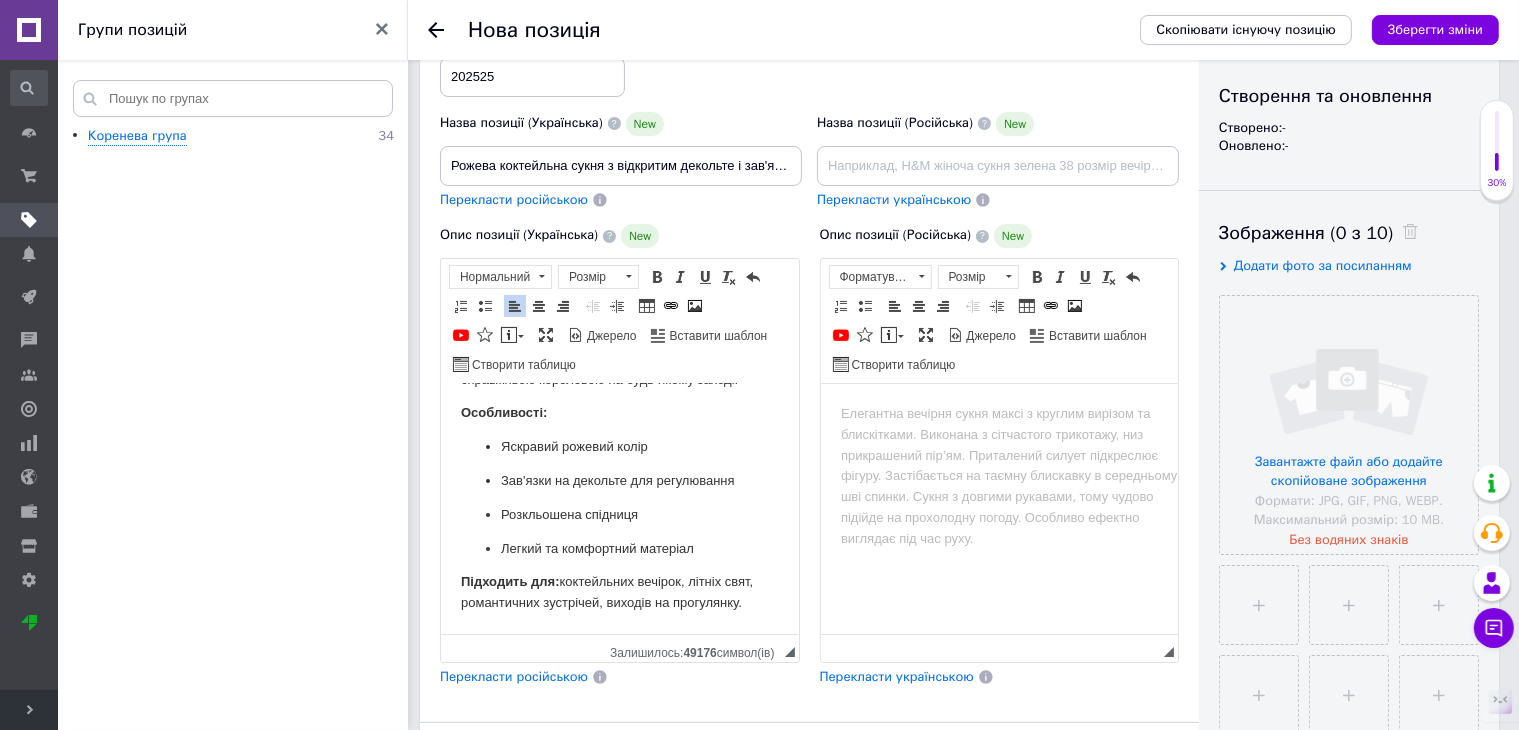 scroll, scrollTop: 359, scrollLeft: 0, axis: vertical 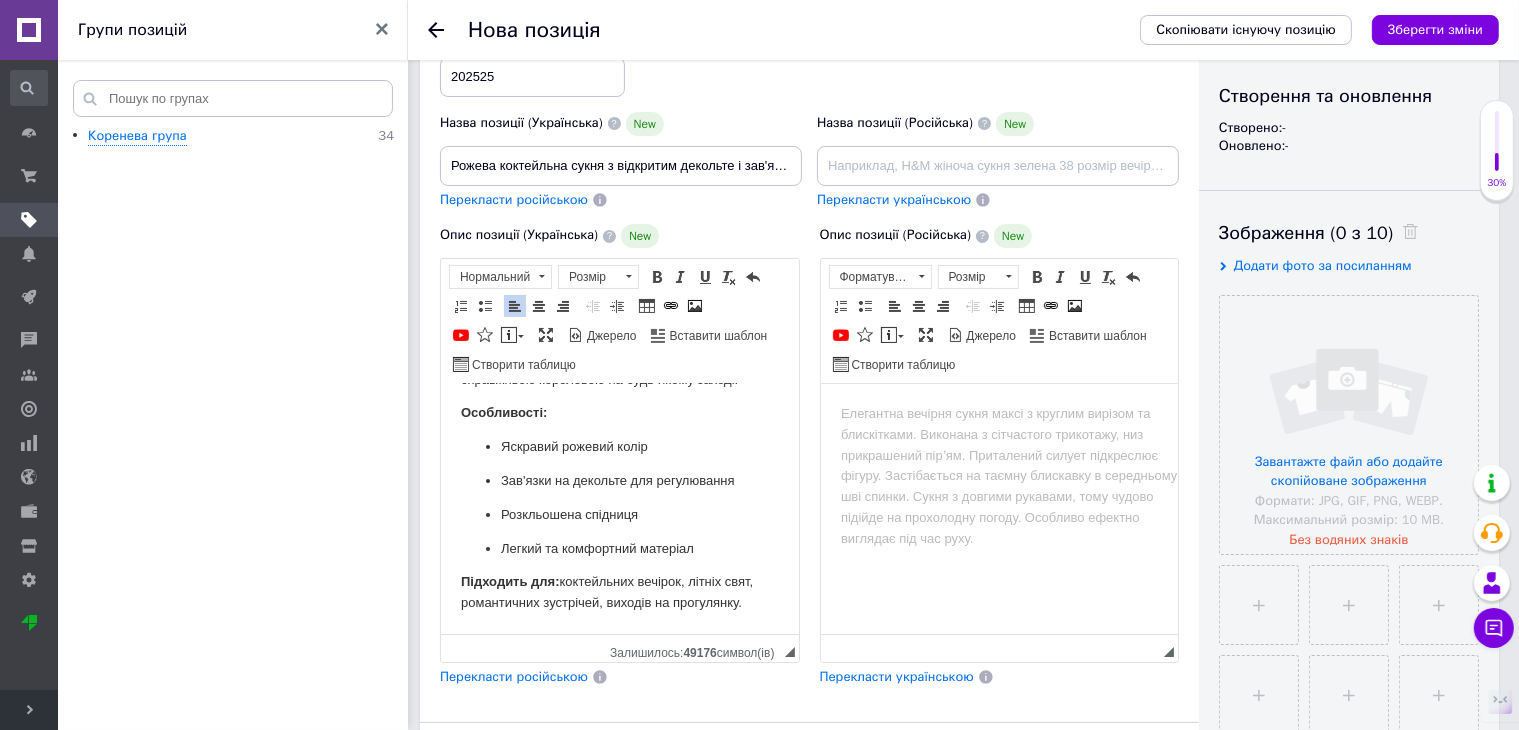 click on "Перекласти російською" at bounding box center (514, 199) 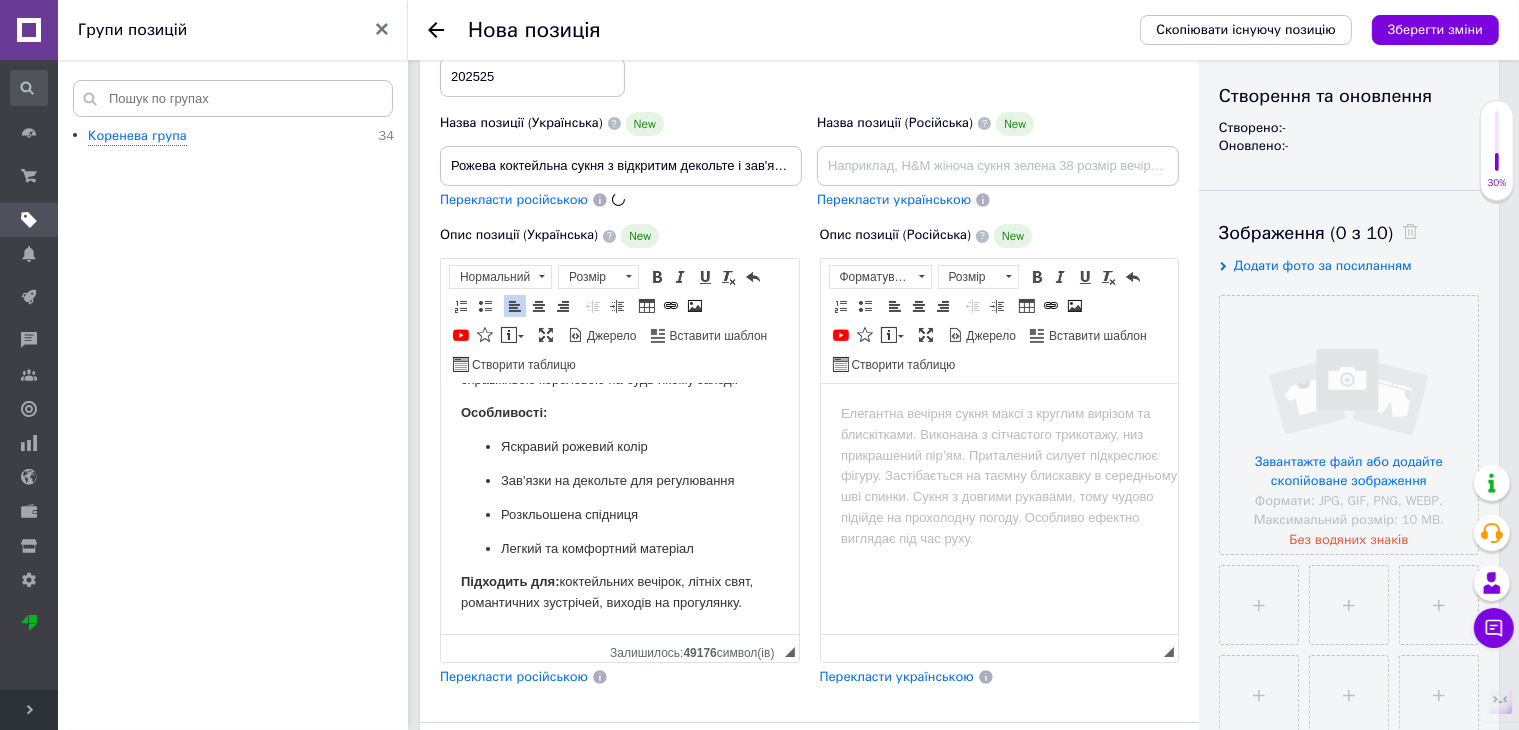 type on "Розовое коктейльное платье с открытым декольте и завязками" 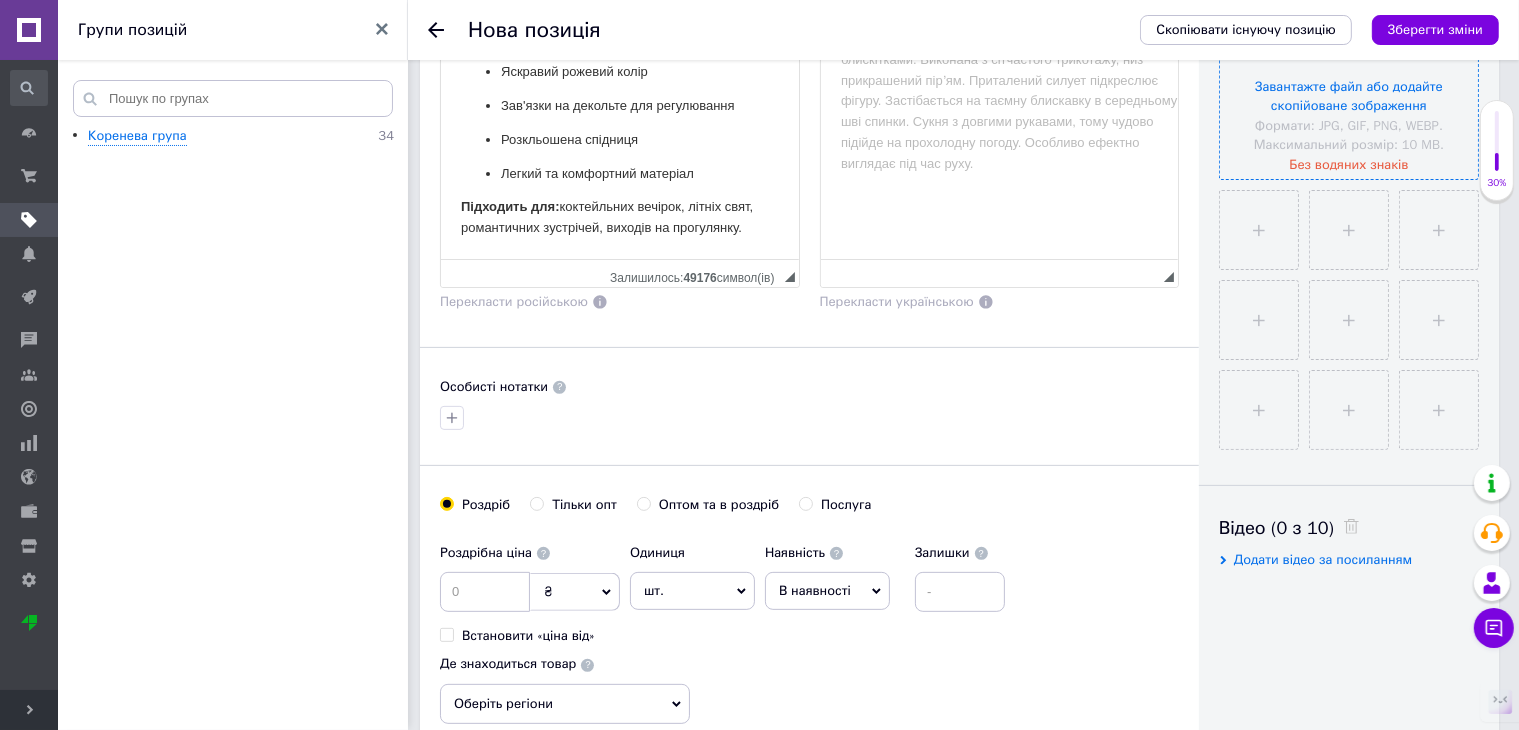 scroll, scrollTop: 402, scrollLeft: 0, axis: vertical 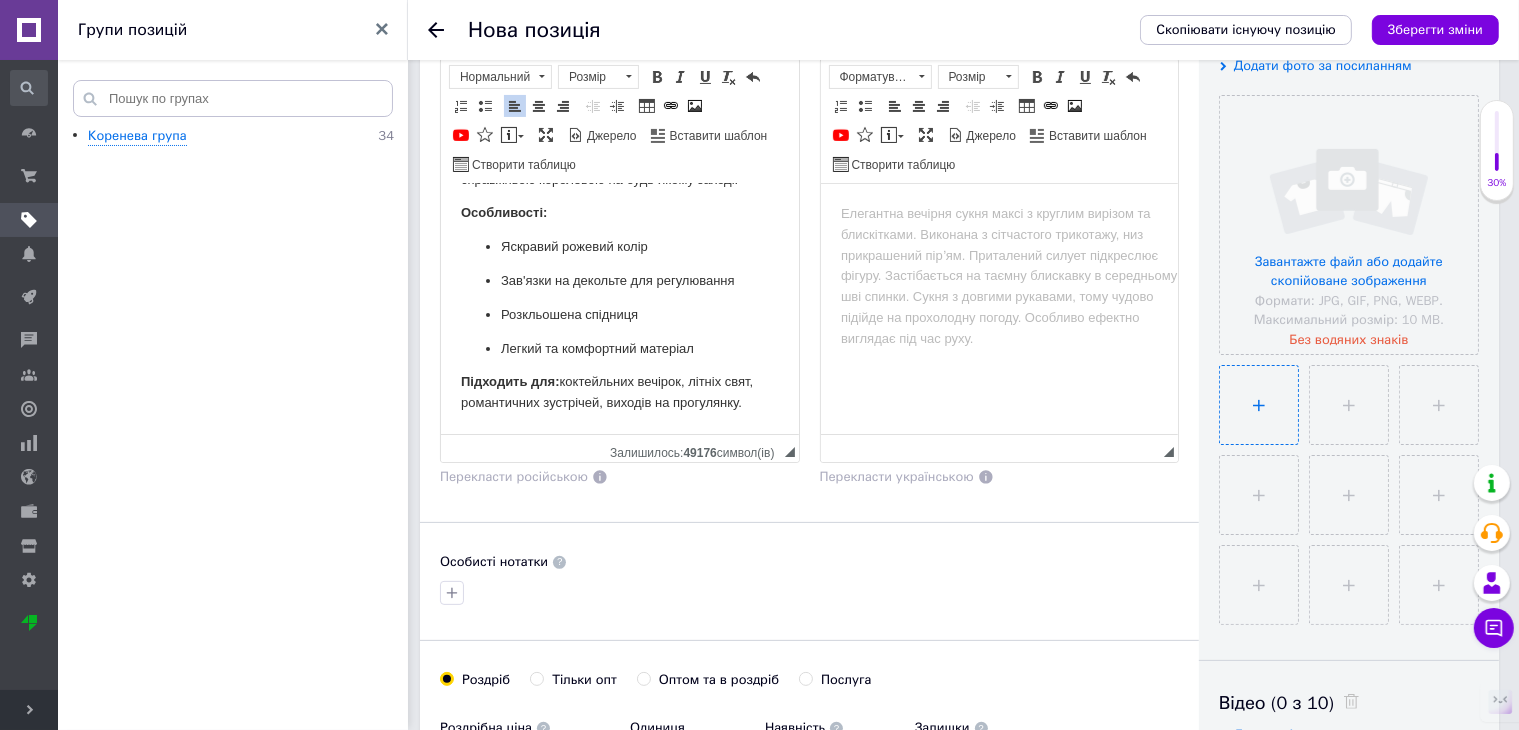 click at bounding box center [1259, 405] 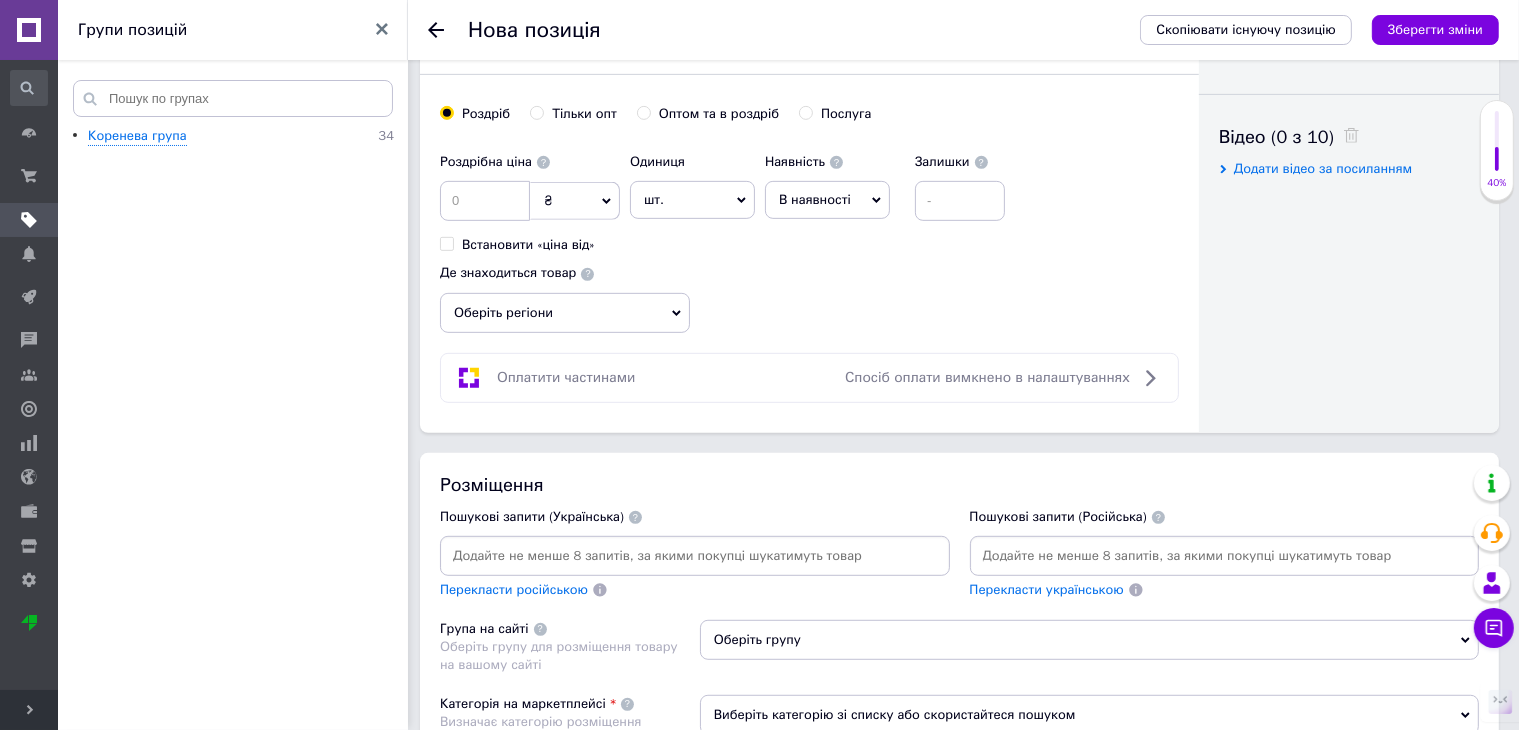 scroll, scrollTop: 1002, scrollLeft: 0, axis: vertical 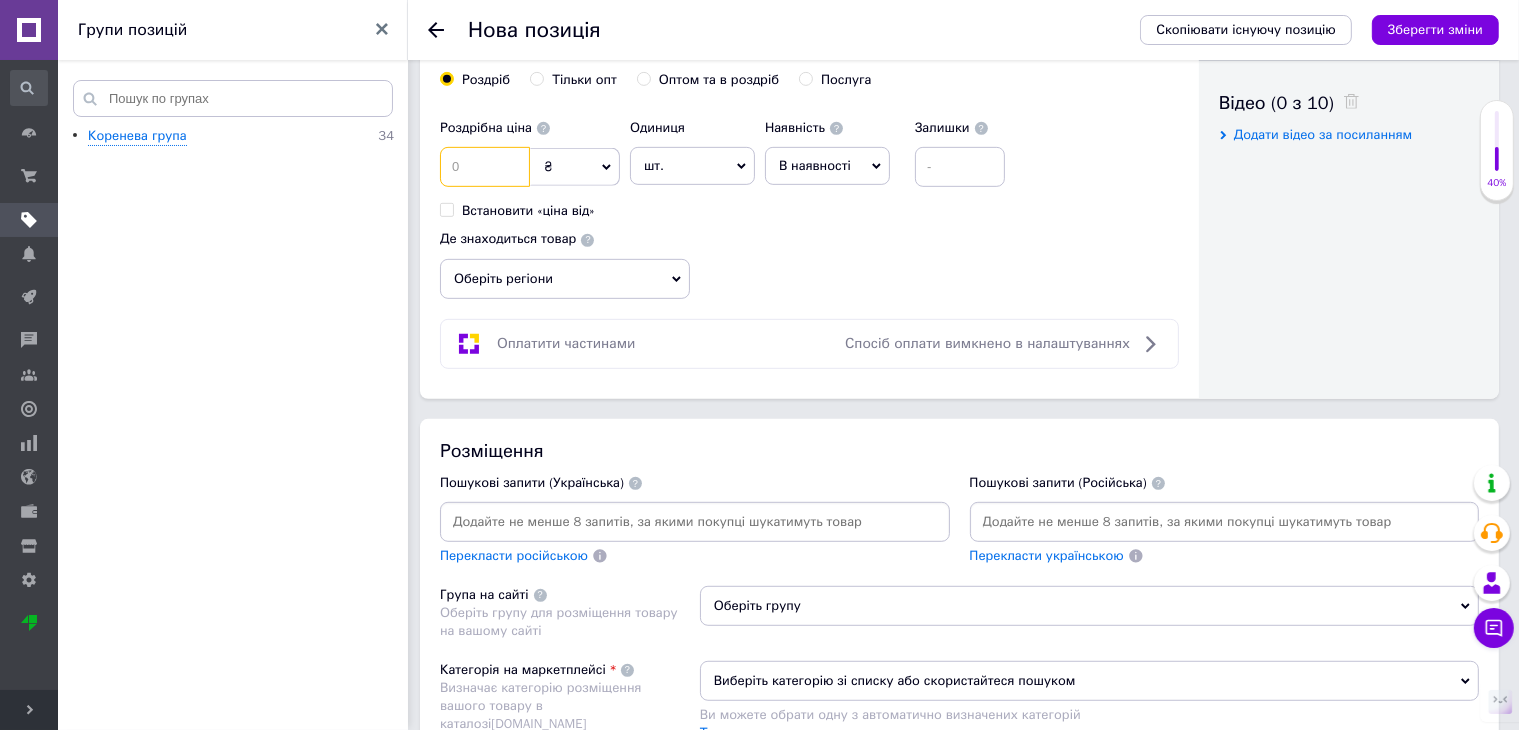 click at bounding box center (485, 167) 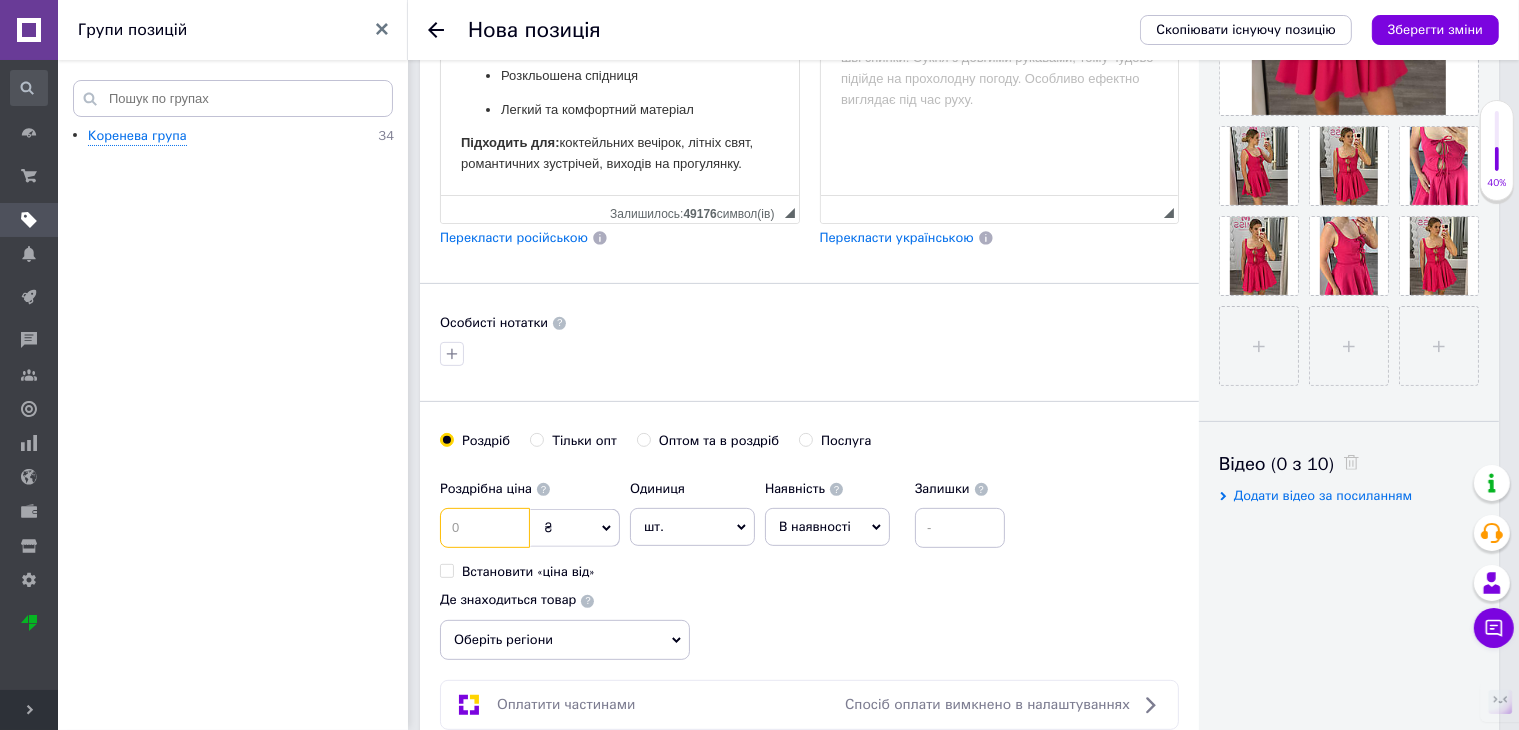 scroll, scrollTop: 602, scrollLeft: 0, axis: vertical 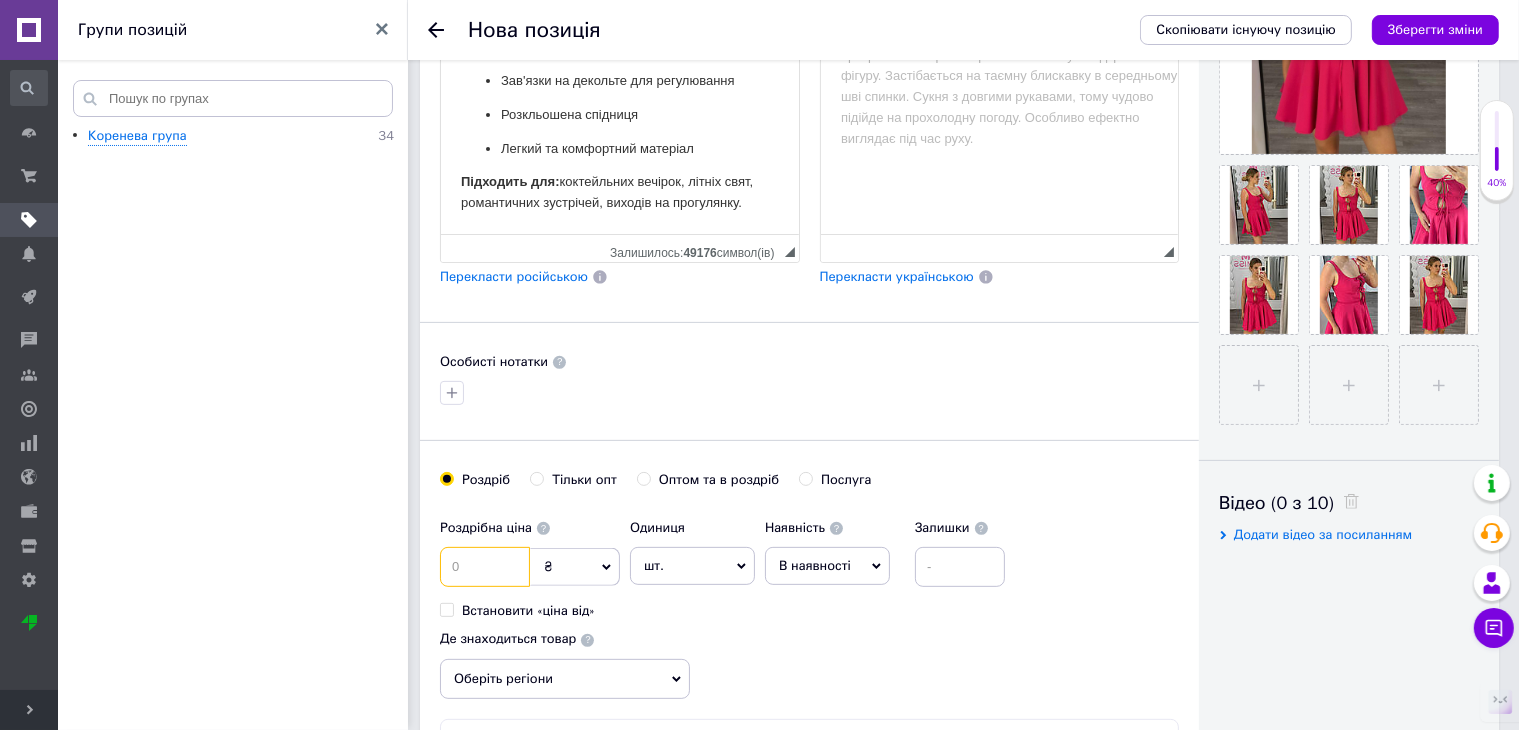 click at bounding box center (485, 567) 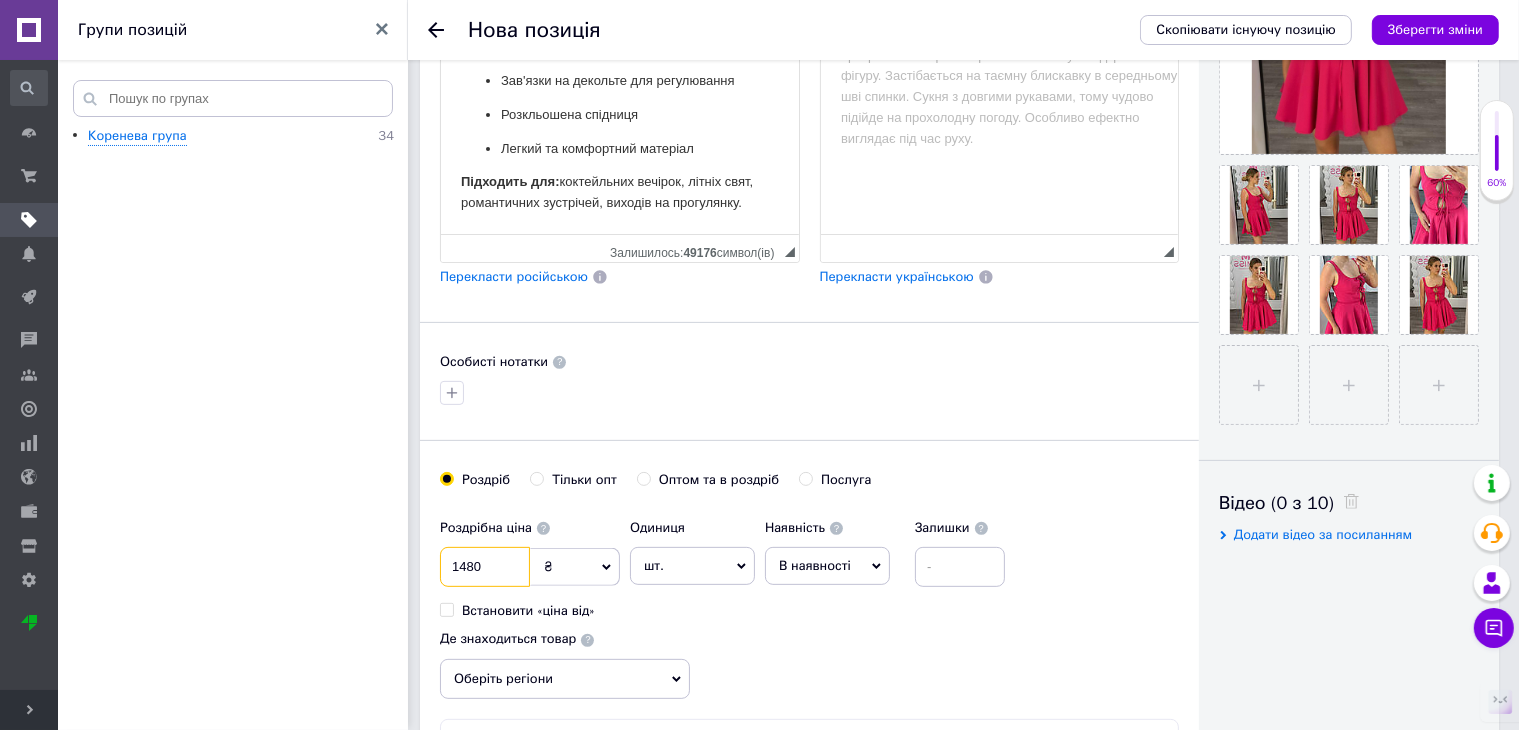 type on "1480" 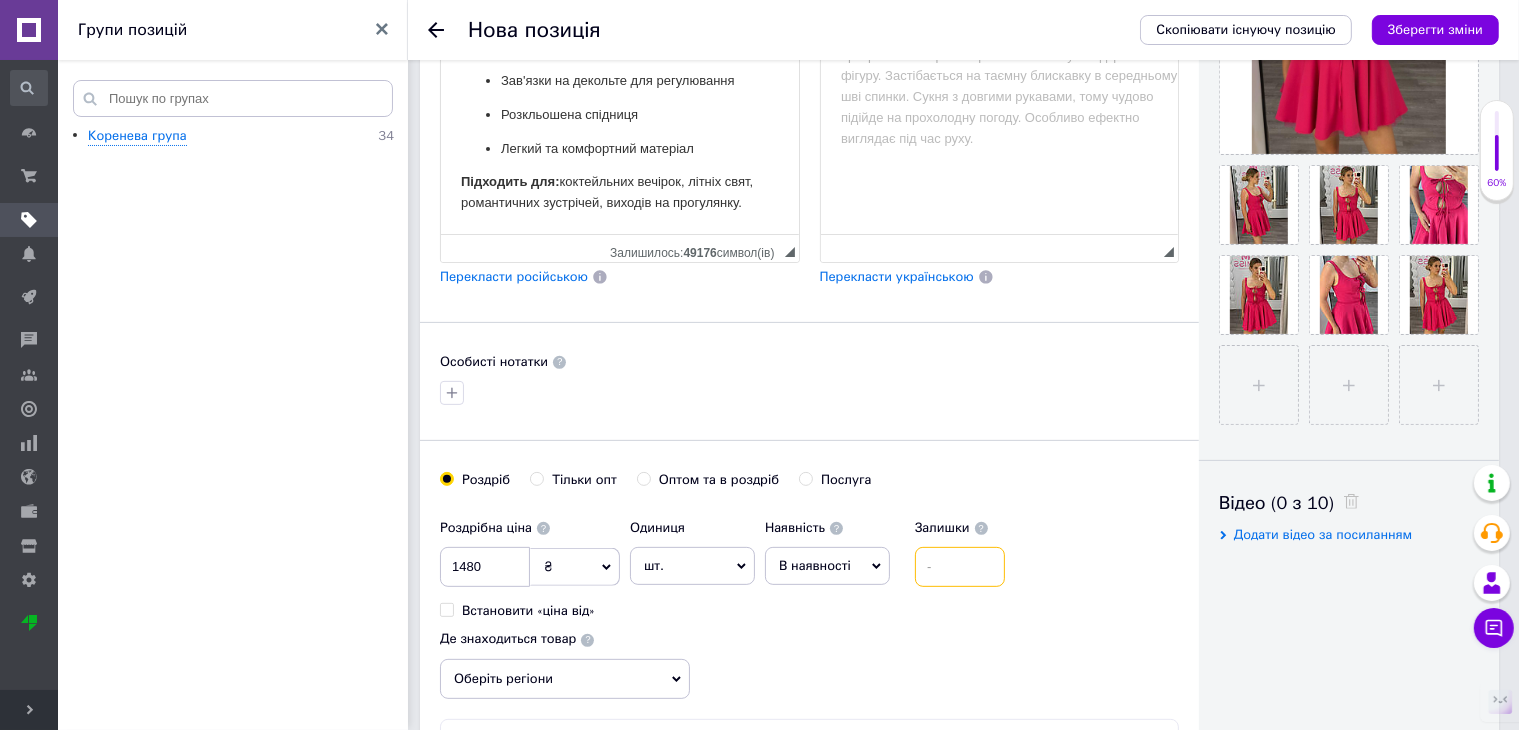 click at bounding box center (960, 567) 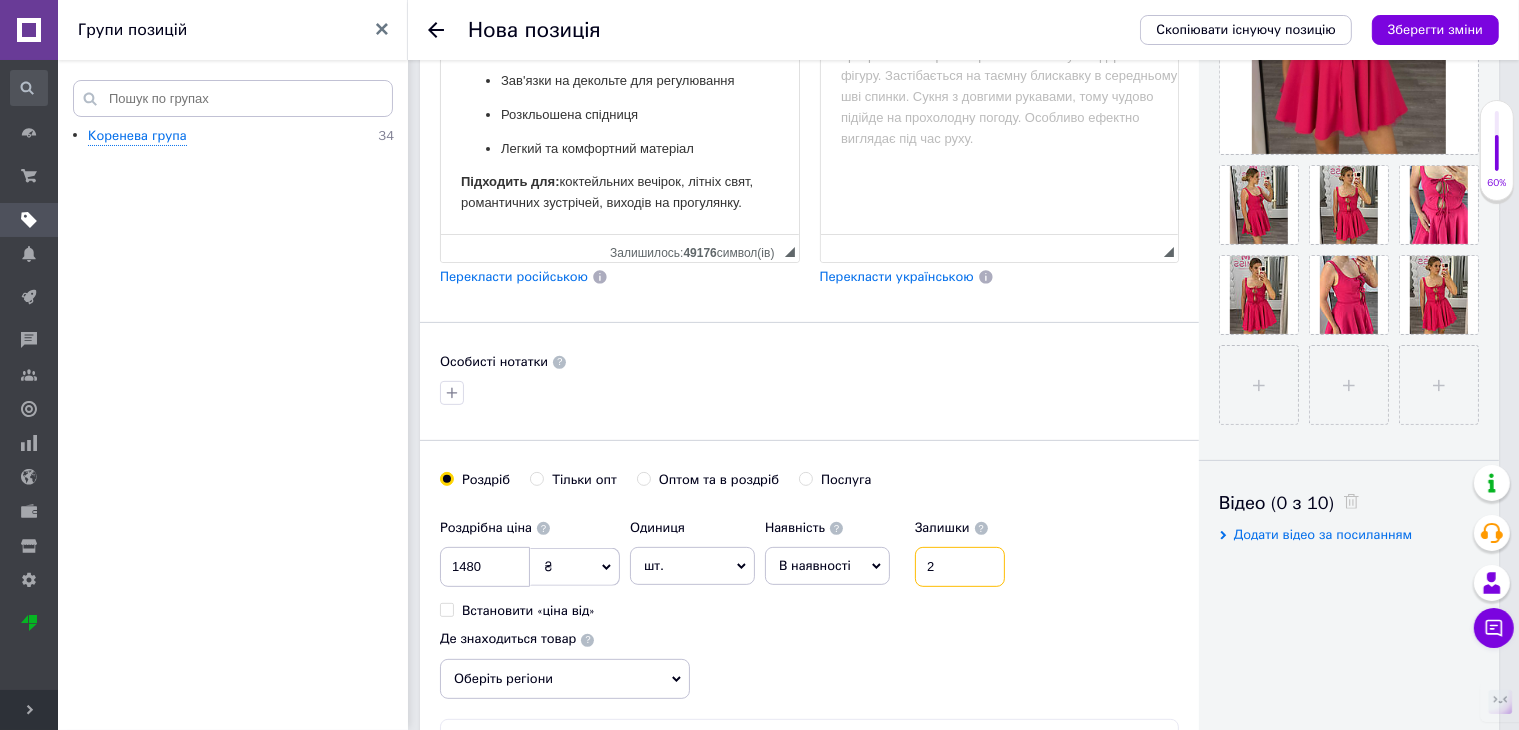 type on "2" 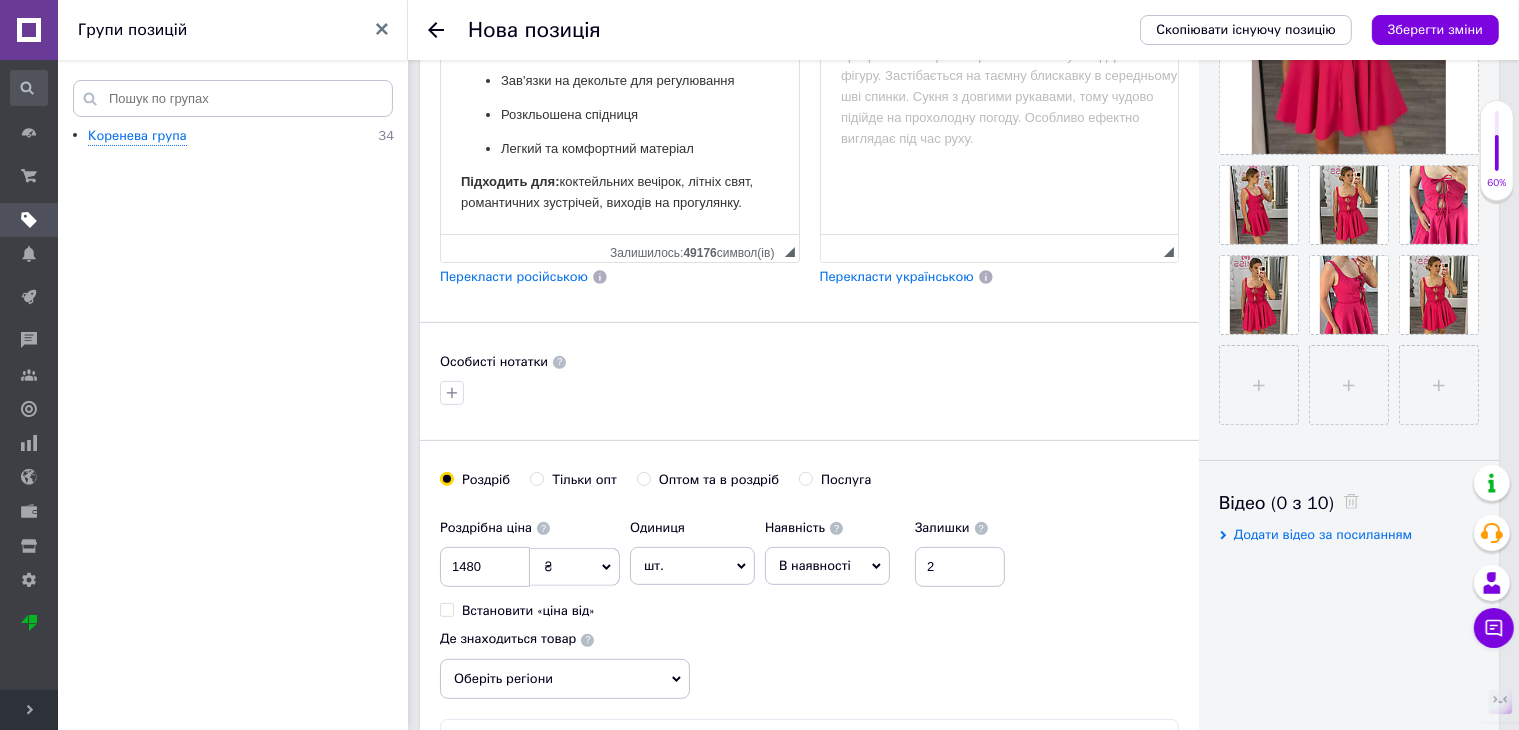 click on "Оберіть регіони" at bounding box center [565, 679] 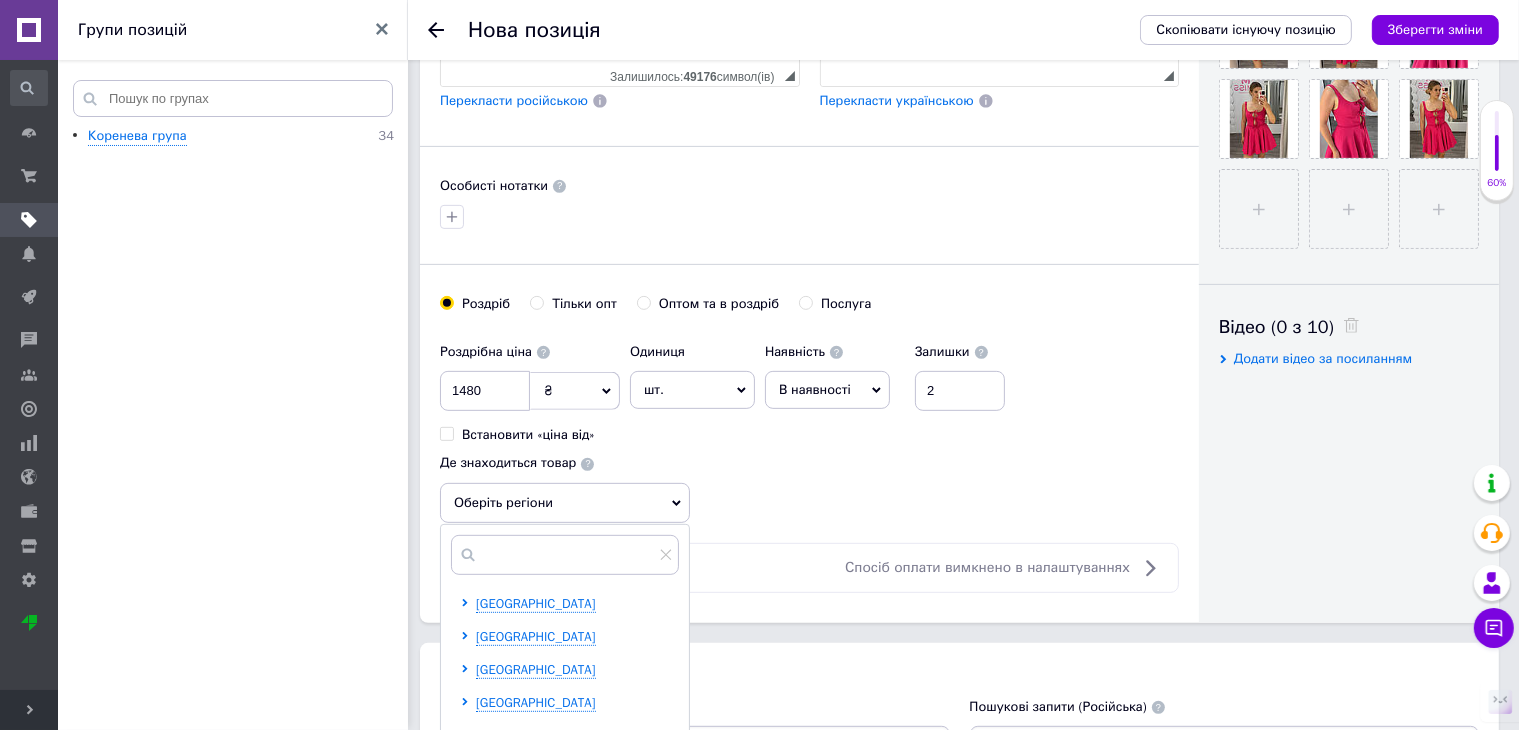 scroll, scrollTop: 902, scrollLeft: 0, axis: vertical 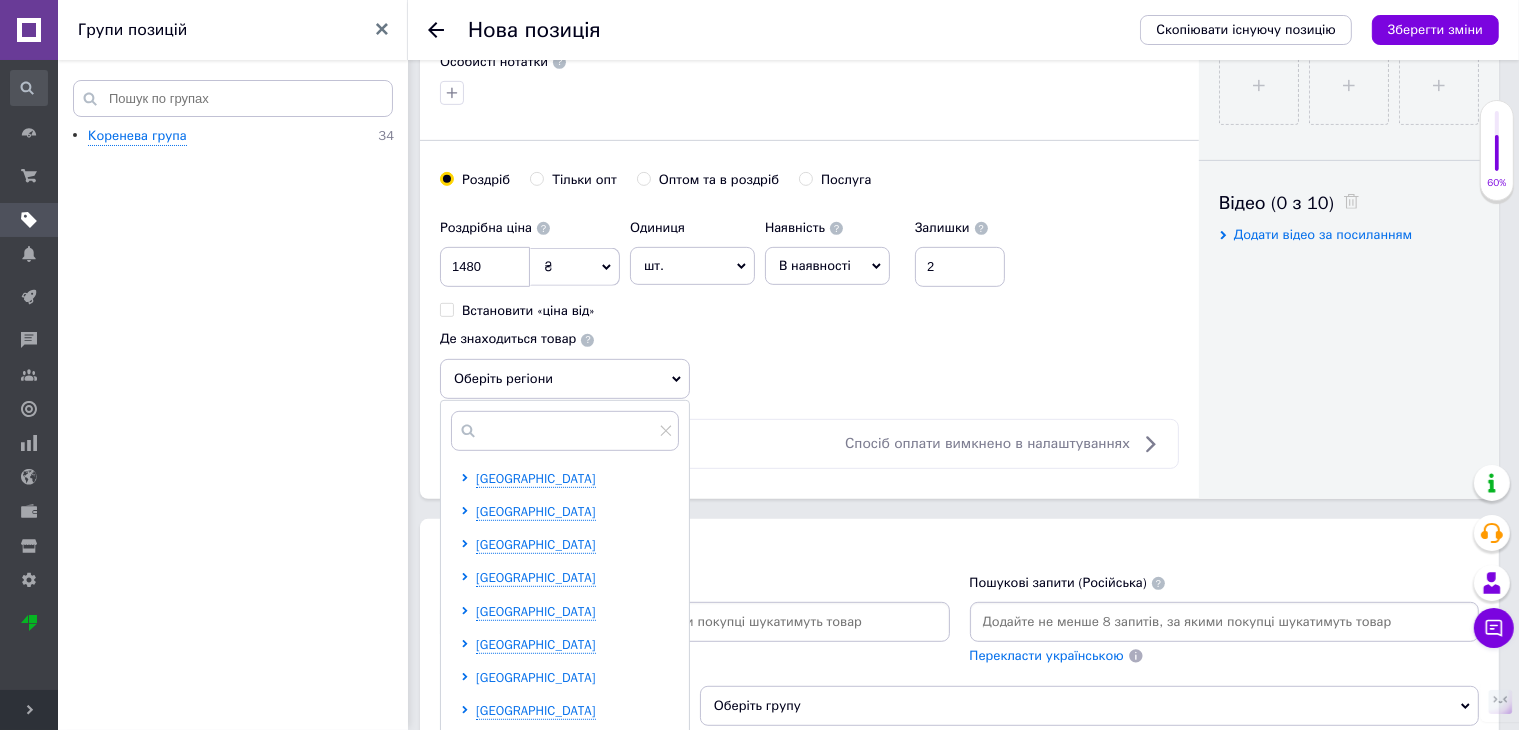 click on "[GEOGRAPHIC_DATA]" at bounding box center (536, 677) 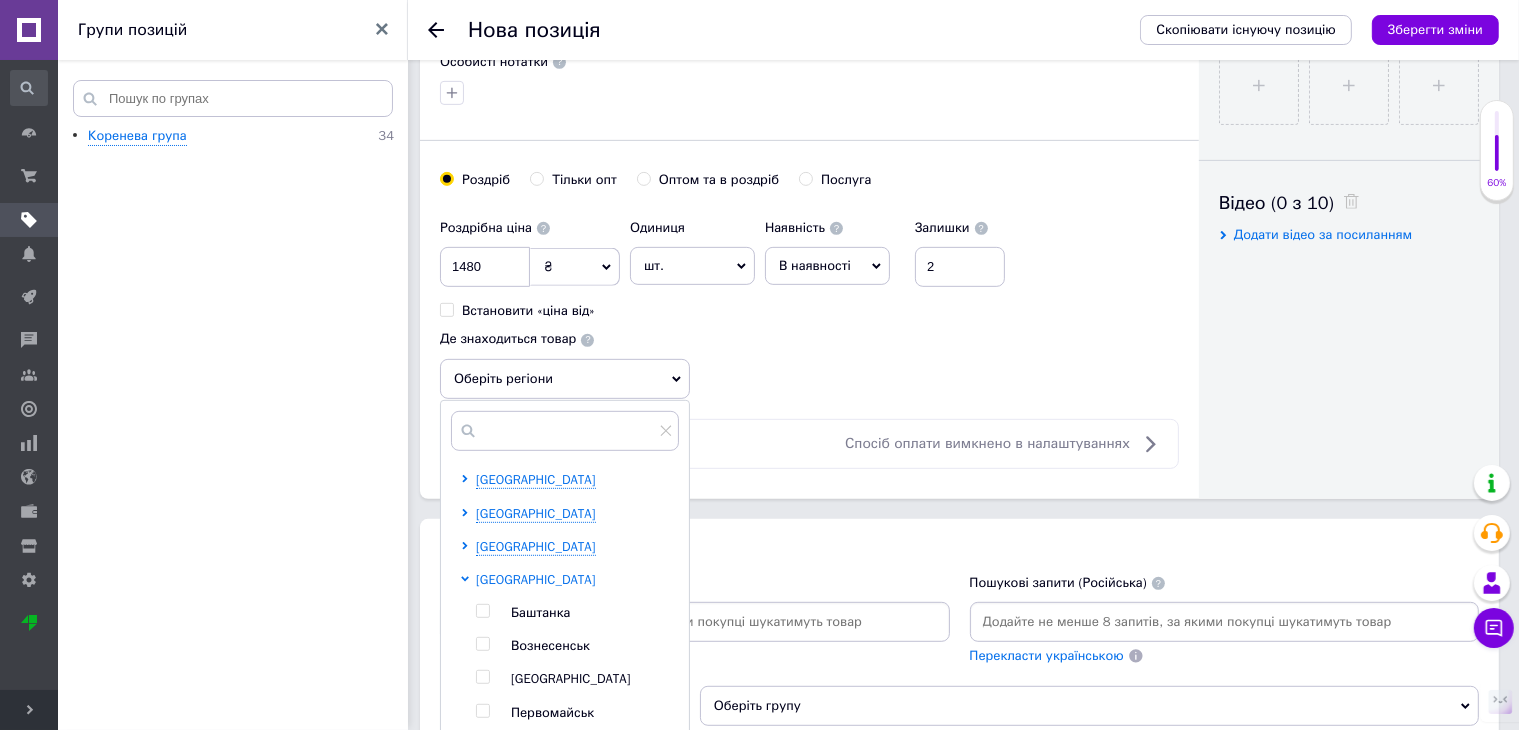 scroll, scrollTop: 400, scrollLeft: 0, axis: vertical 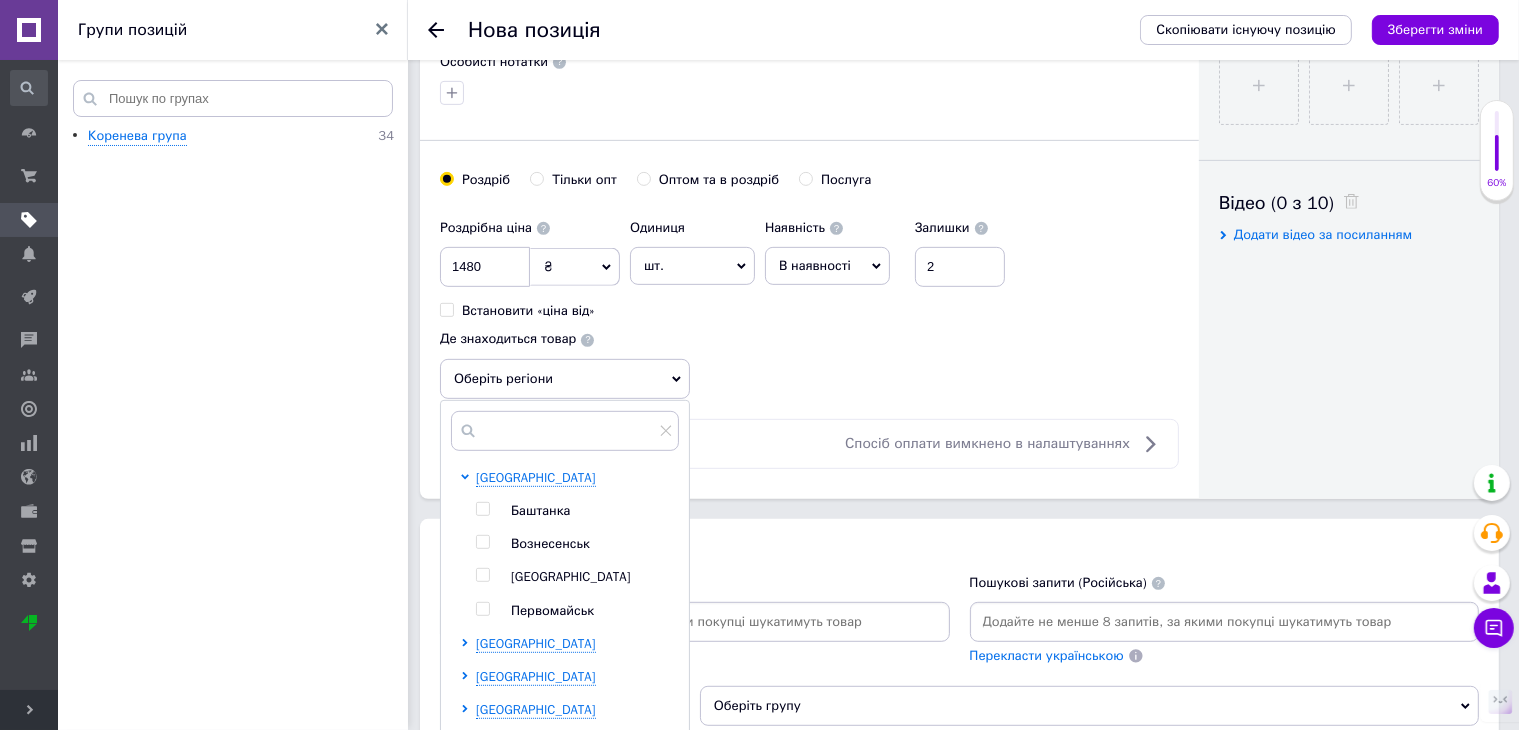 click on "[GEOGRAPHIC_DATA]" at bounding box center [571, 576] 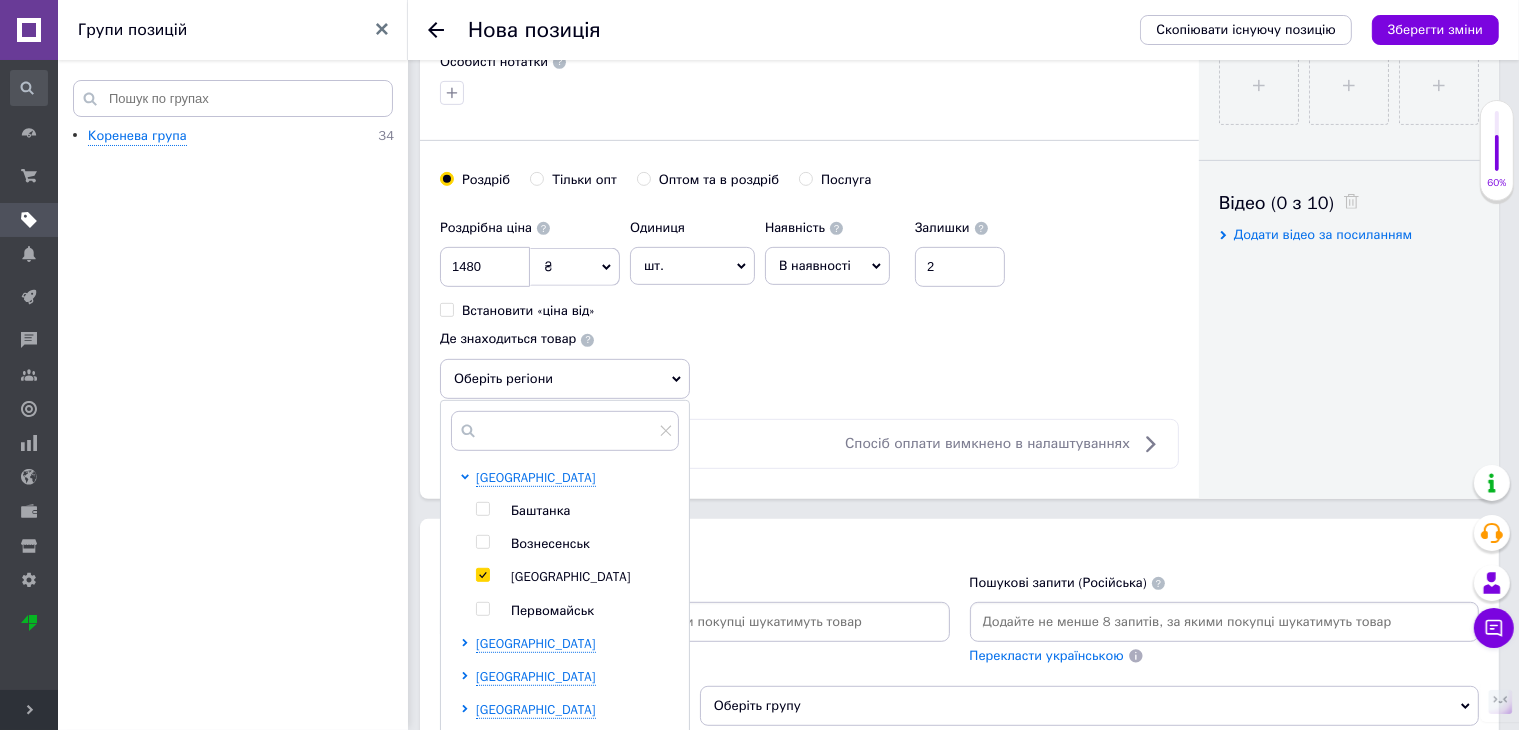 checkbox on "true" 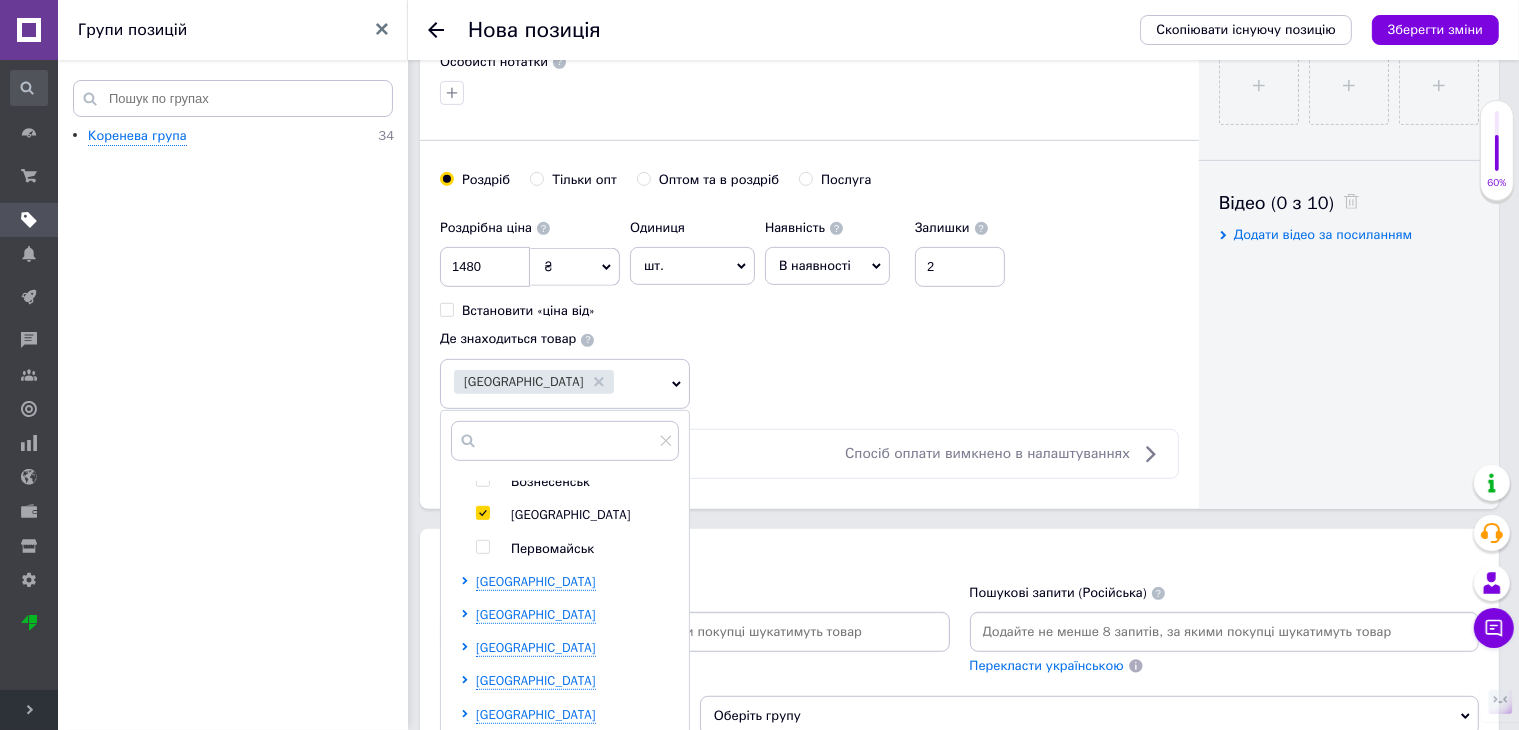 scroll, scrollTop: 544, scrollLeft: 0, axis: vertical 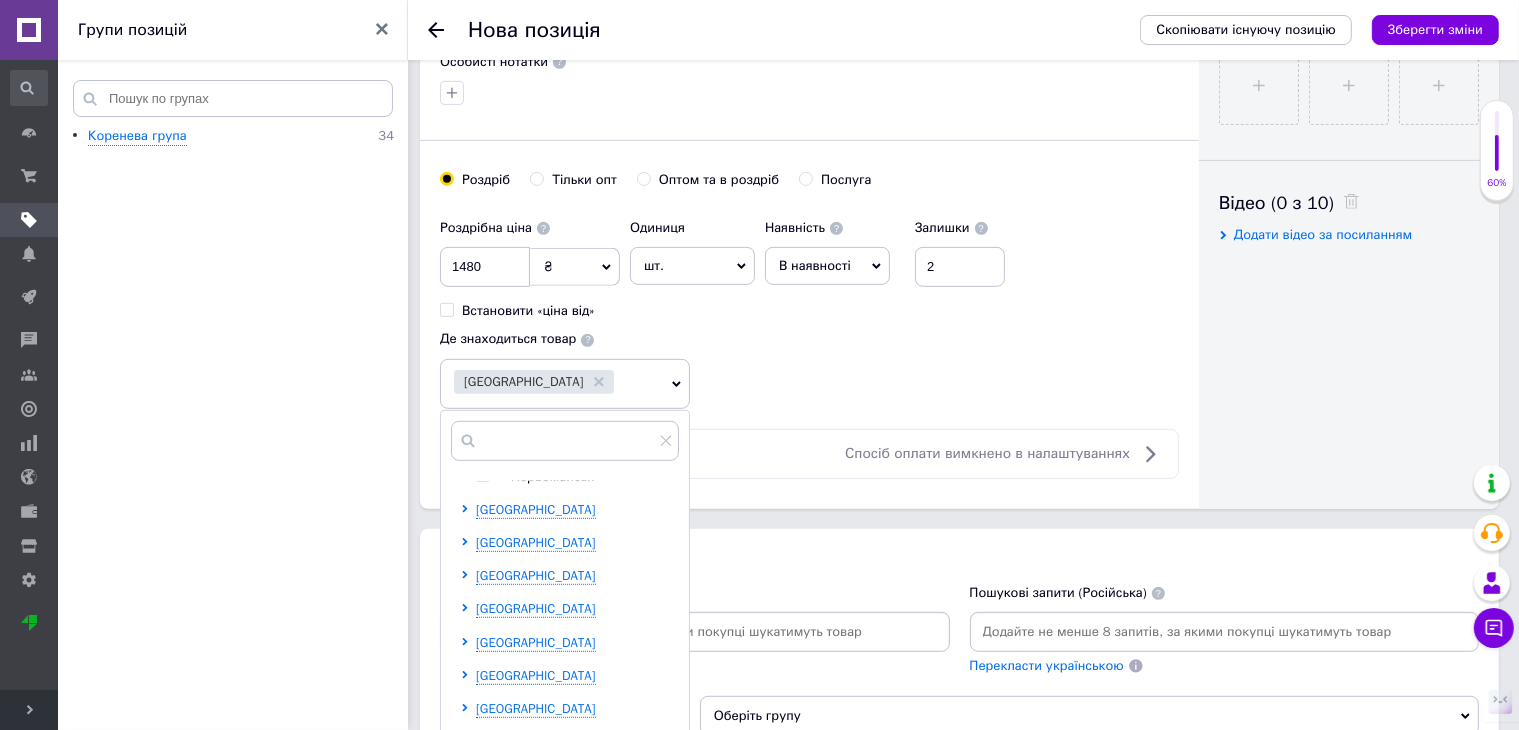 click on "Основна інформація При сохранении товара пустые поля будут переведены автоматически. Щоб вручну відправити поле на переклад, натисніть на посилання під ним.  Детальніше Назва позиції (Українська) New Рожева коктейльна сукня з відкритим декольте і зав'язками Перекласти російською Код/Артикул 202525 Назва позиції (Російська) New Розовое коктейльное платье с открытым декольте и завязками Перекласти українською Опис позиції (Українська) New Розширений текстовий редактор, 3CCCAC39-6BB9-44E5-9E95-8A802E6D3CF2 Панель інструментів редактора Форматування Нормальний Розмір Розмір $" at bounding box center [809, -157] 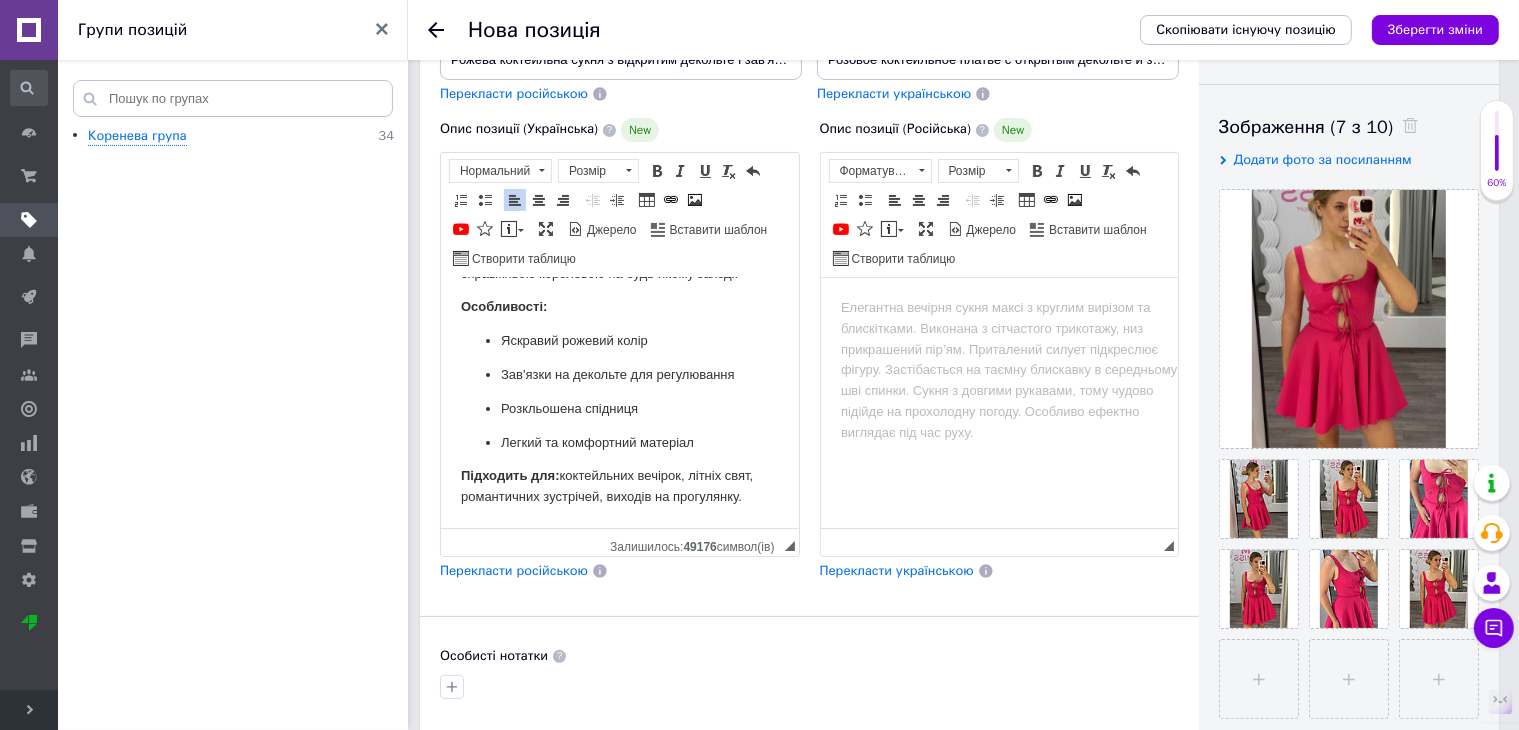scroll, scrollTop: 202, scrollLeft: 0, axis: vertical 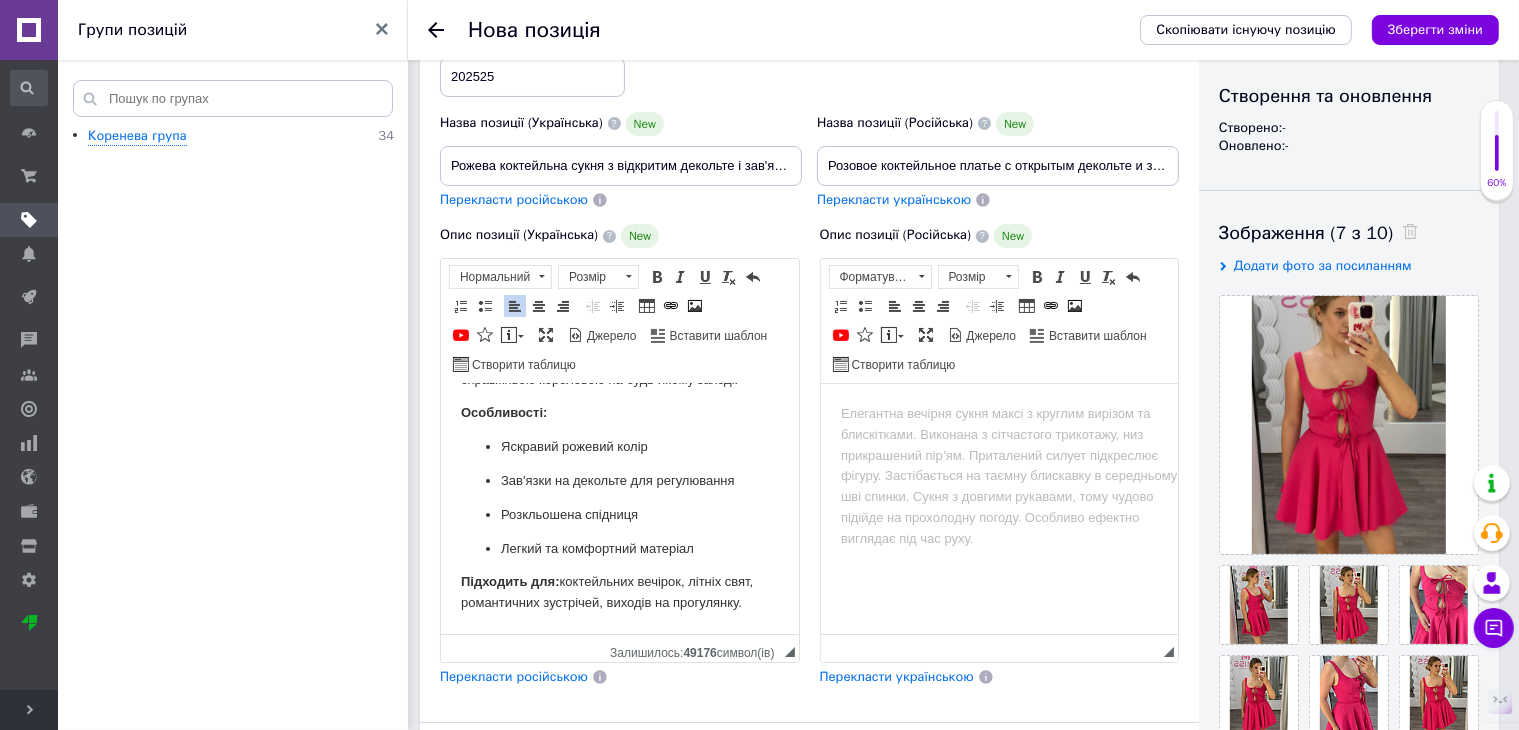 click on "Легкий та комфортний матеріал" at bounding box center [619, 549] 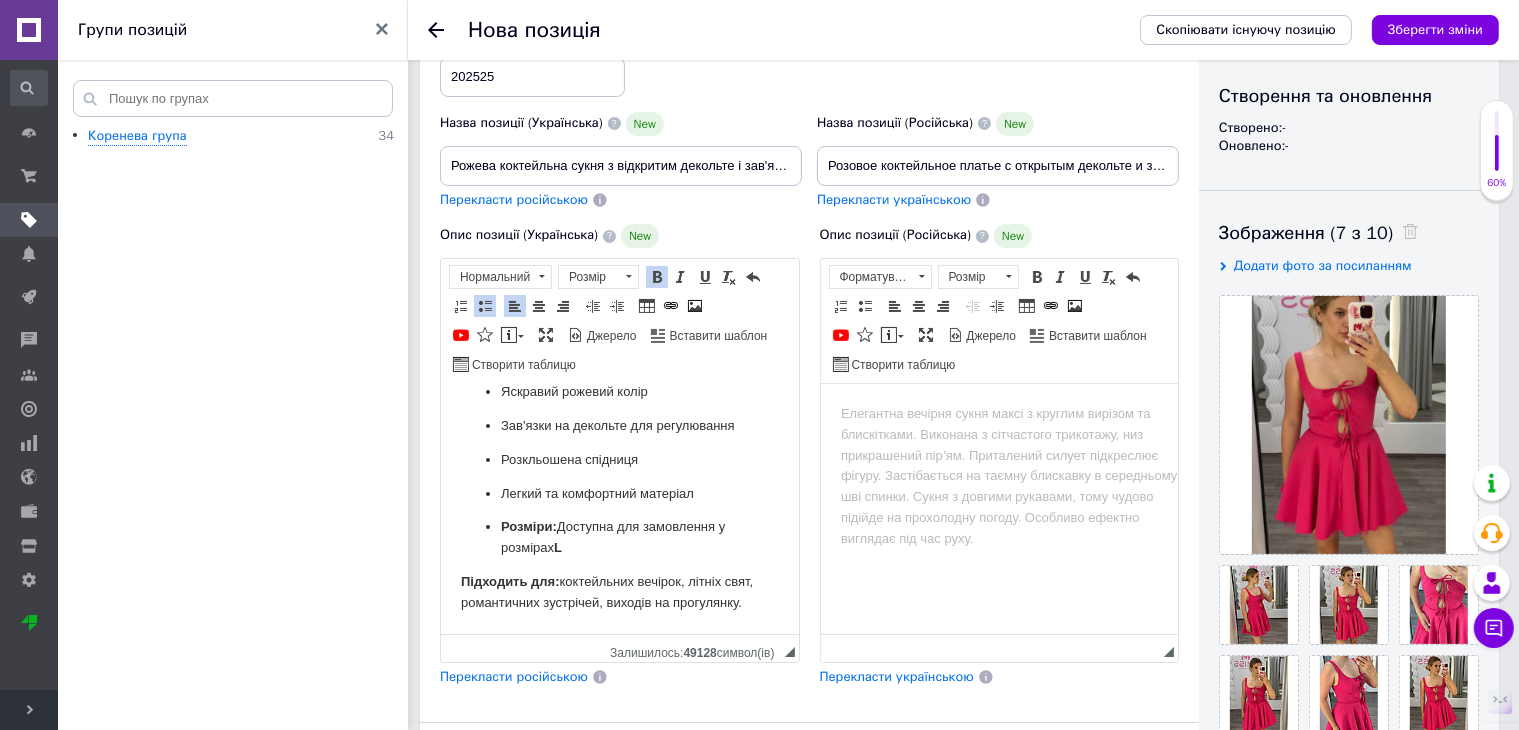 click on "L" at bounding box center [557, 547] 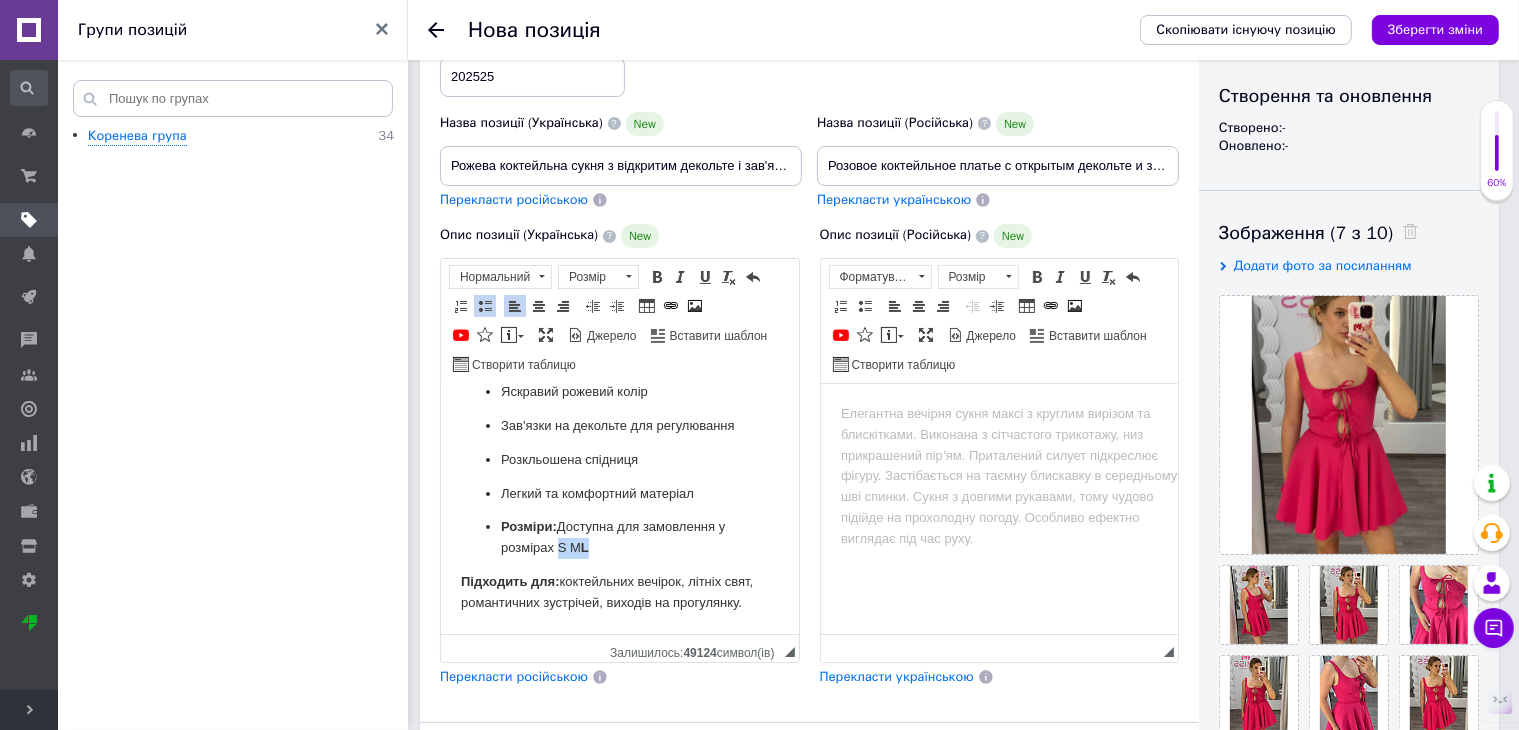 drag, startPoint x: 608, startPoint y: 607, endPoint x: 567, endPoint y: 601, distance: 41.4367 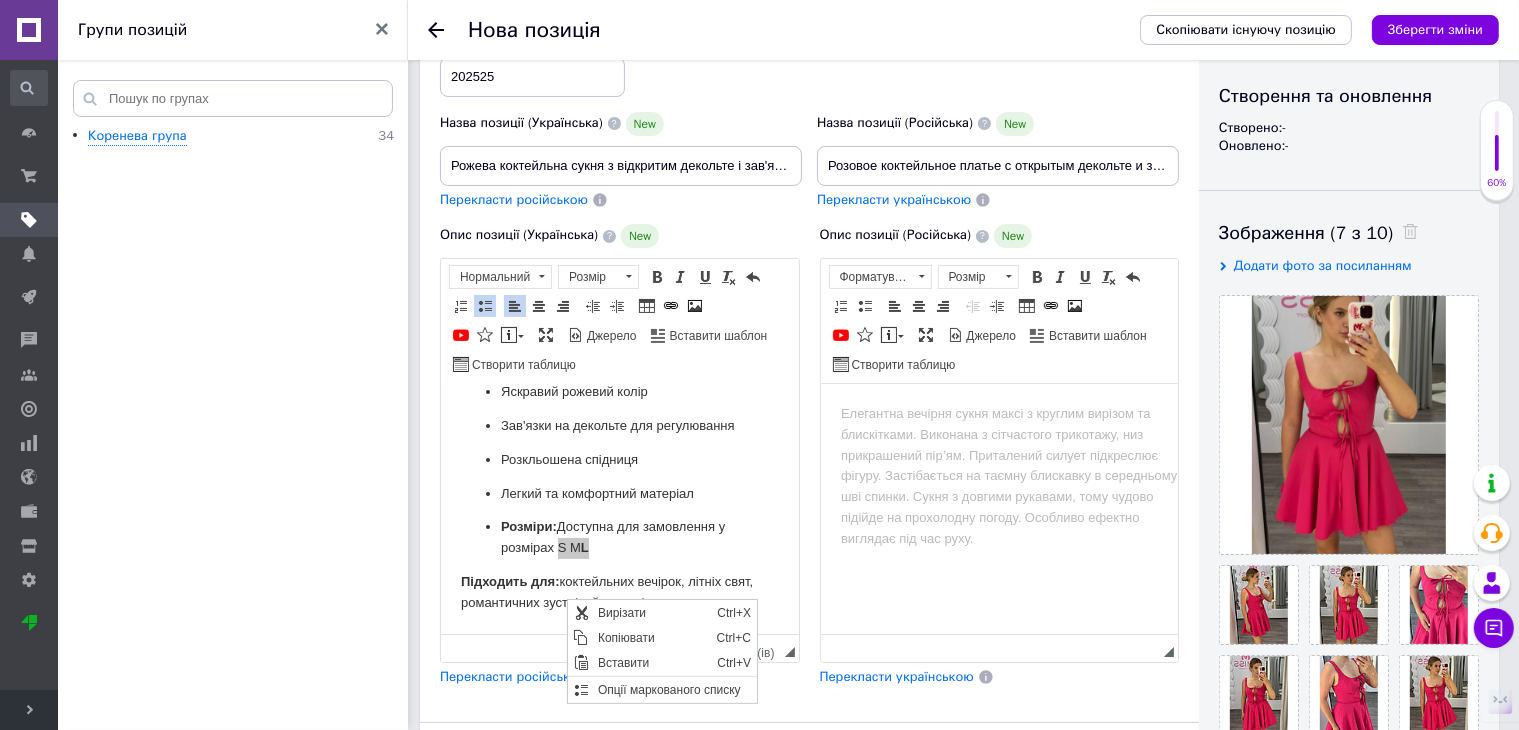 scroll, scrollTop: 0, scrollLeft: 0, axis: both 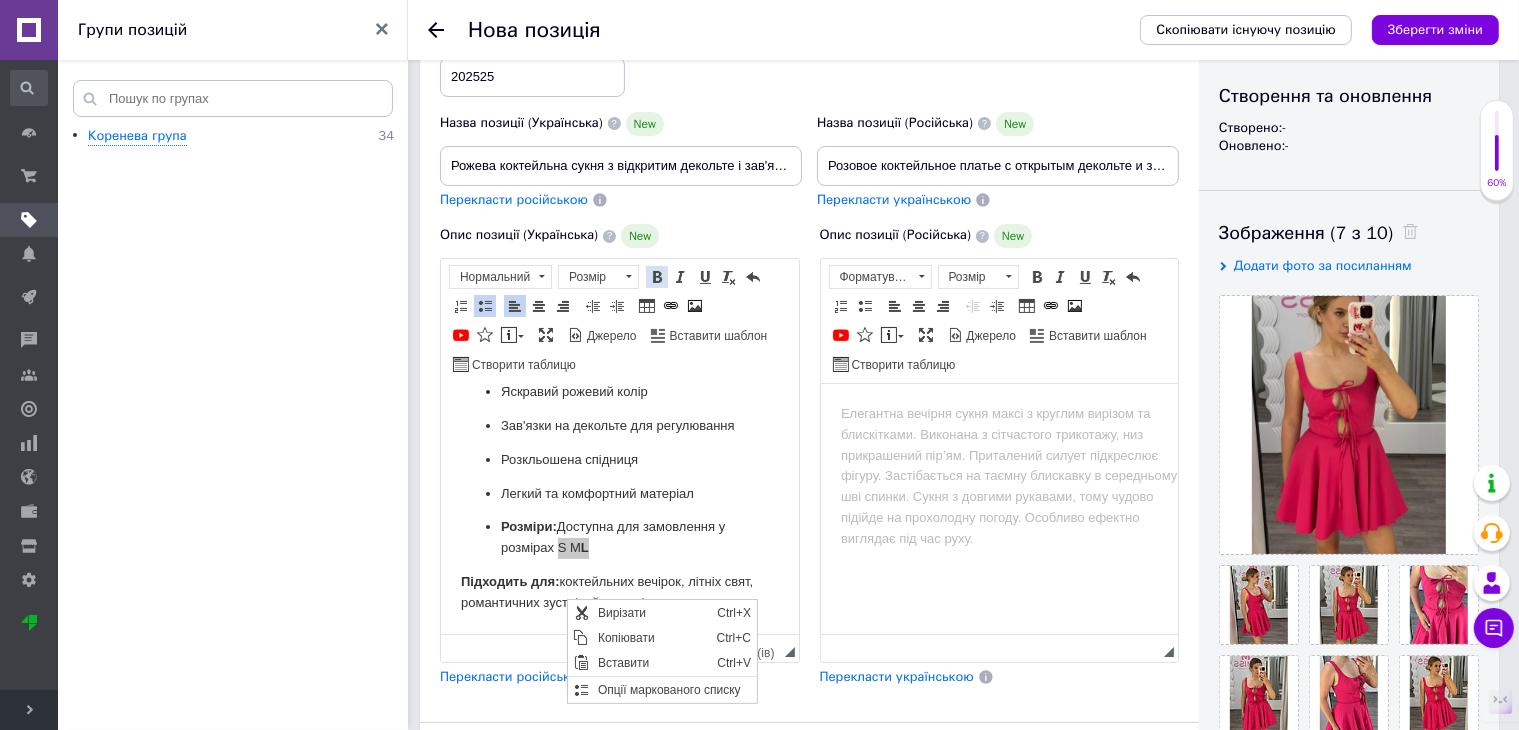click on "Жирний  Сполучення клавіш Ctrl+B" at bounding box center (657, 277) 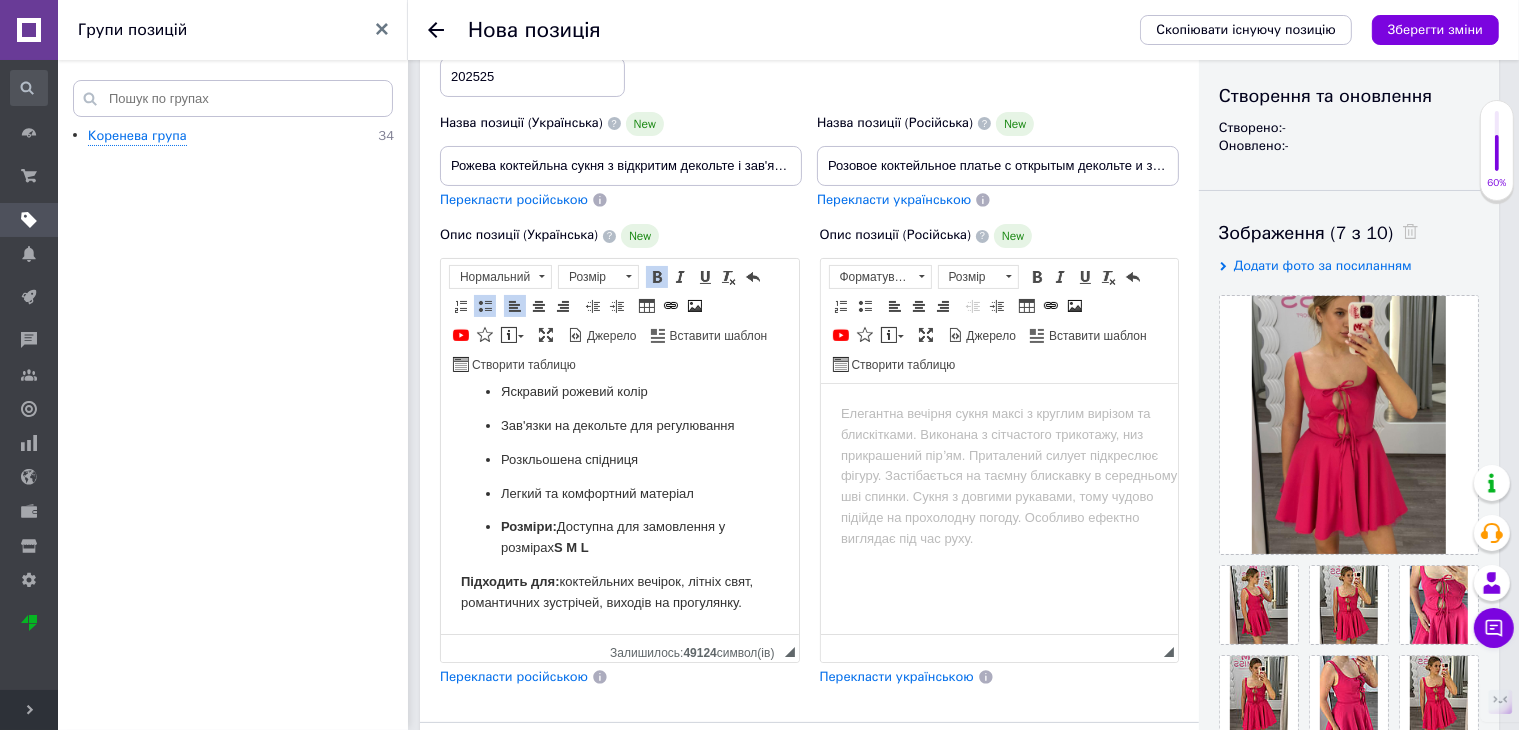 click on "Розміри:  Доступна для замовлення у розмірах  S M L" at bounding box center (619, 538) 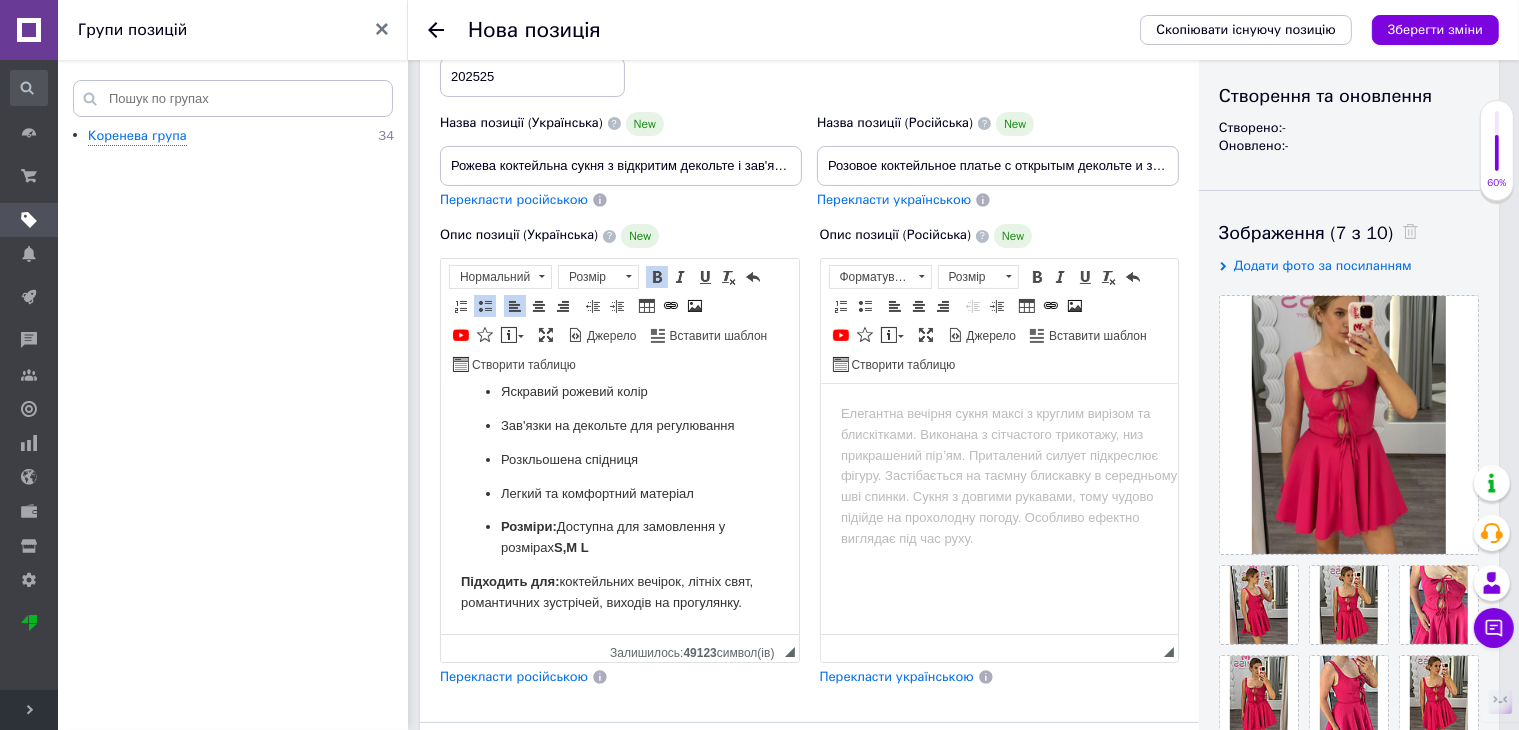 click on "S,  M L" at bounding box center (570, 547) 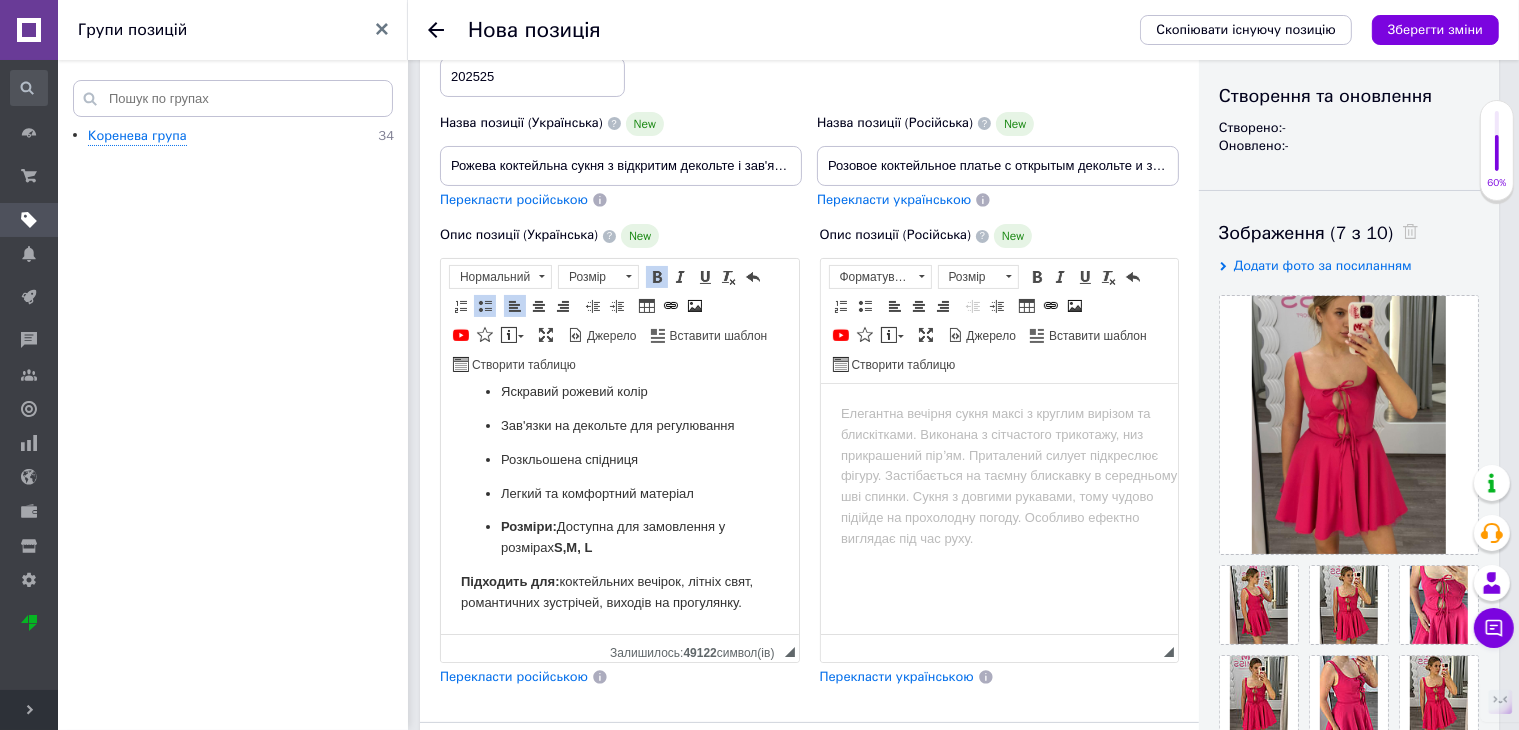 click on "Розміри:  Доступна для замовлення у розмірах  S,  M, L" at bounding box center [619, 538] 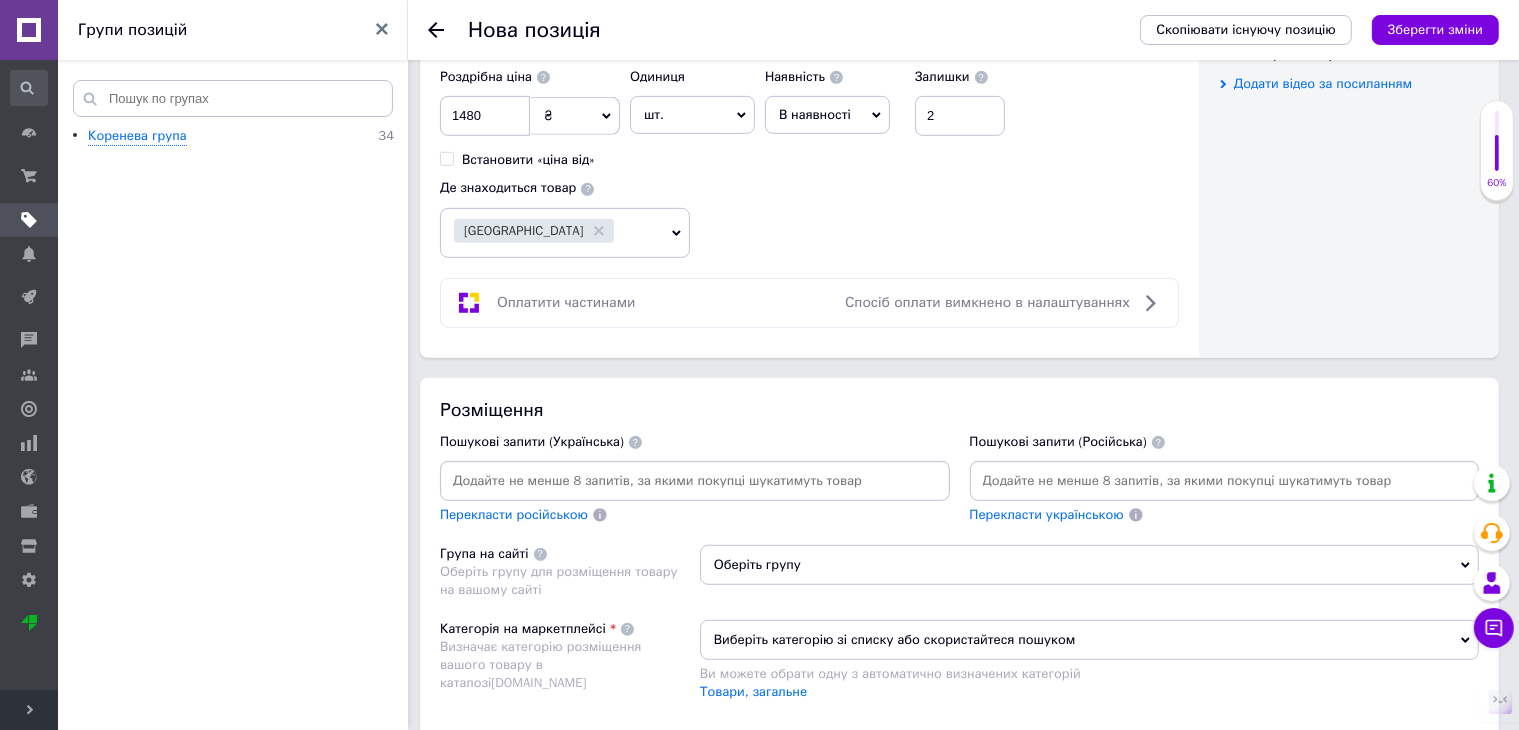 scroll, scrollTop: 1102, scrollLeft: 0, axis: vertical 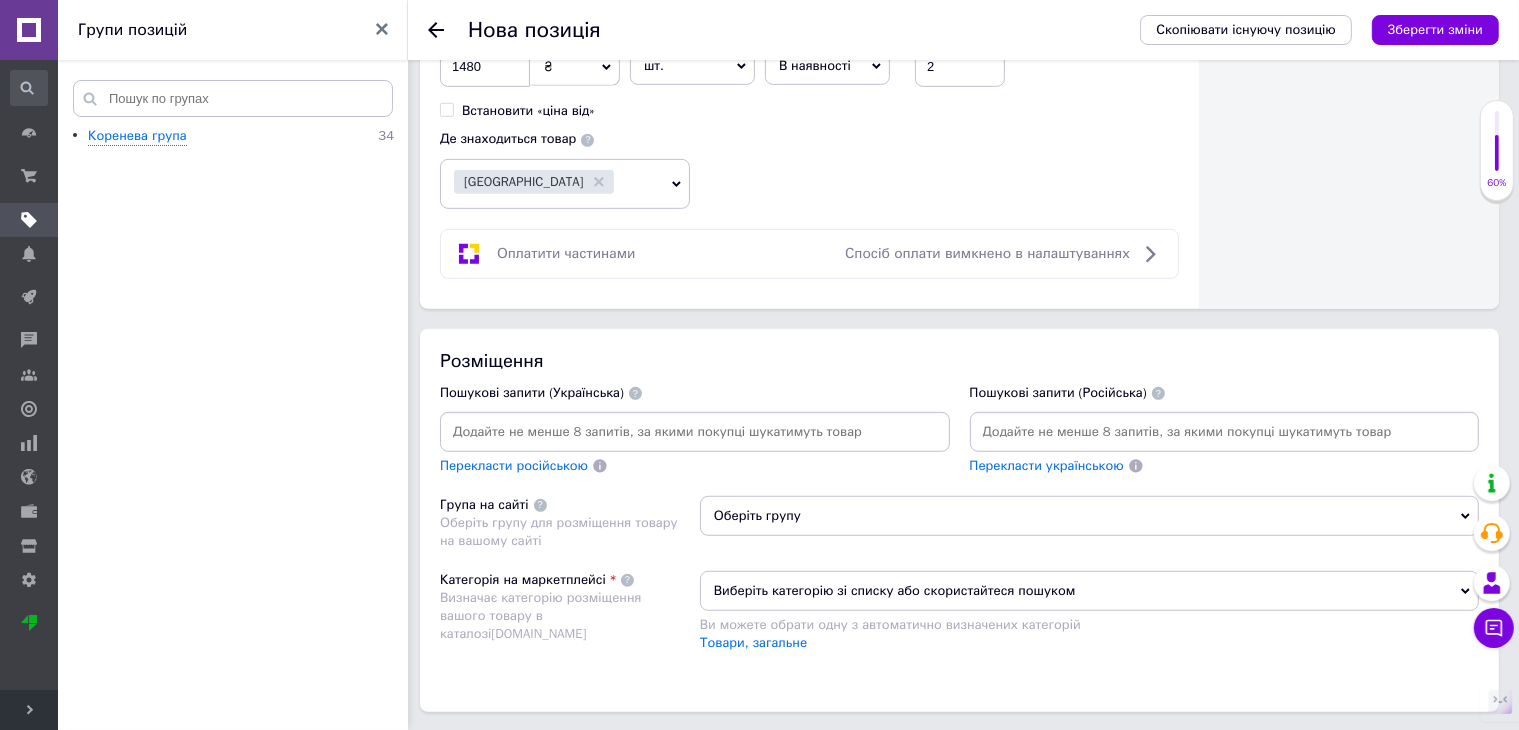 click on "Виберіть категорію зі списку або скористайтеся пошуком" at bounding box center [1089, 591] 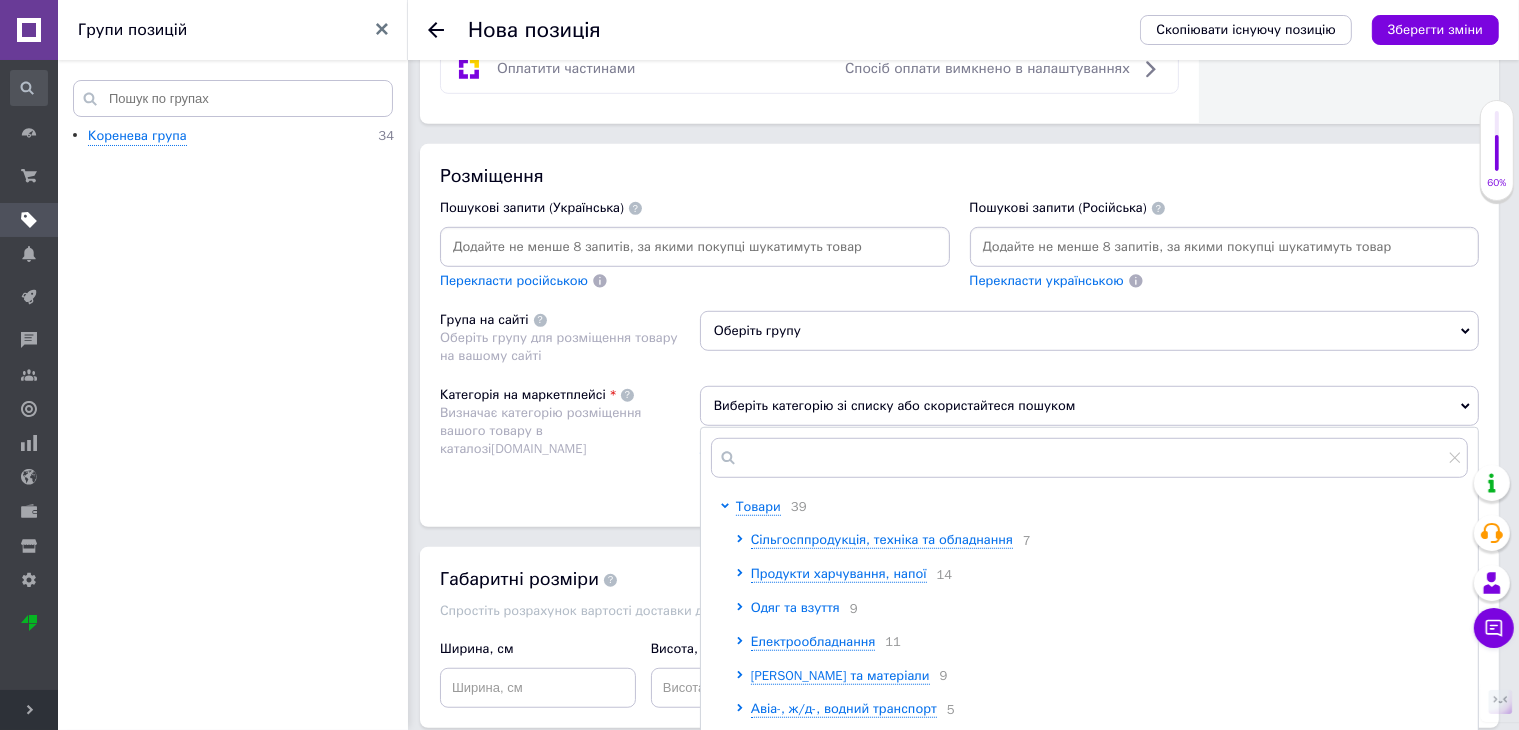scroll, scrollTop: 1302, scrollLeft: 0, axis: vertical 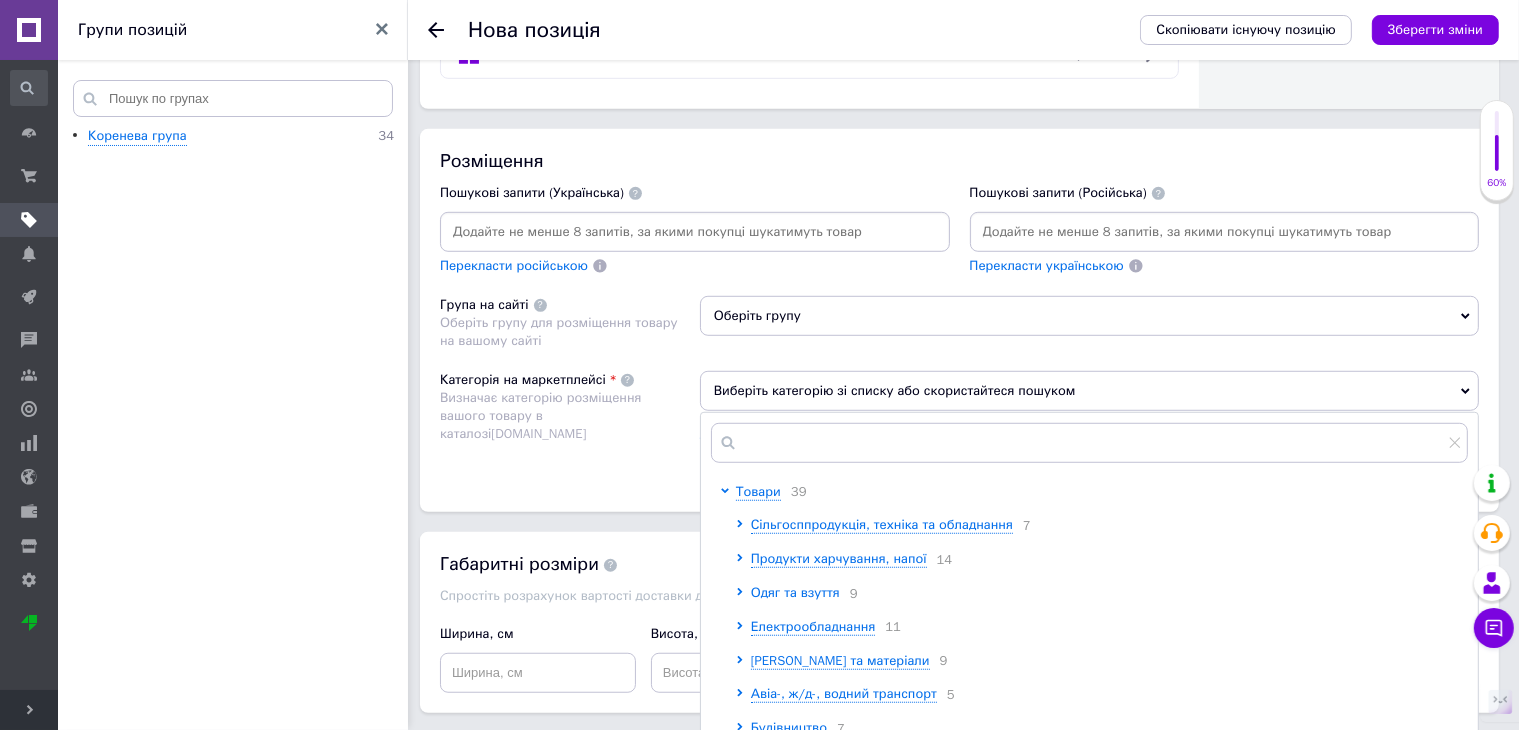 click on "Одяг та взуття" at bounding box center [795, 592] 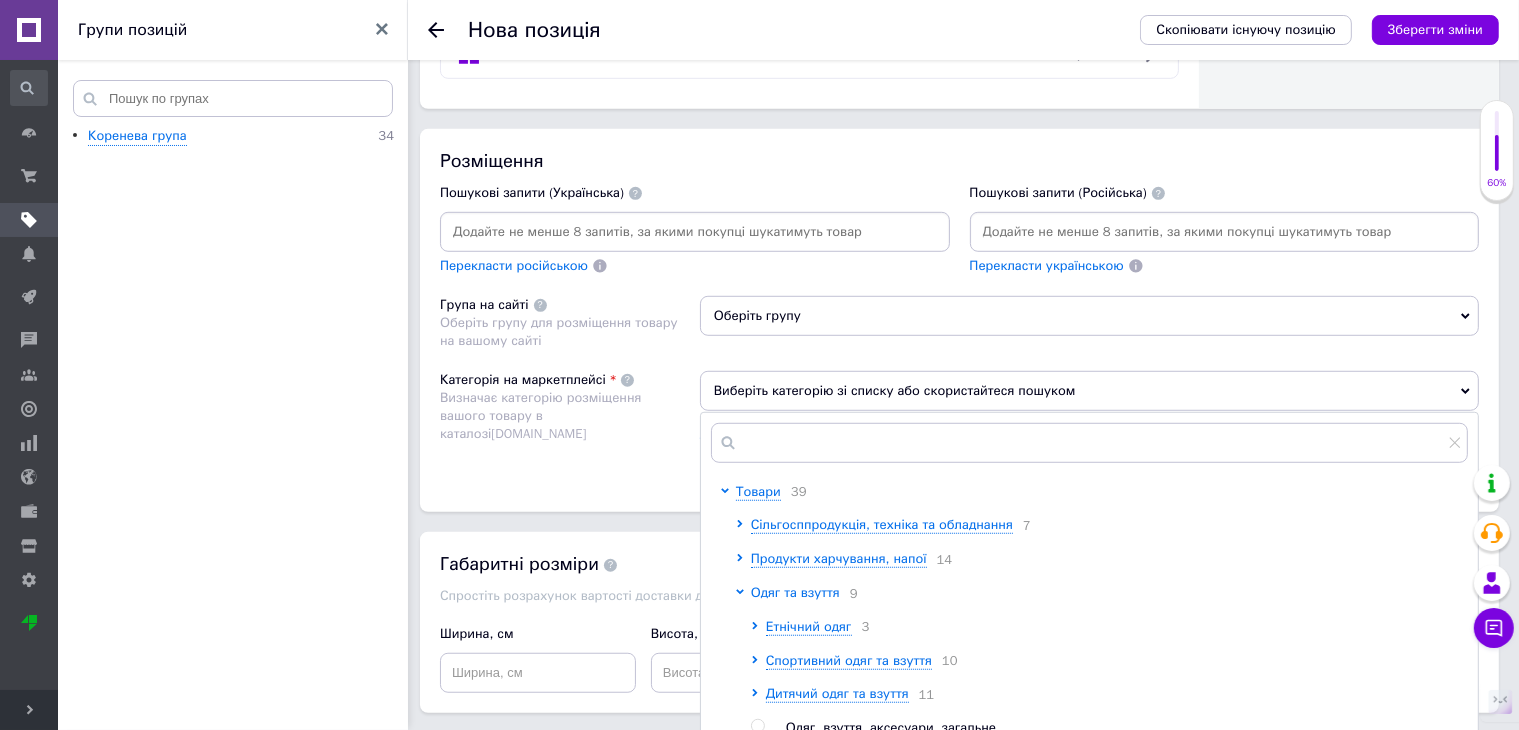 click on "Одяг та взуття" at bounding box center [795, 592] 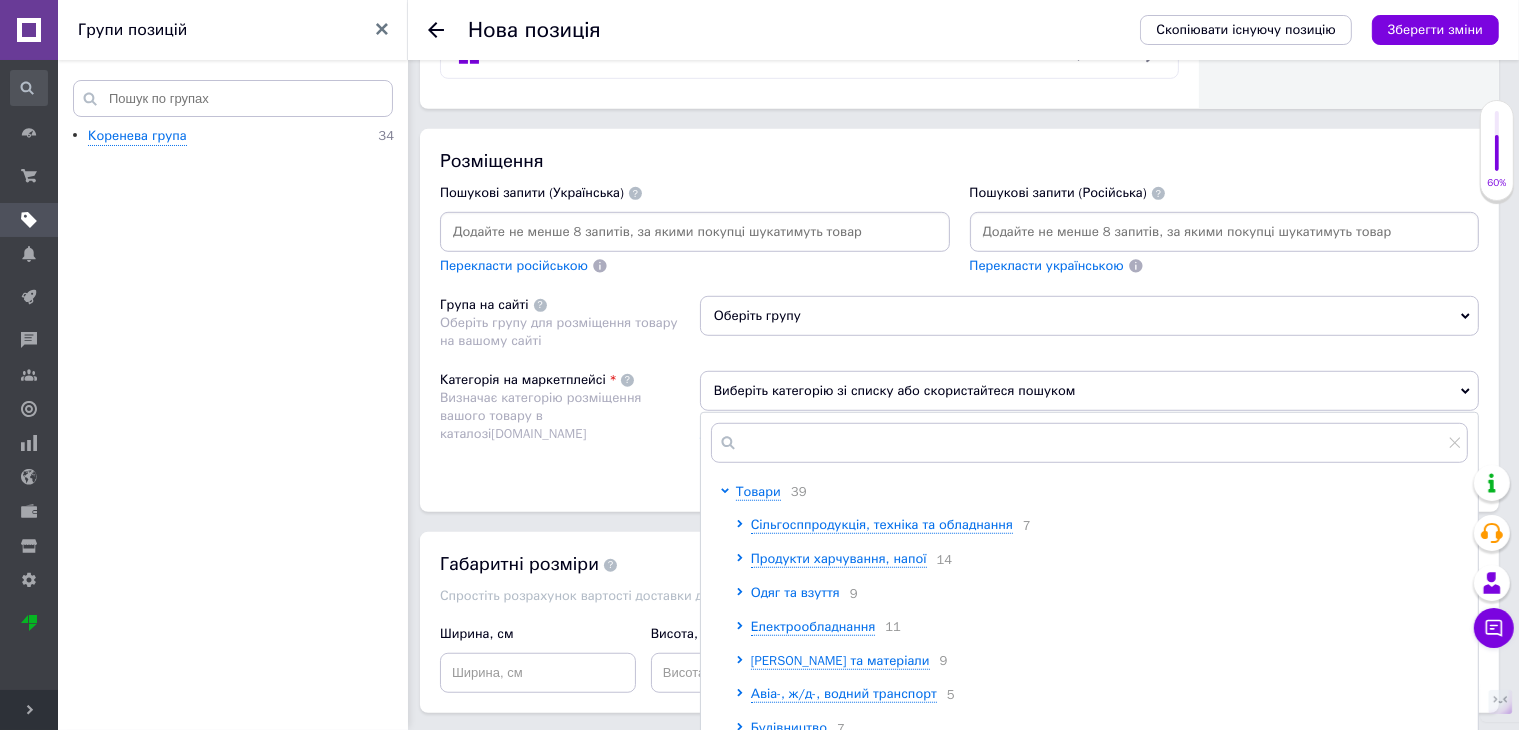 click on "Одяг та взуття" at bounding box center [795, 592] 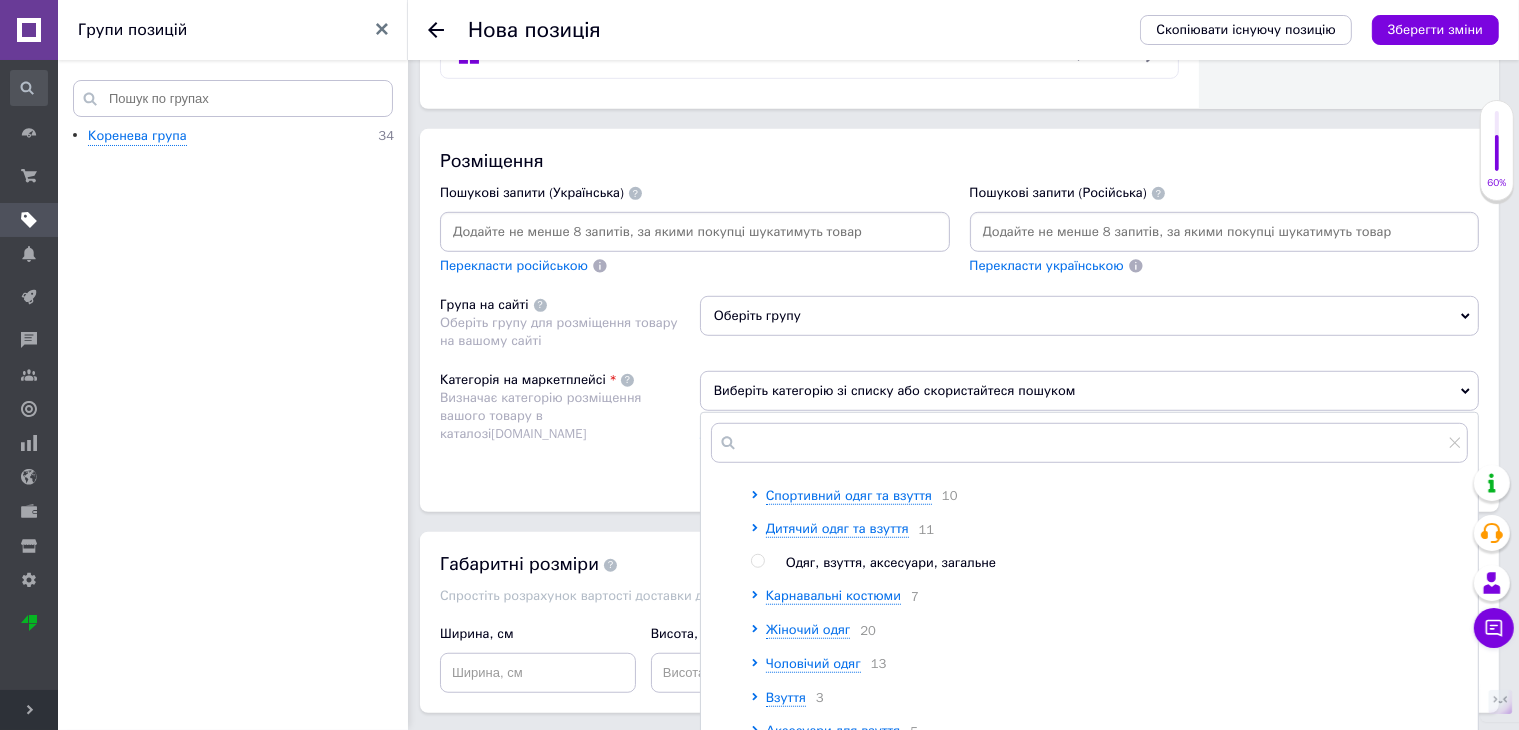 scroll, scrollTop: 200, scrollLeft: 0, axis: vertical 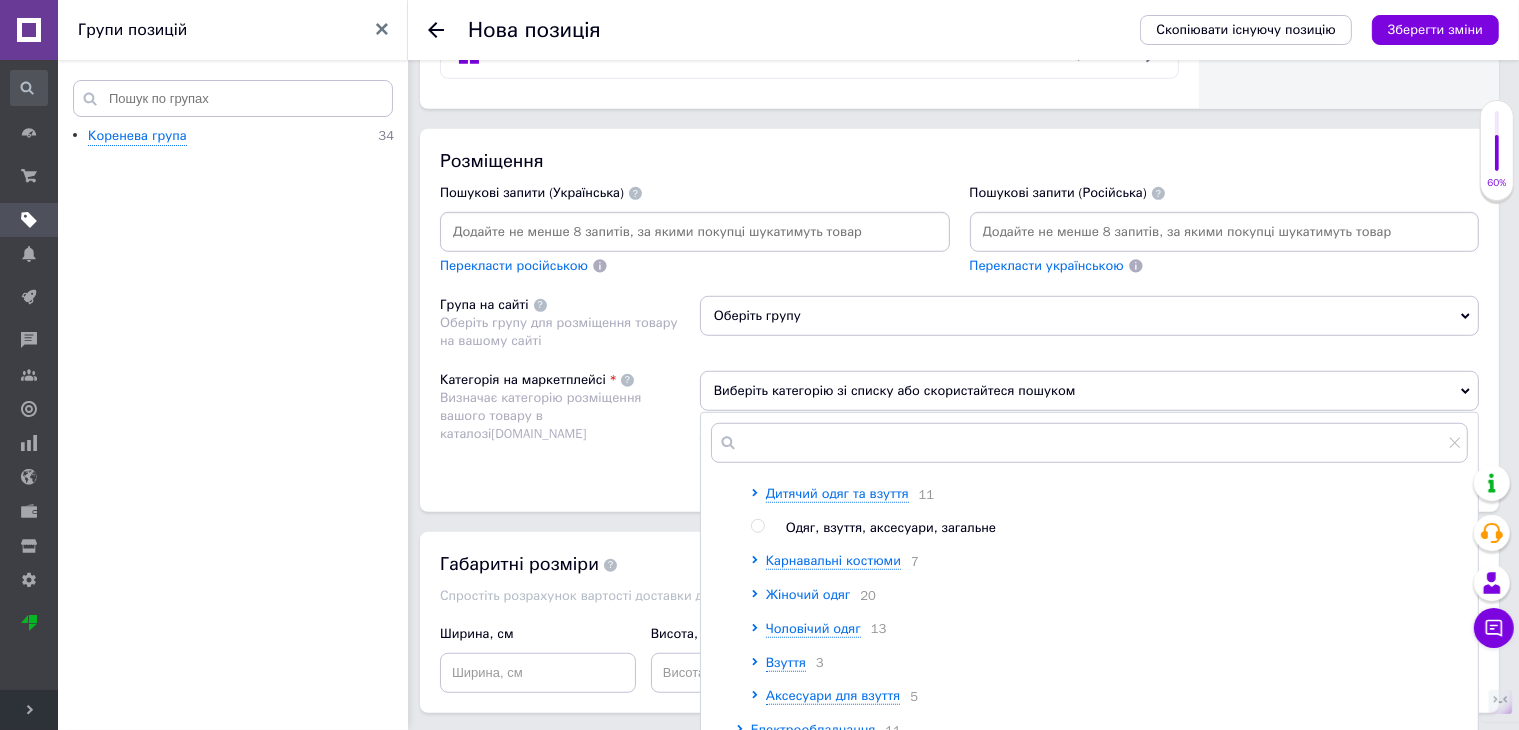 click on "Жіночий одяг" at bounding box center [808, 594] 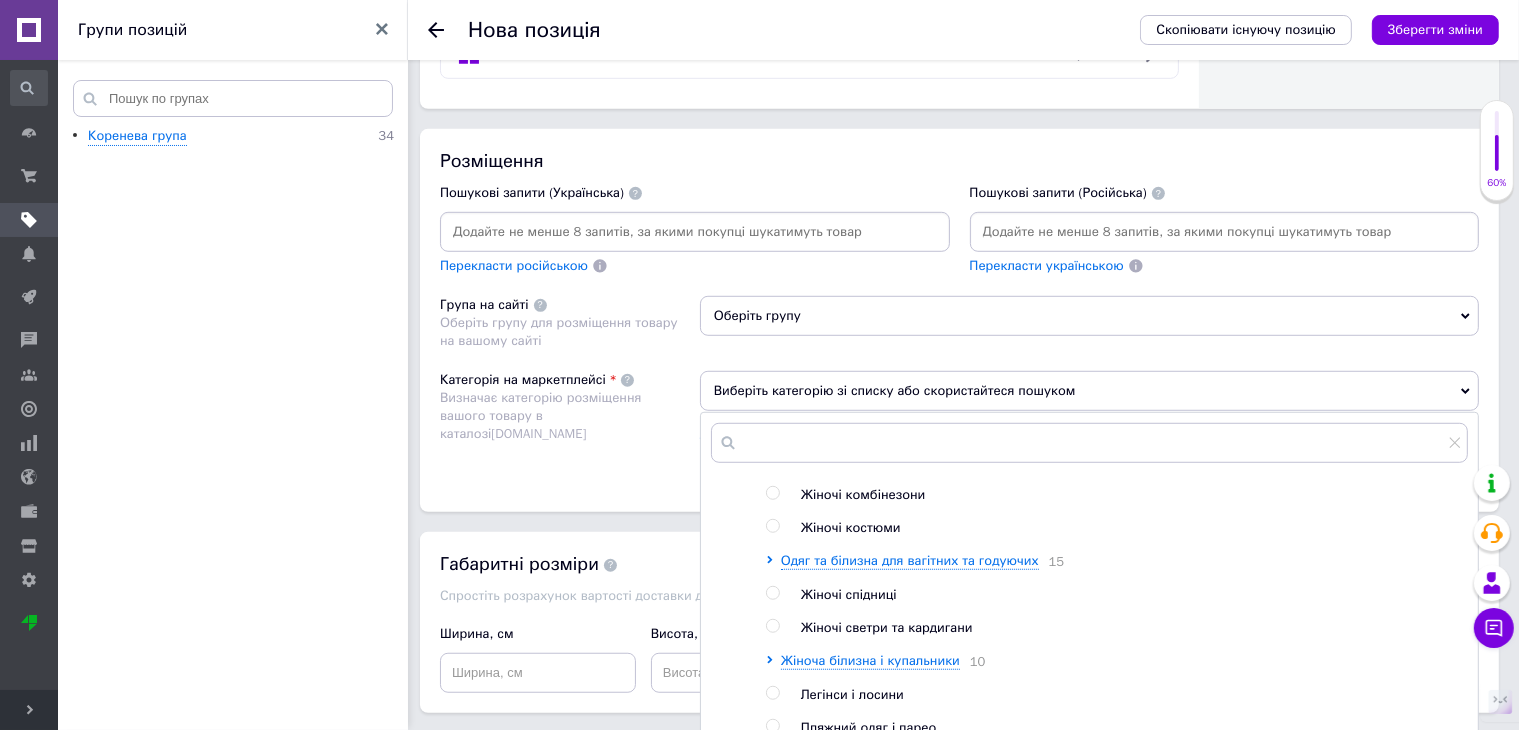 scroll, scrollTop: 700, scrollLeft: 0, axis: vertical 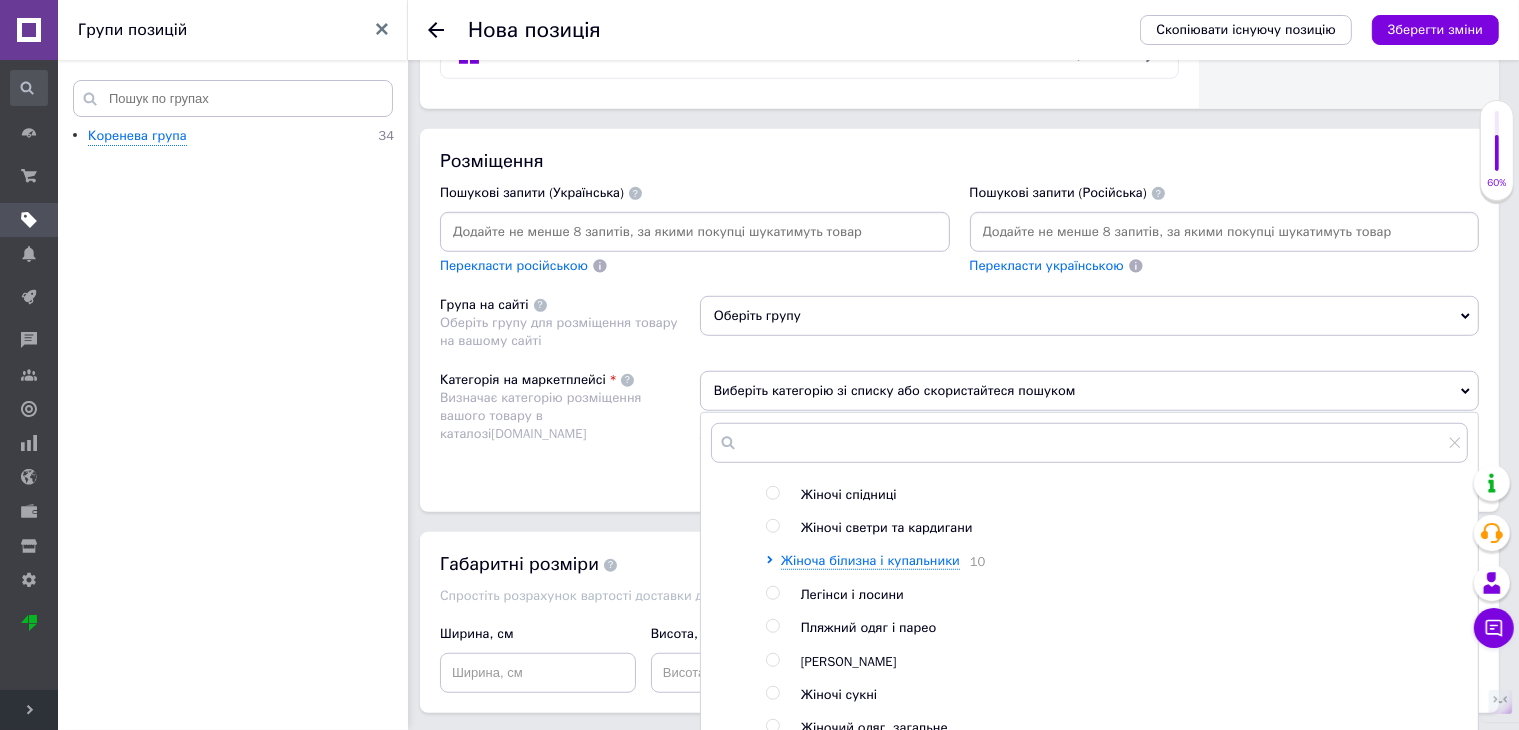 click at bounding box center (772, 693) 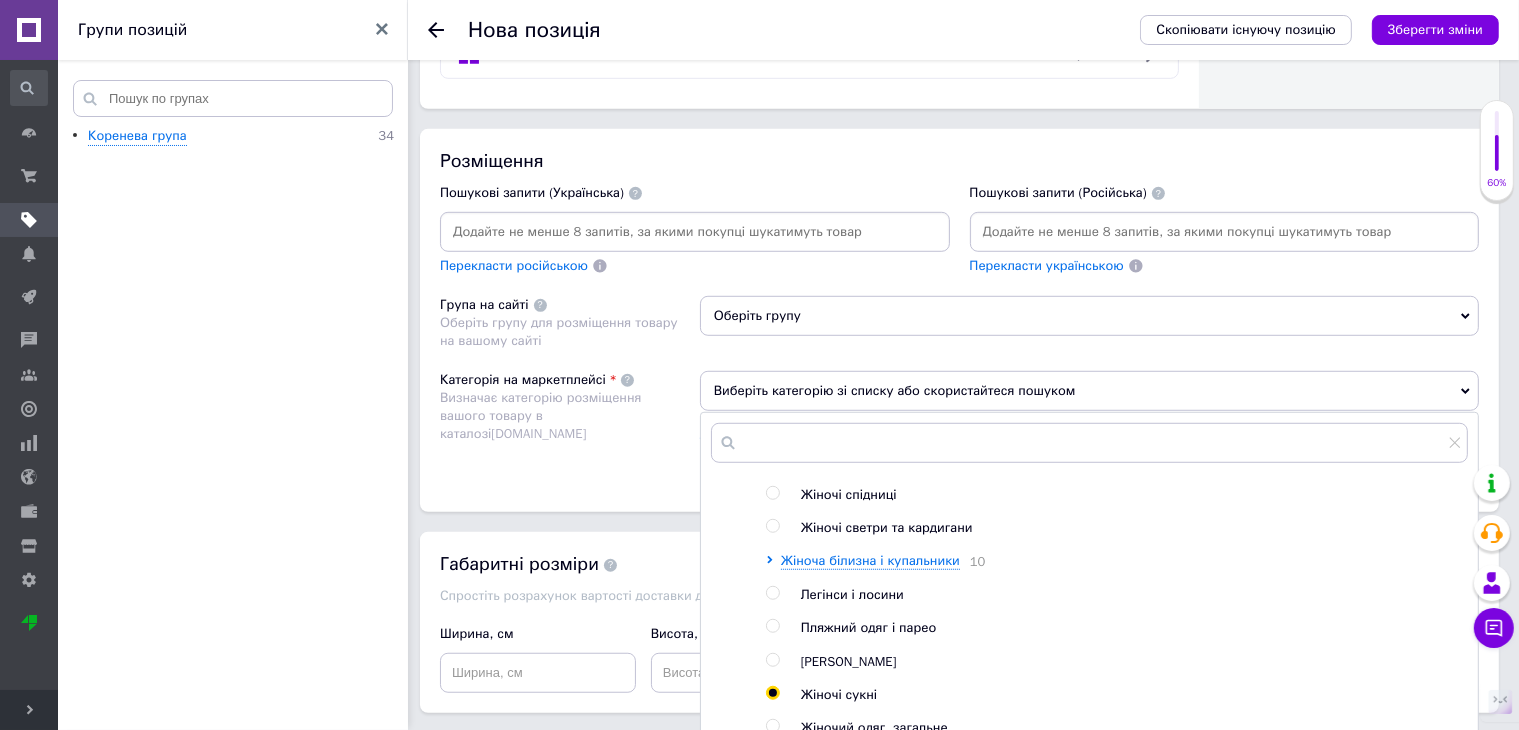 radio on "true" 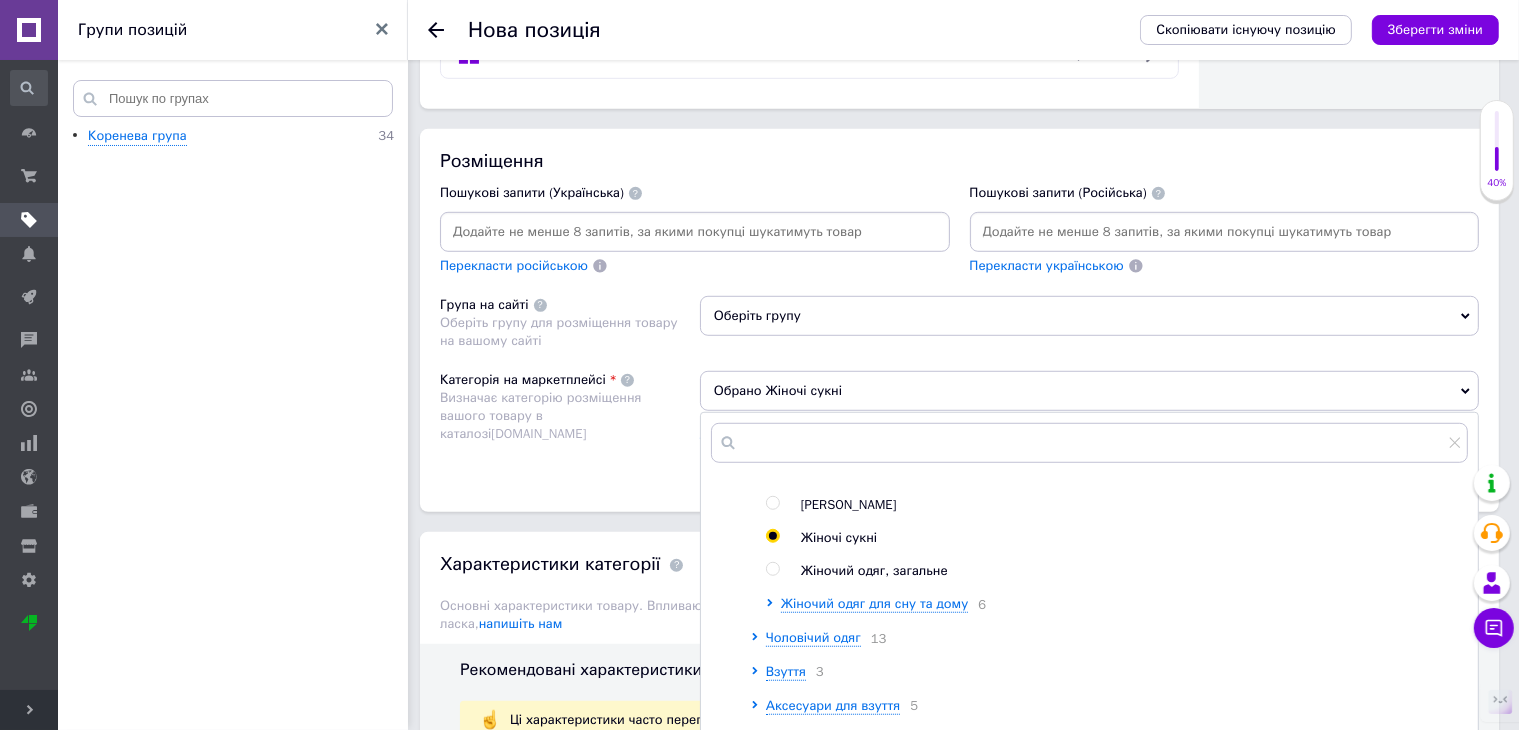 scroll, scrollTop: 900, scrollLeft: 0, axis: vertical 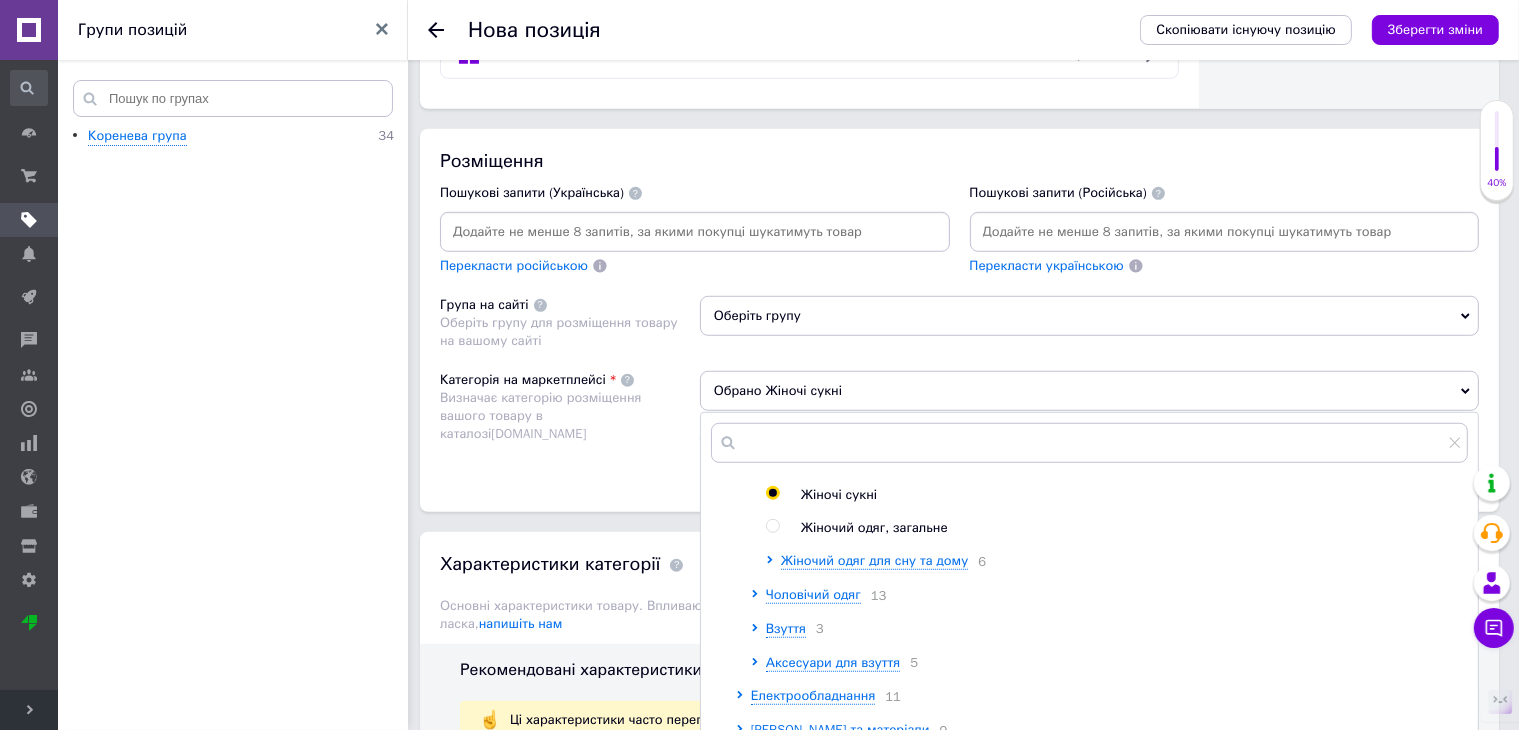 click on "Категорія на маркетплейсі Визначає категорію розміщення вашого товару в каталозі  [DOMAIN_NAME]" at bounding box center [570, 421] 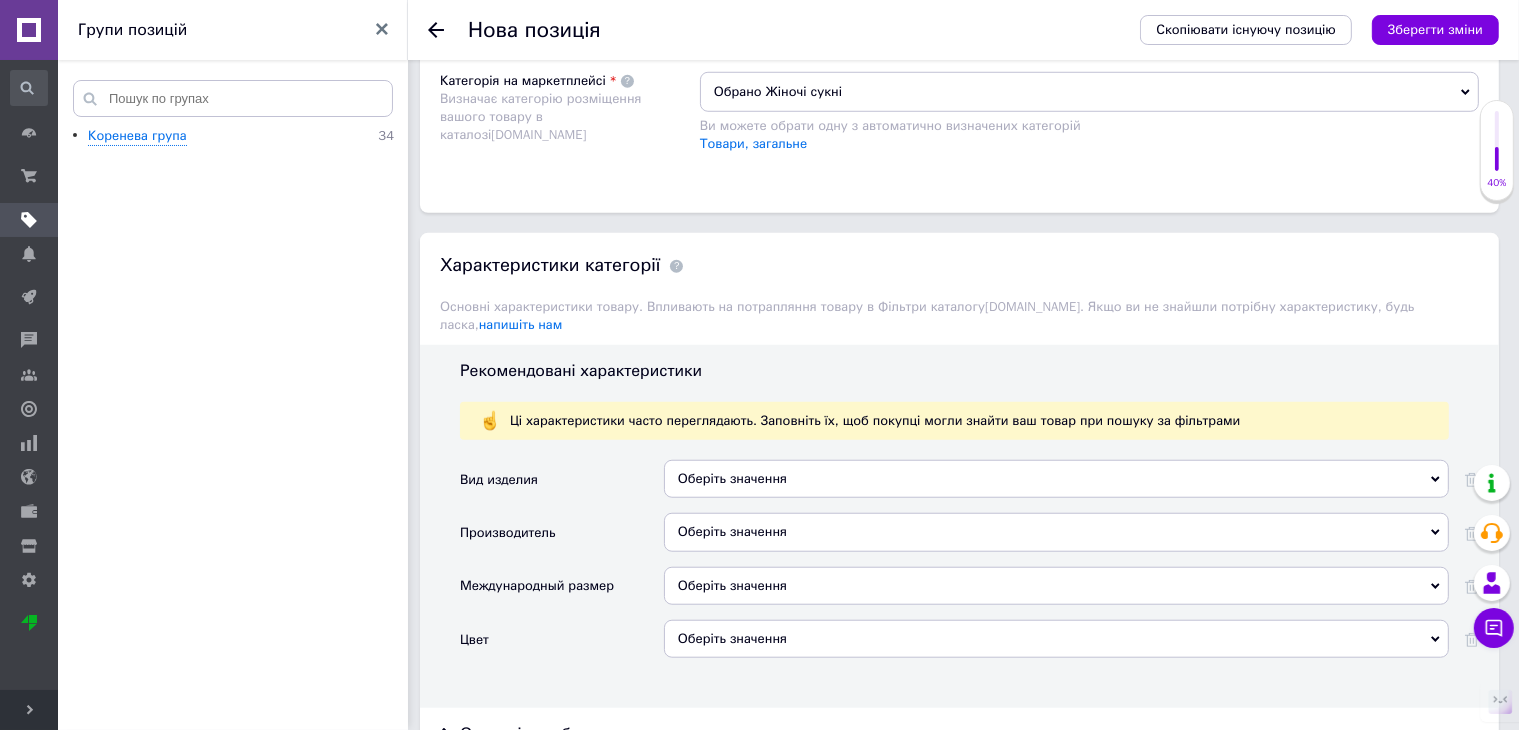 scroll, scrollTop: 1602, scrollLeft: 0, axis: vertical 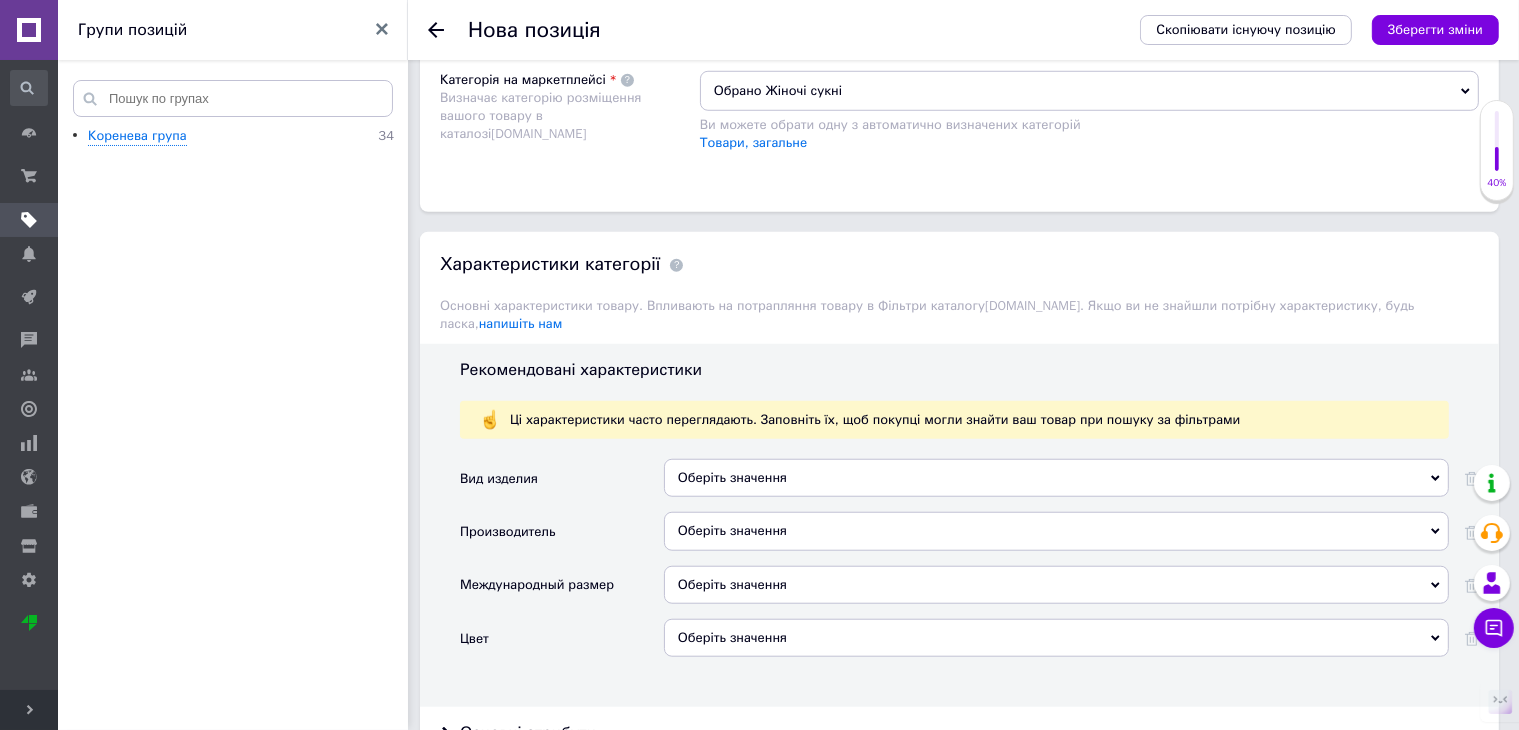 click on "Оберіть значення" at bounding box center [1056, 478] 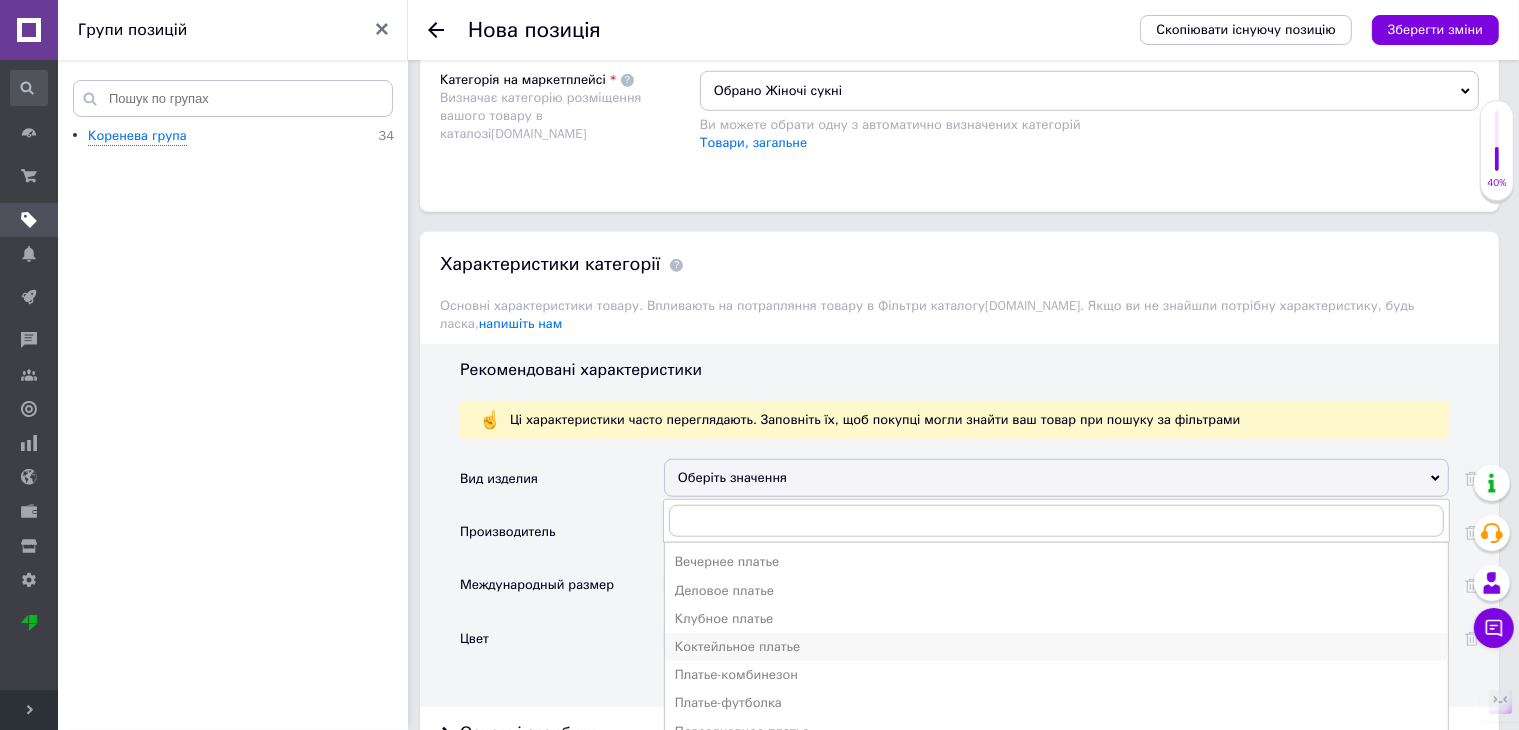 click on "Коктейльное платье" at bounding box center (1056, 647) 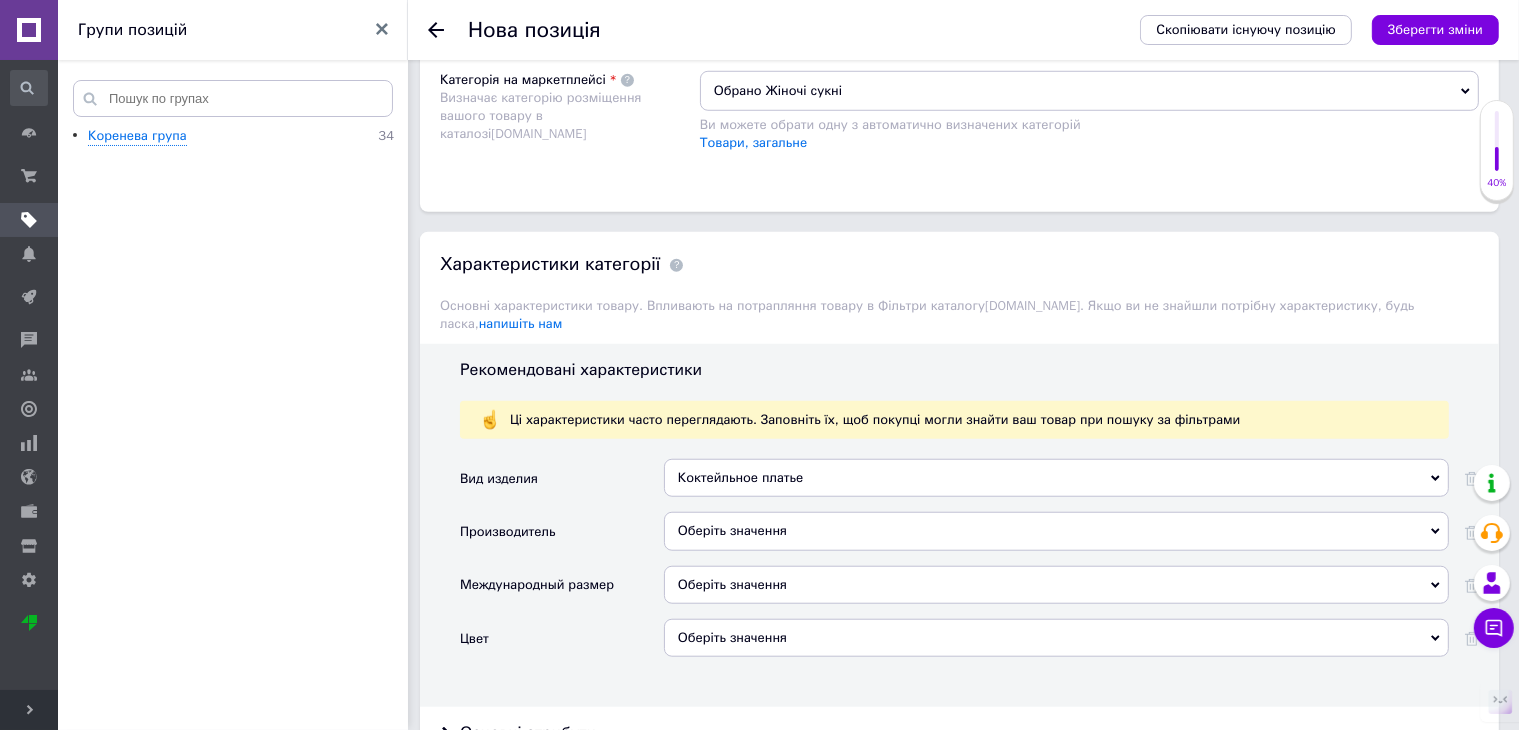 click on "Оберіть значення" at bounding box center [1056, 531] 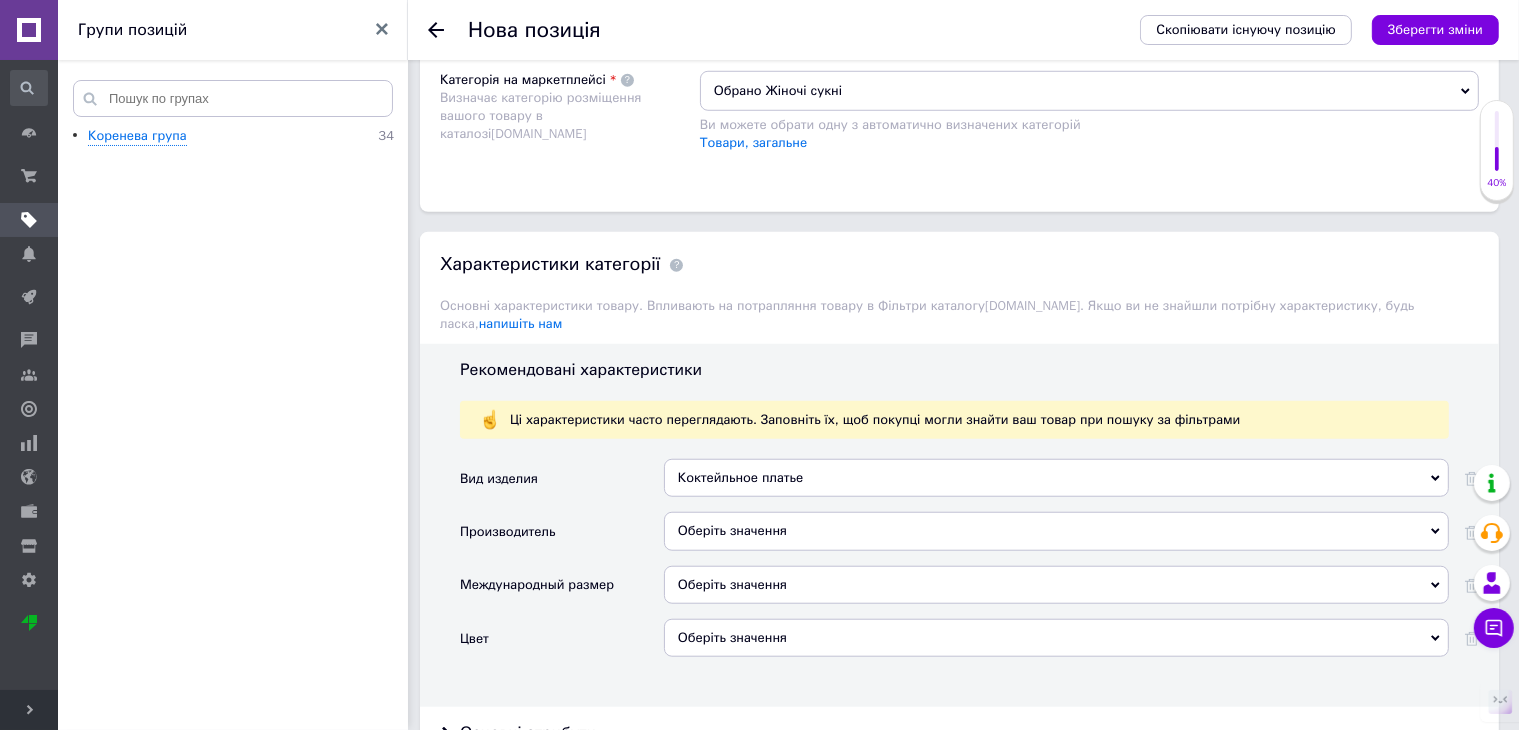click on "Вид изделия" at bounding box center [562, 485] 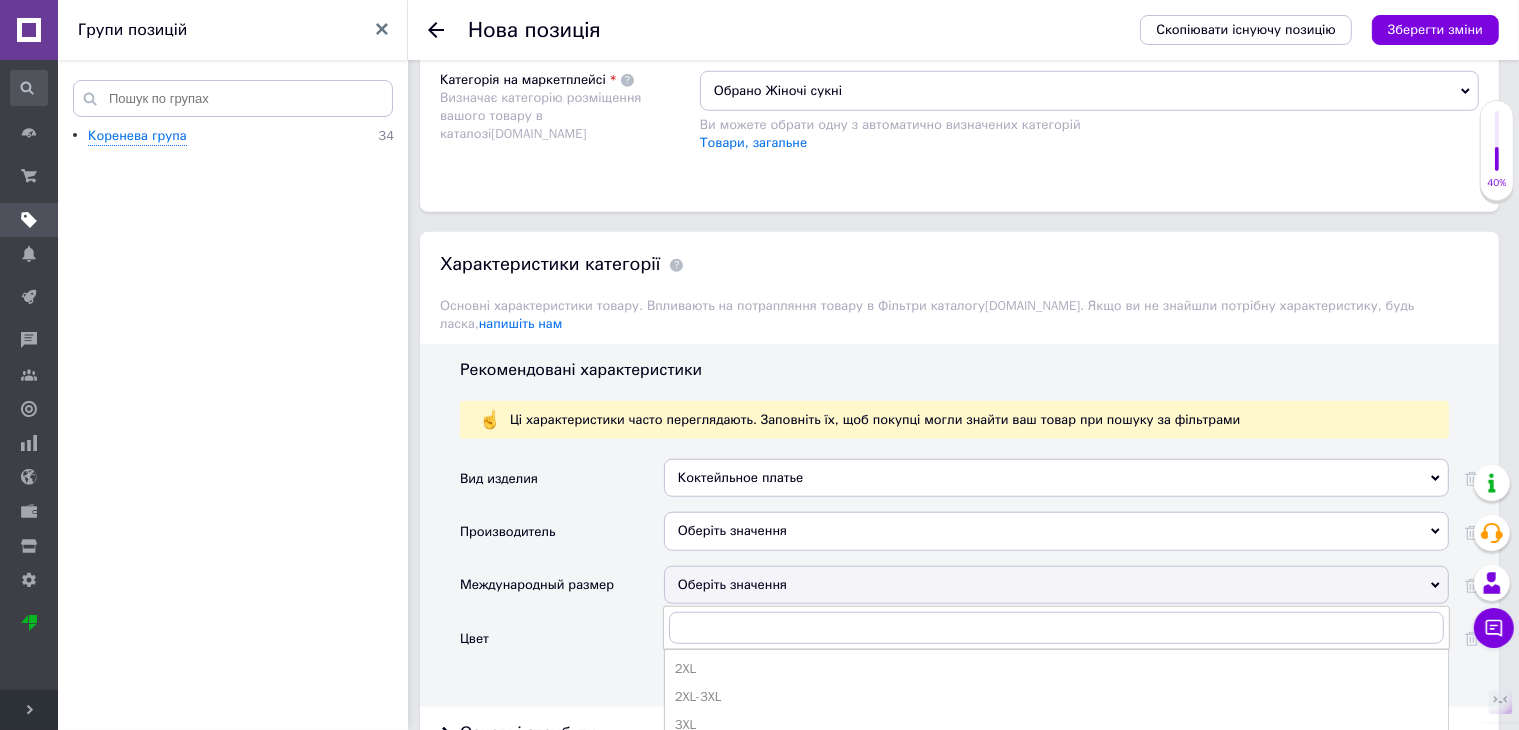 click on "Производитель" at bounding box center [562, 538] 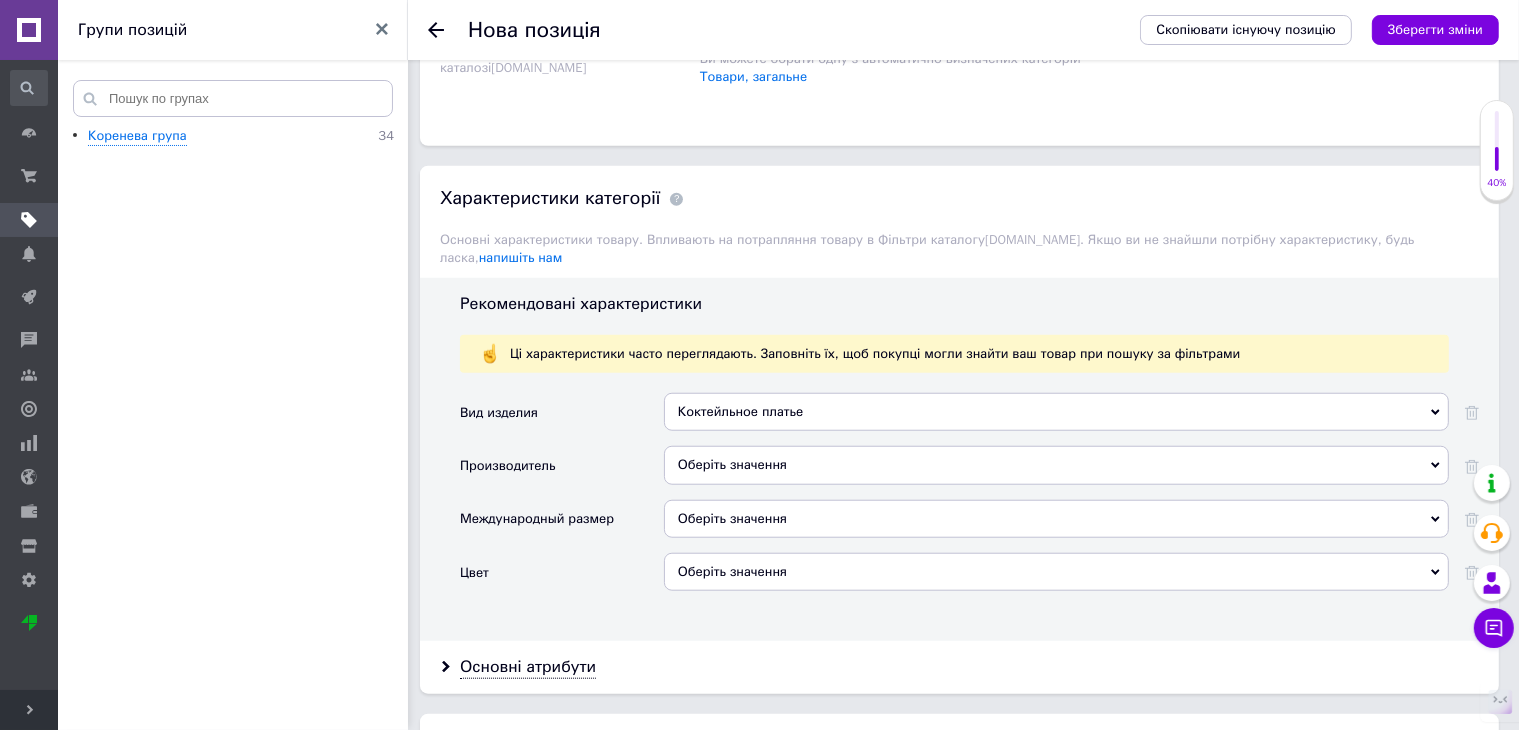 scroll, scrollTop: 1702, scrollLeft: 0, axis: vertical 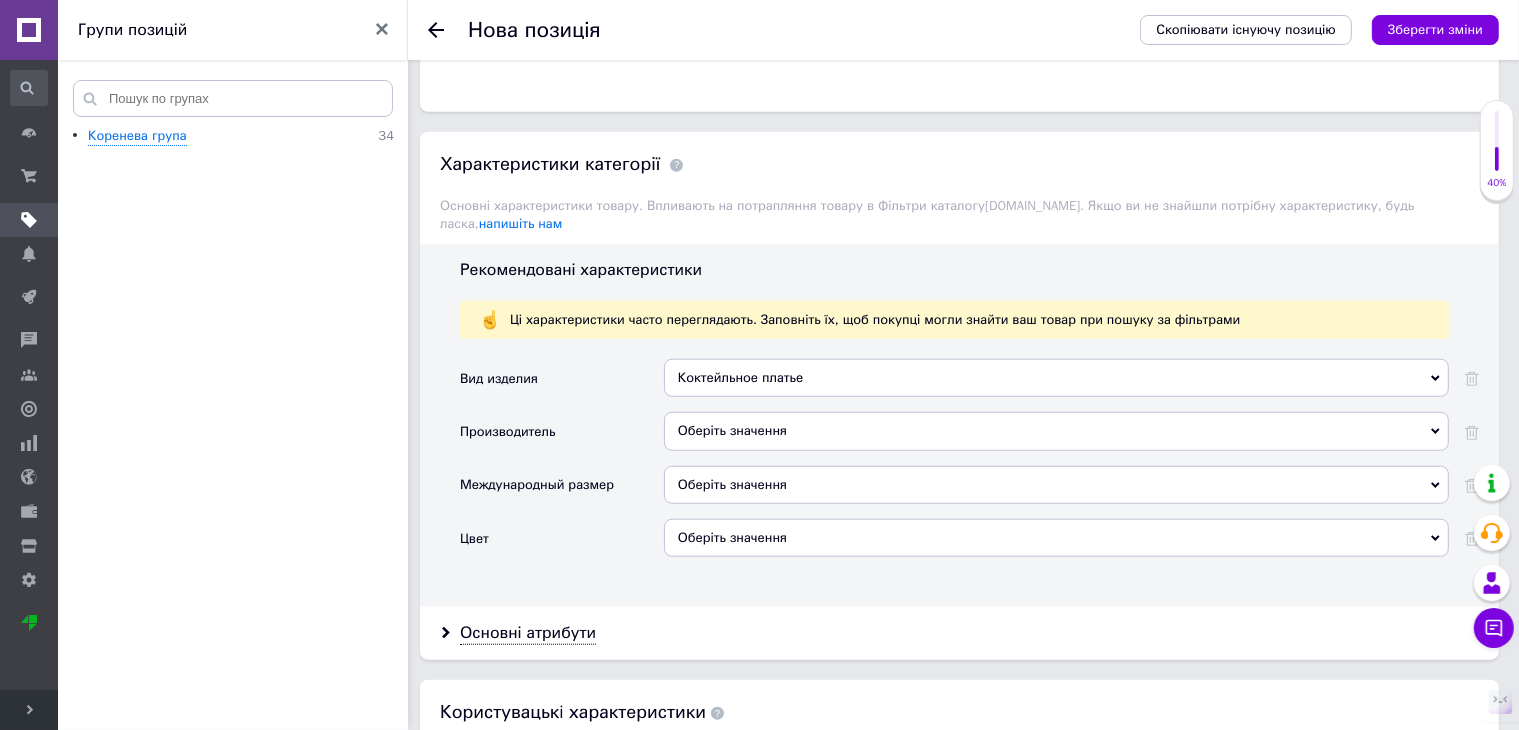 click on "Оберіть значення" at bounding box center [1056, 538] 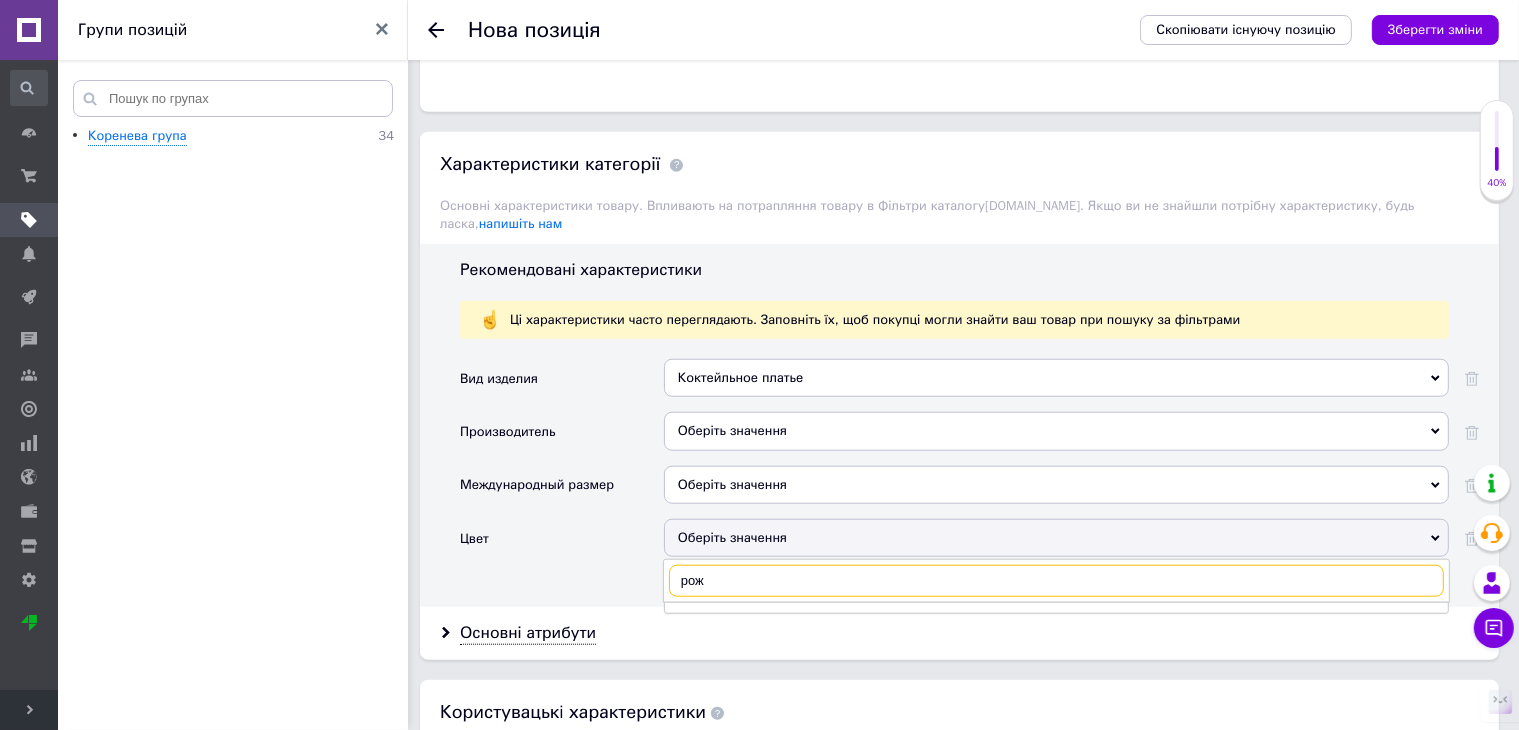 click on "рож" at bounding box center (1056, 581) 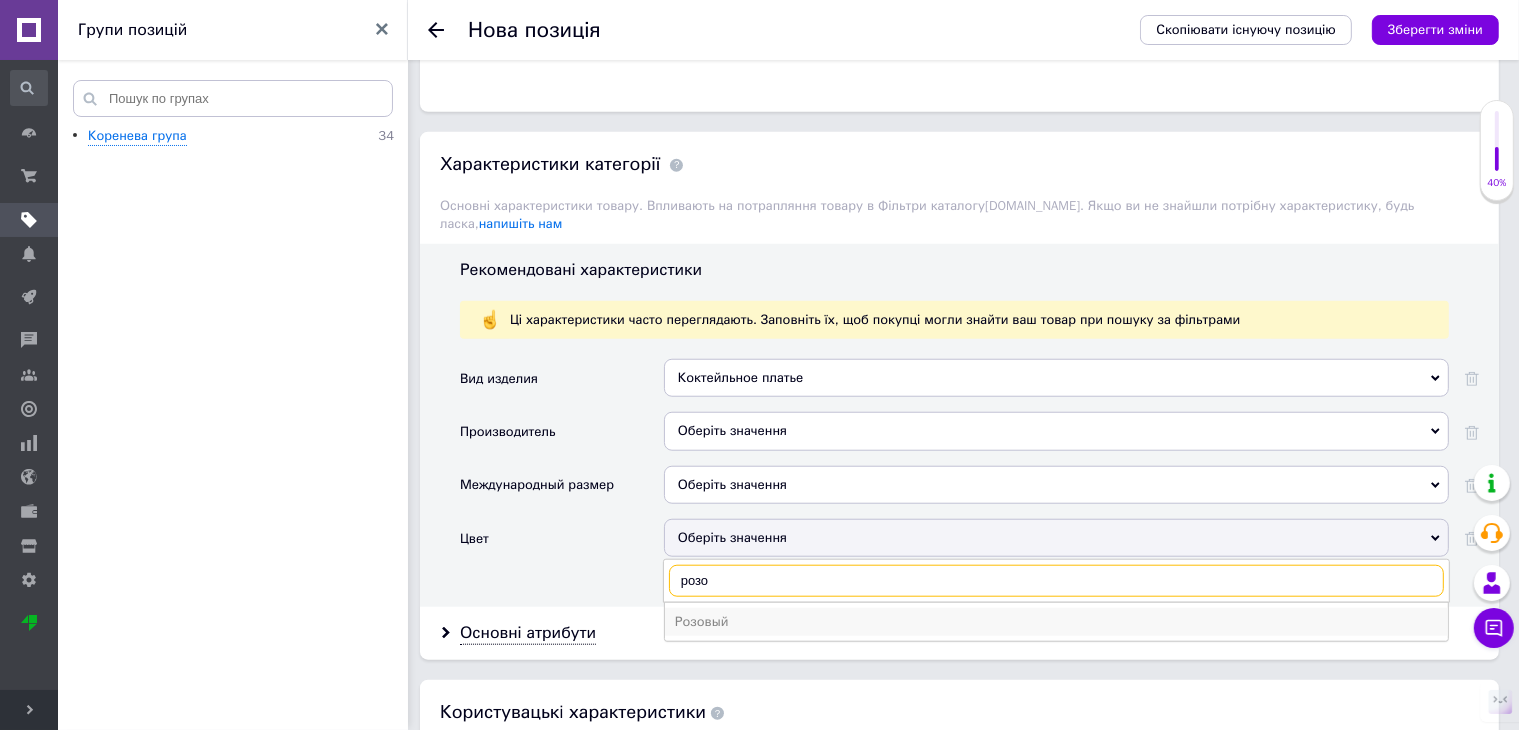 type on "розо" 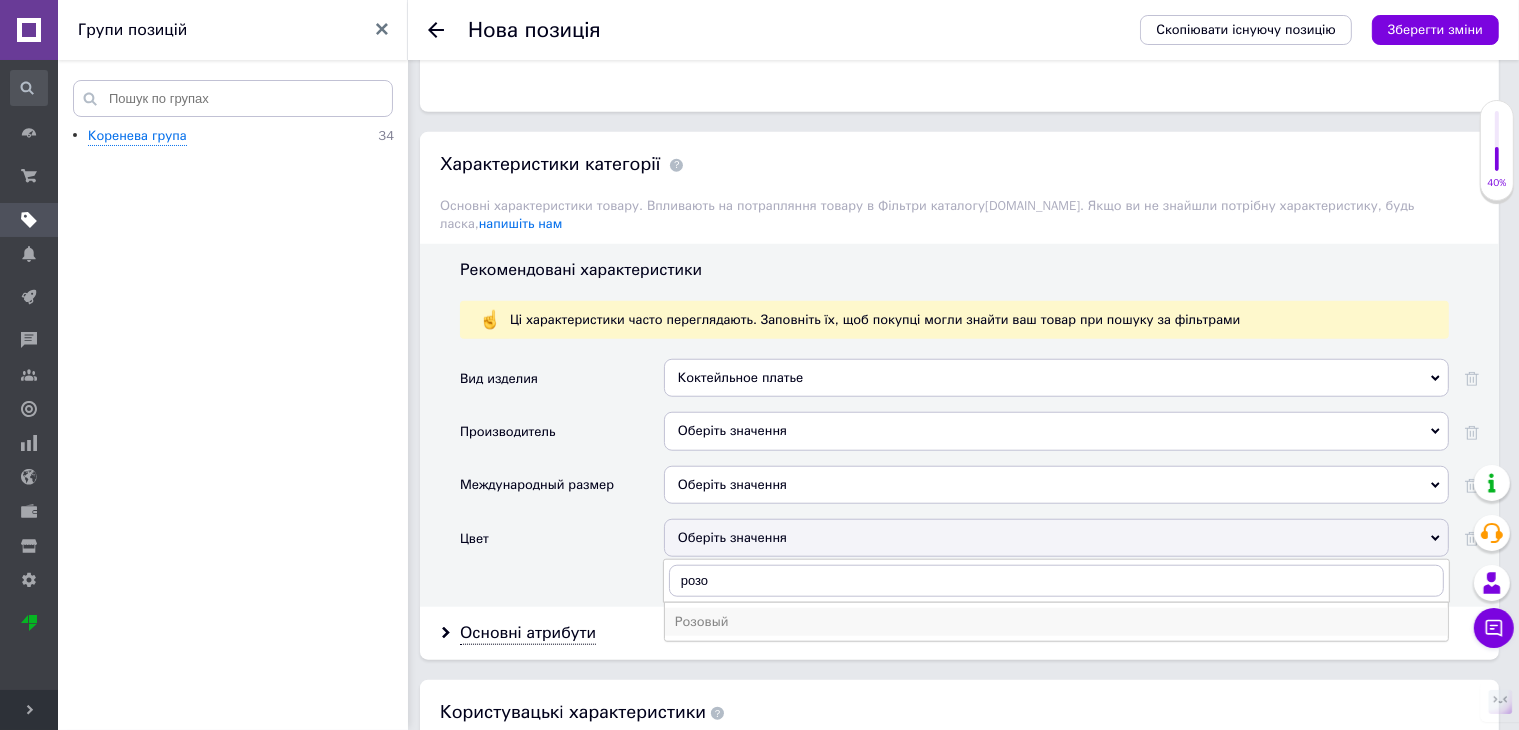 click on "Розовый" at bounding box center (1056, 622) 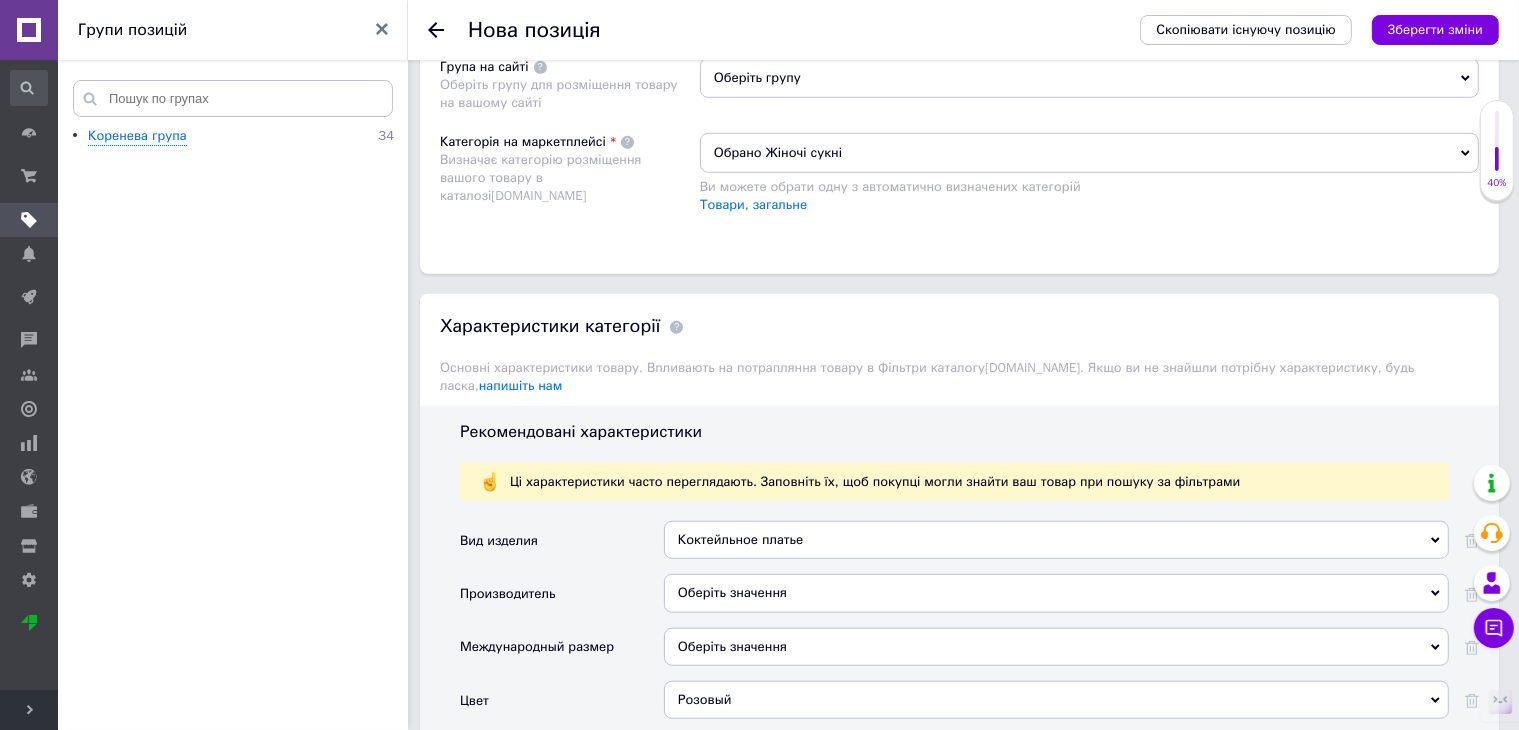 scroll, scrollTop: 1602, scrollLeft: 0, axis: vertical 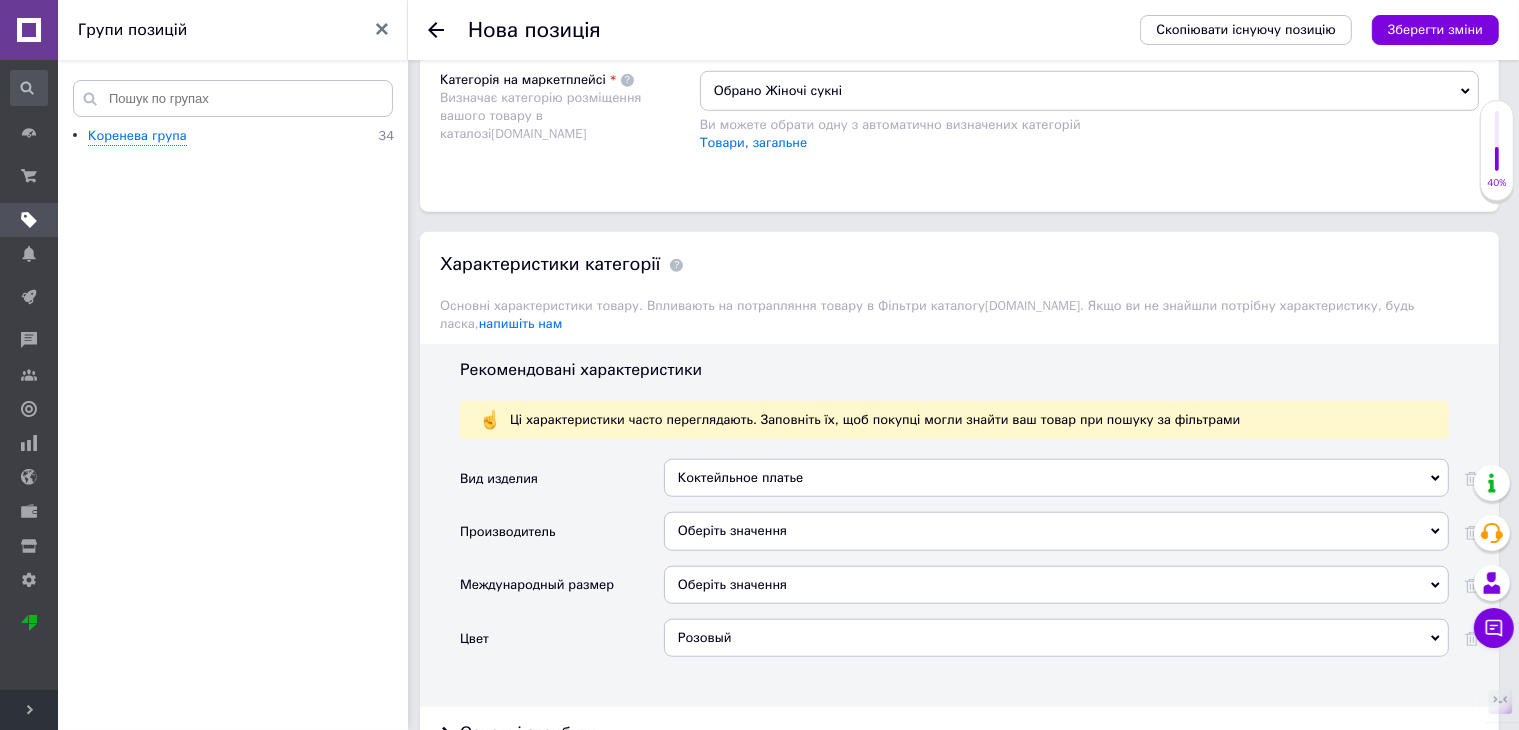 click on "Оберіть значення" at bounding box center (1056, 531) 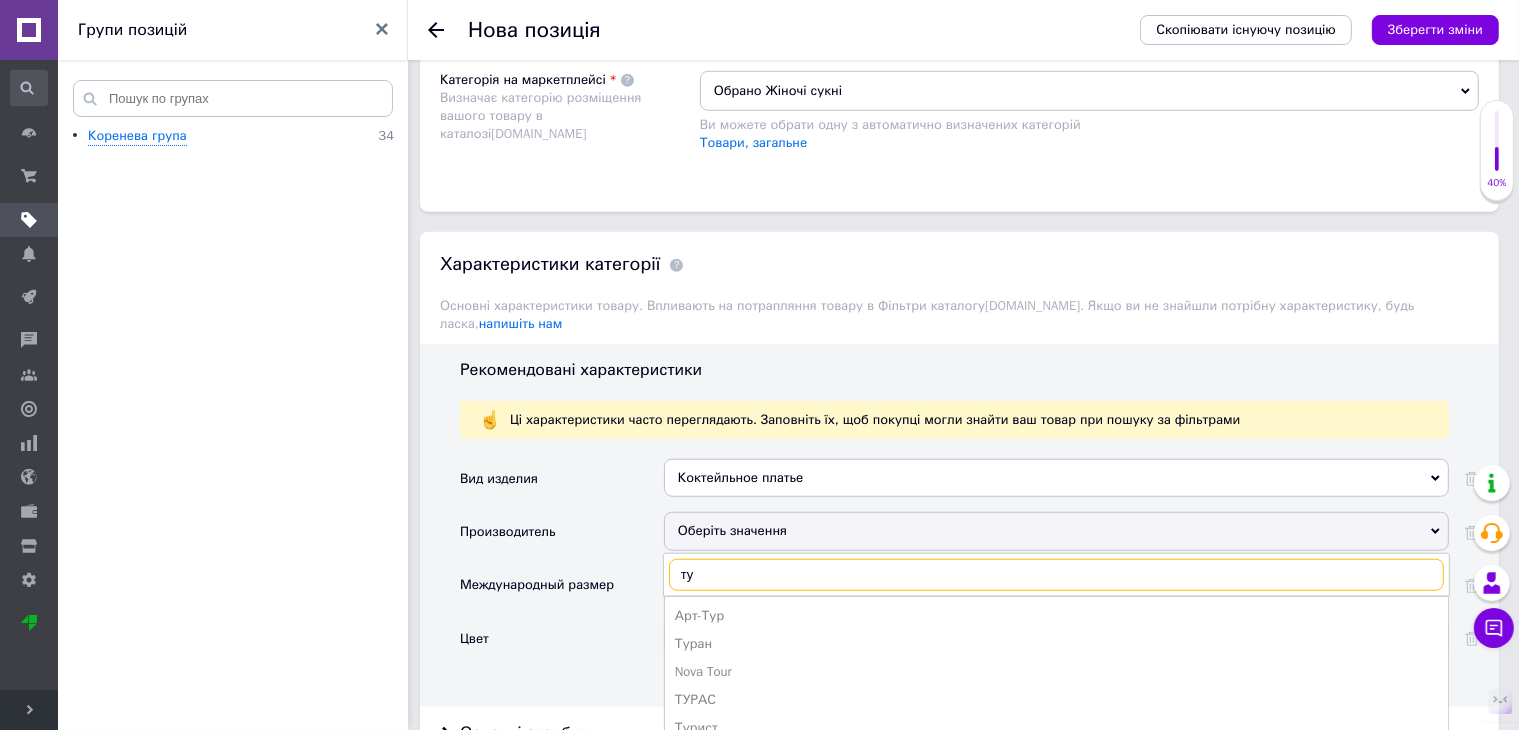 type on "т" 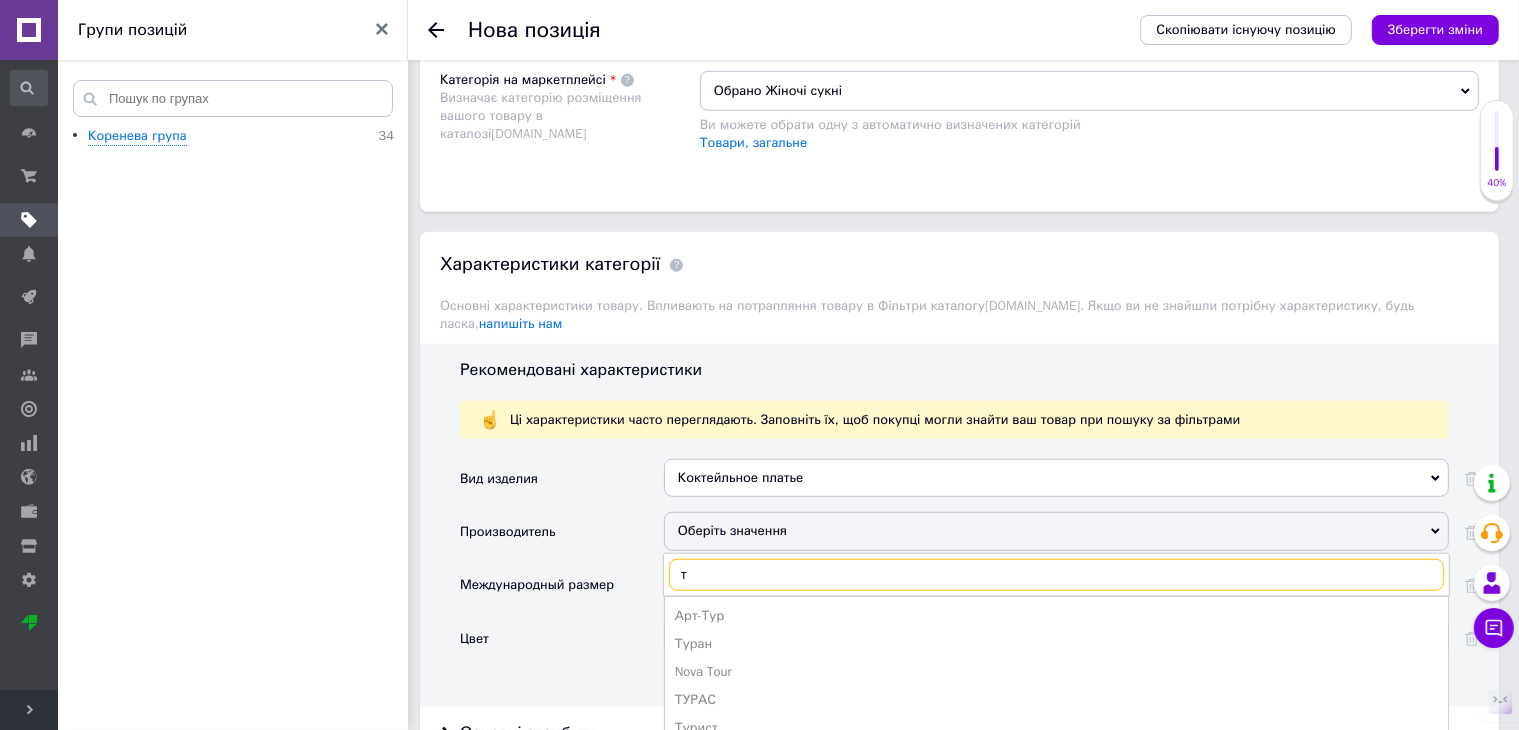 type 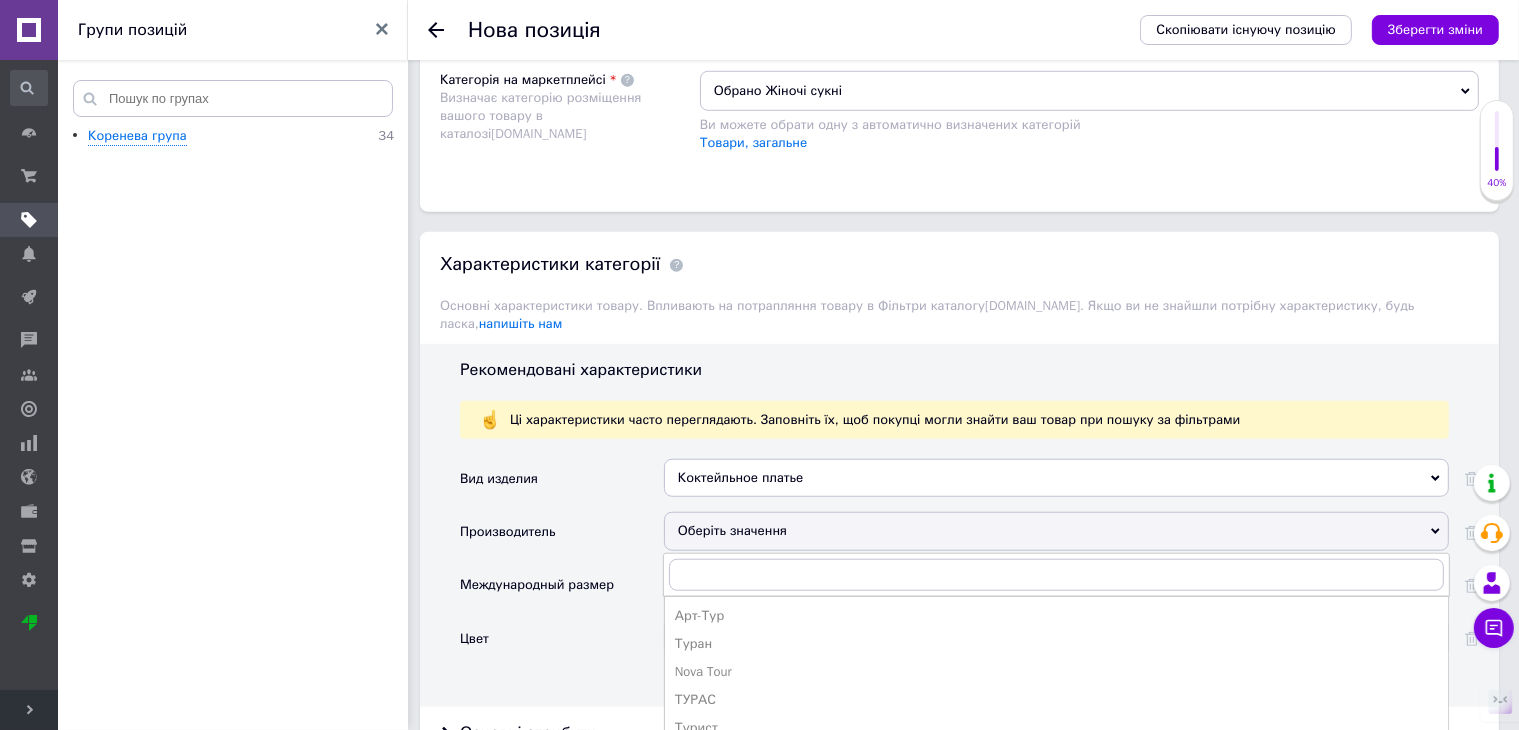 click on "Производитель" at bounding box center [562, 538] 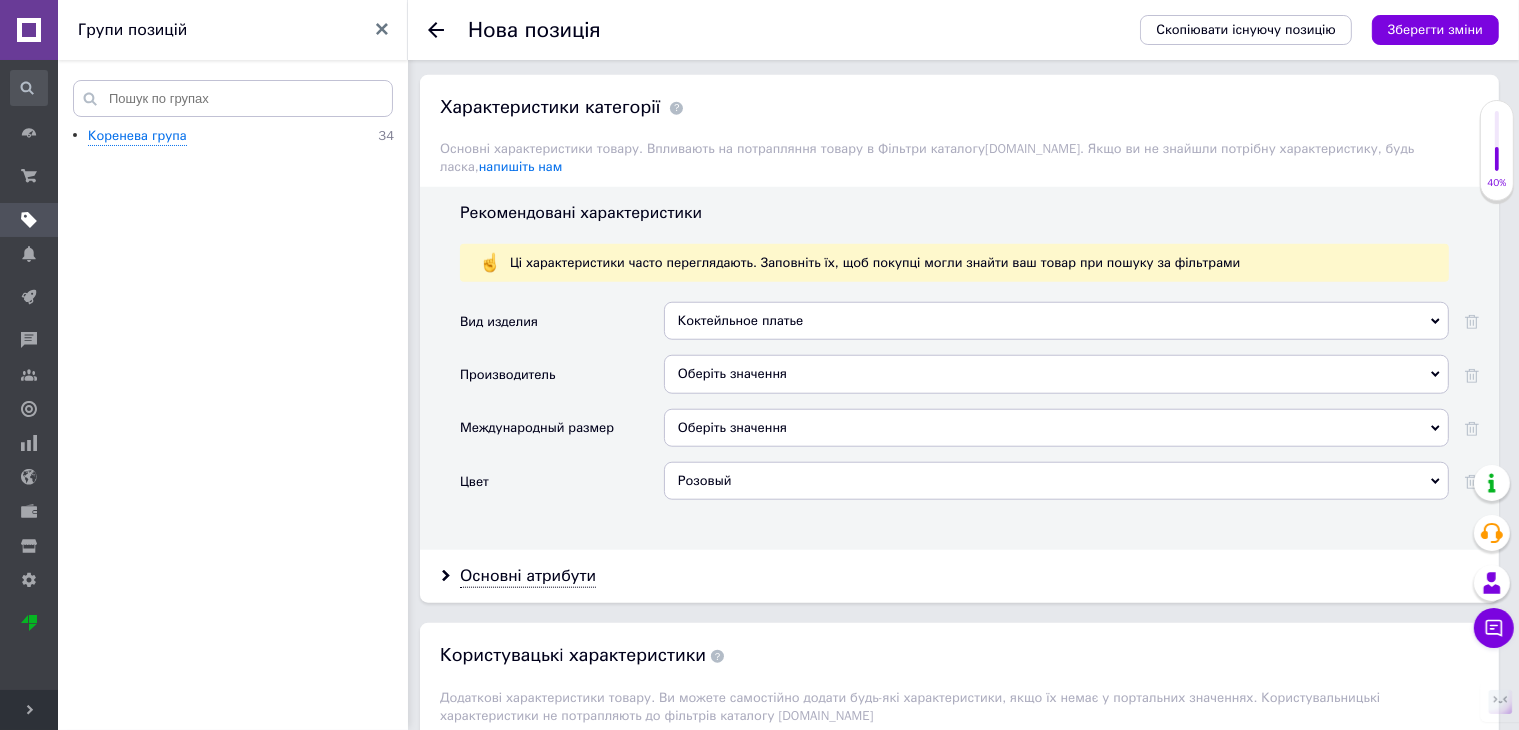 scroll, scrollTop: 1802, scrollLeft: 0, axis: vertical 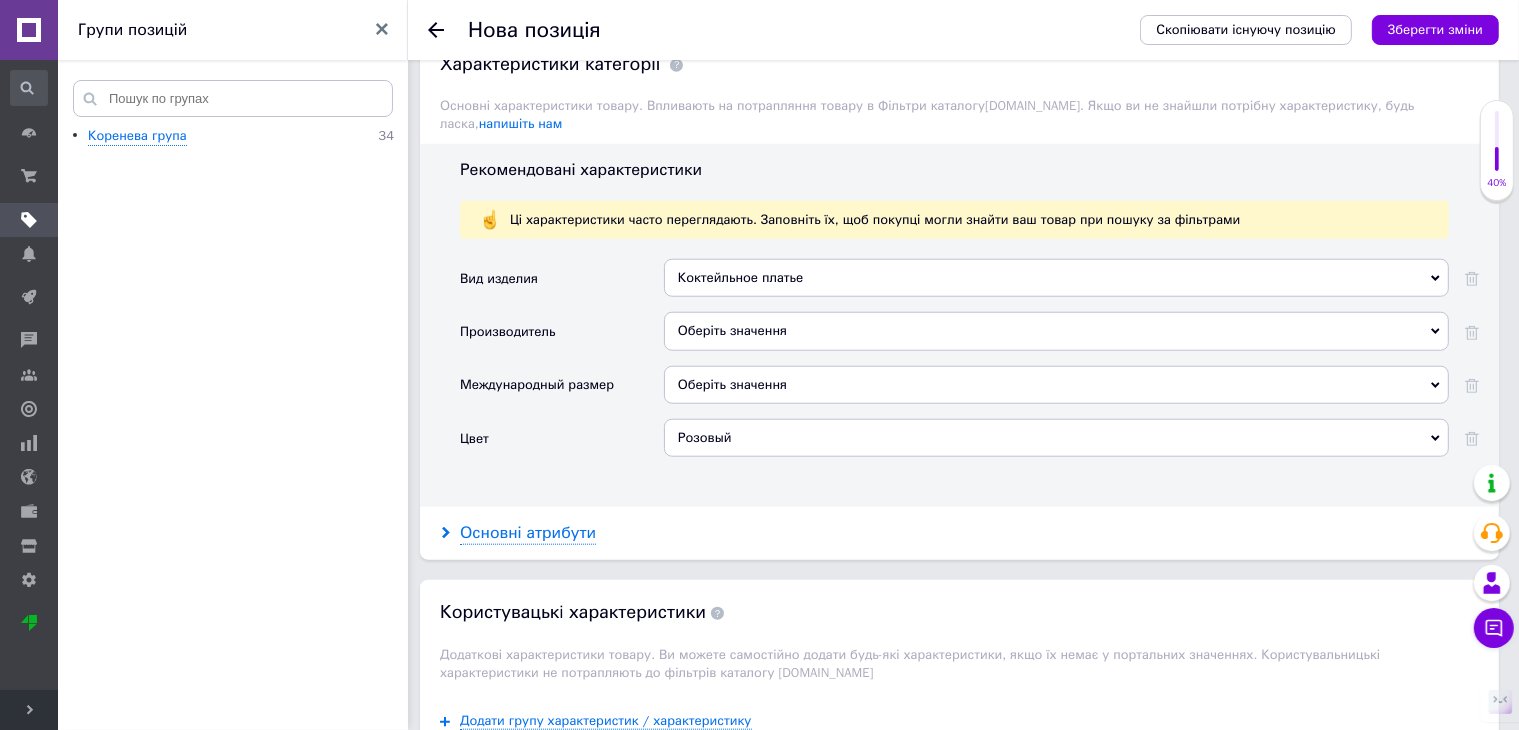 click on "Основні атрибути" at bounding box center [528, 533] 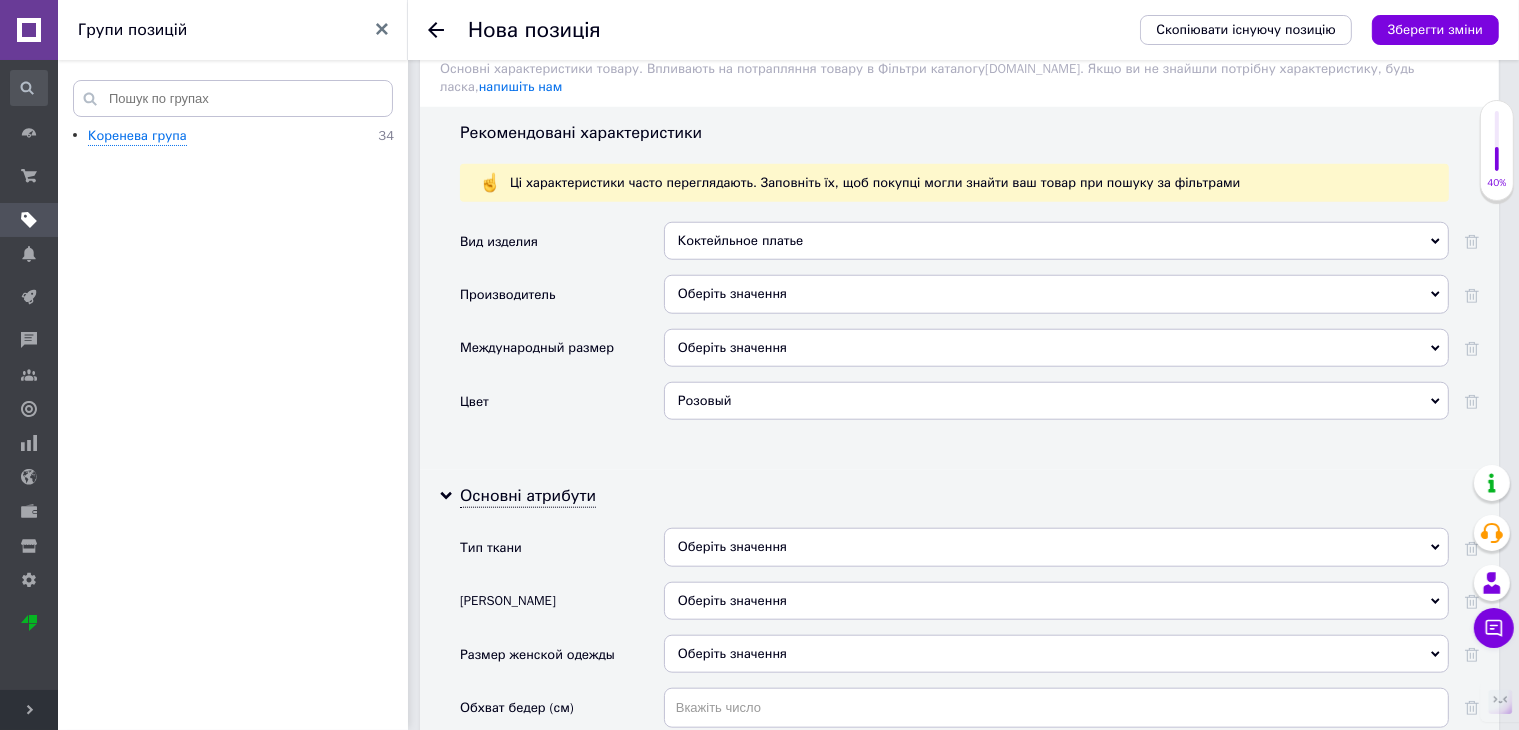 scroll, scrollTop: 1902, scrollLeft: 0, axis: vertical 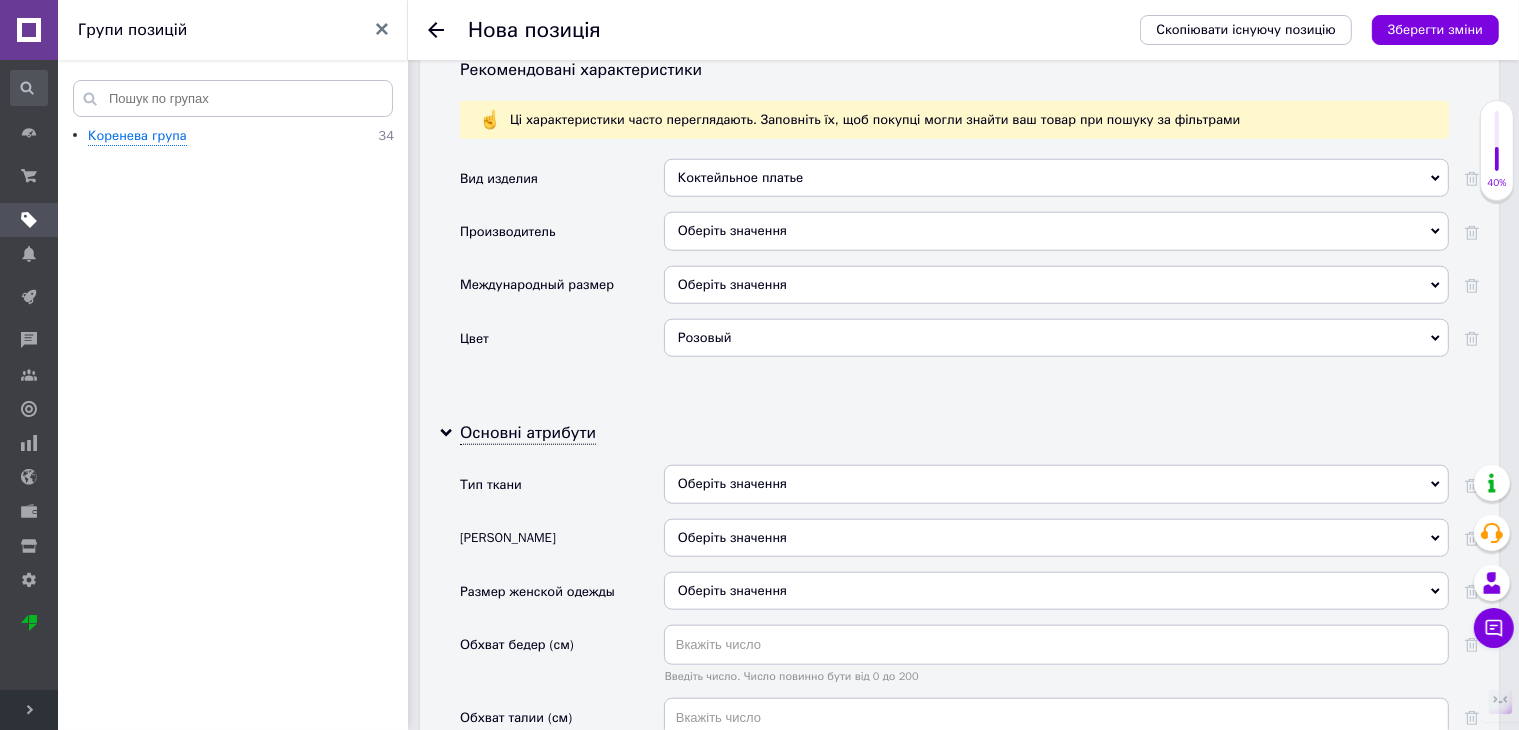 click on "Оберіть значення" at bounding box center (1056, 484) 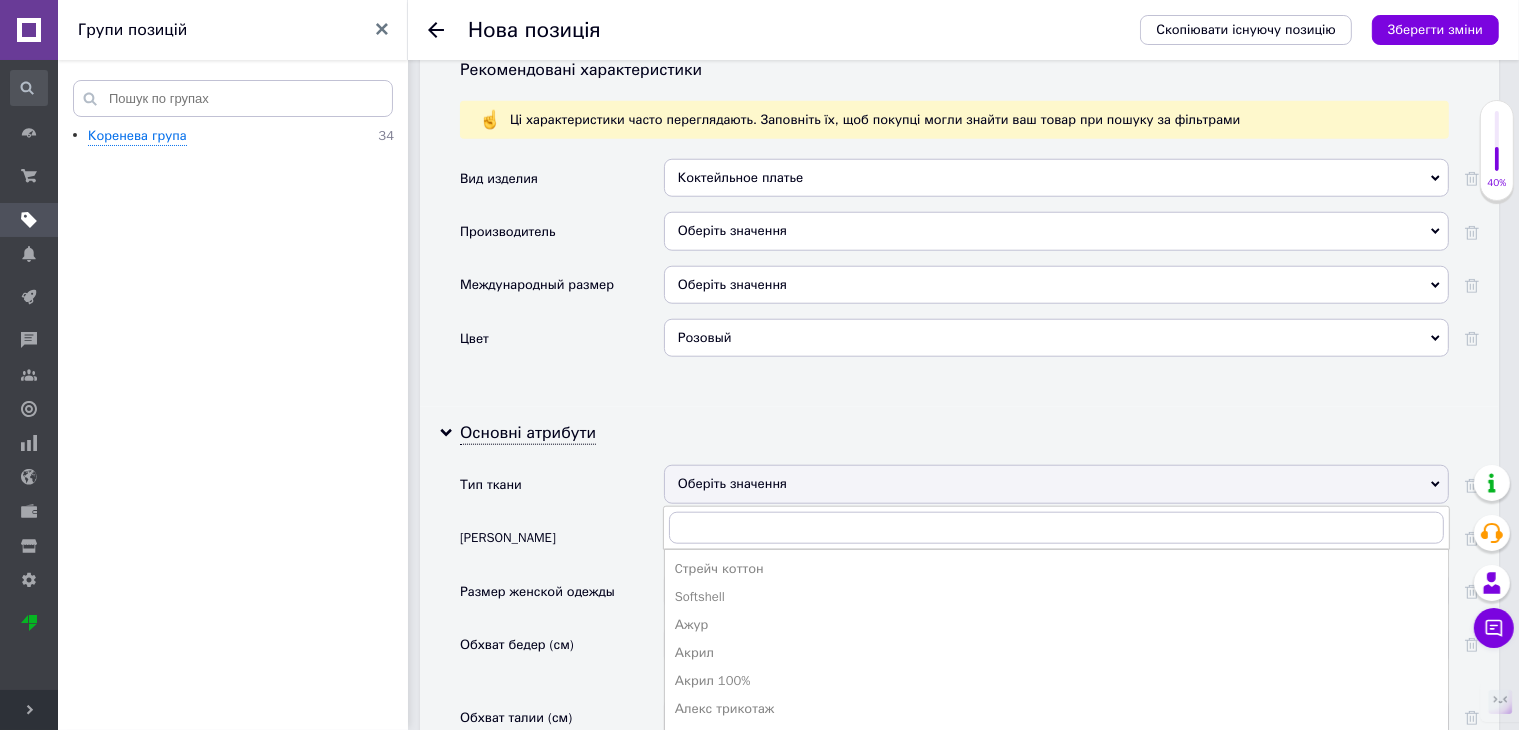 click on "Тип ткани" at bounding box center (562, 491) 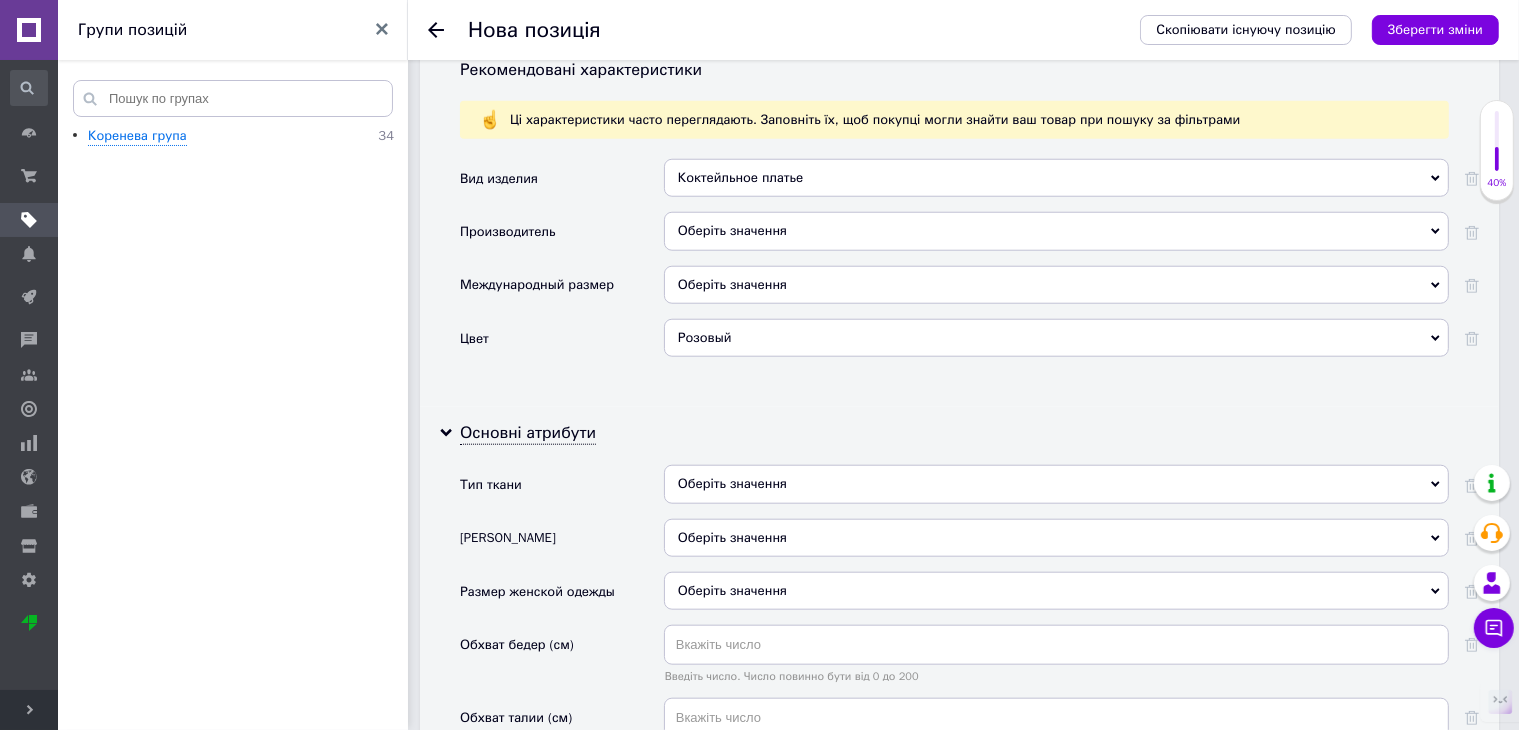 click on "Оберіть значення" at bounding box center [1056, 538] 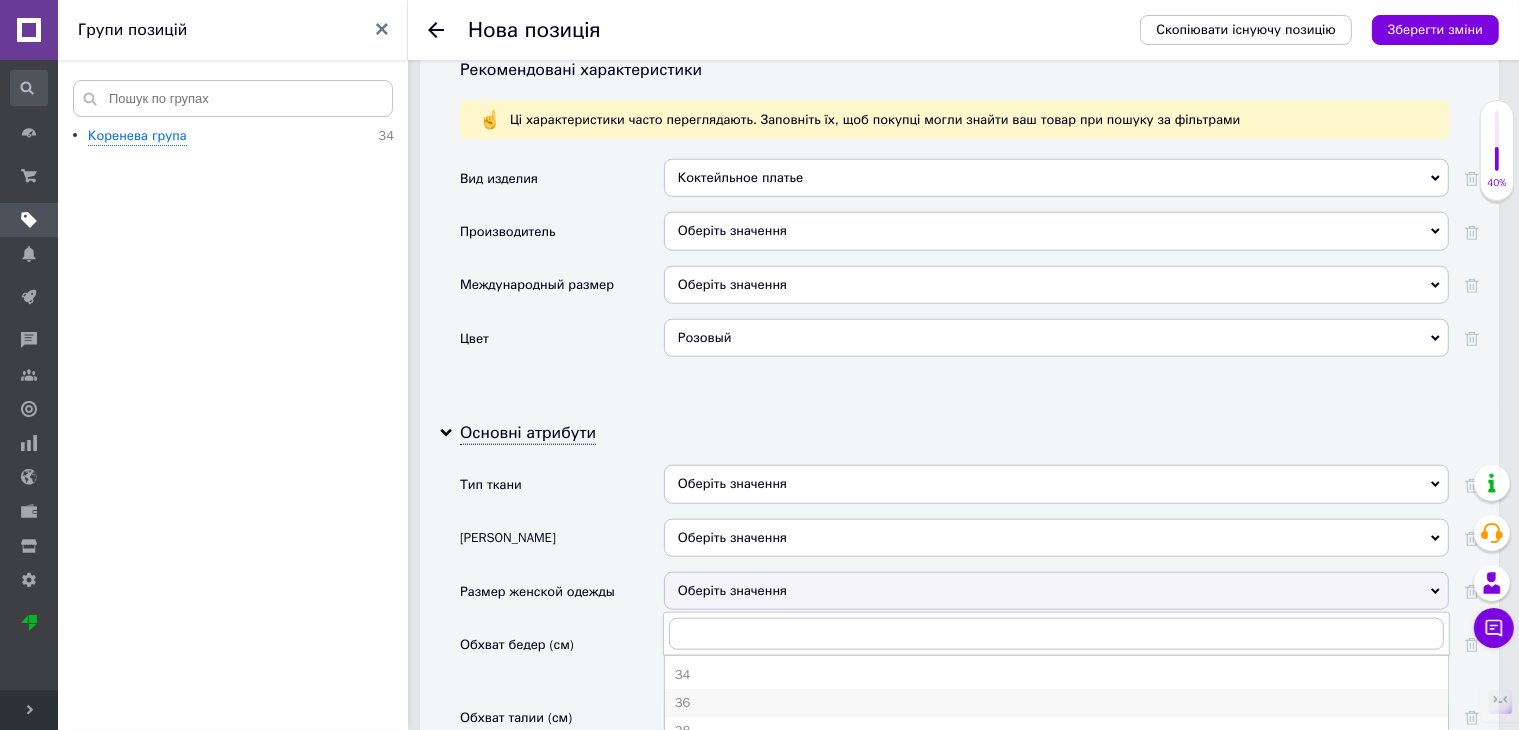 click on "36" at bounding box center (1056, 703) 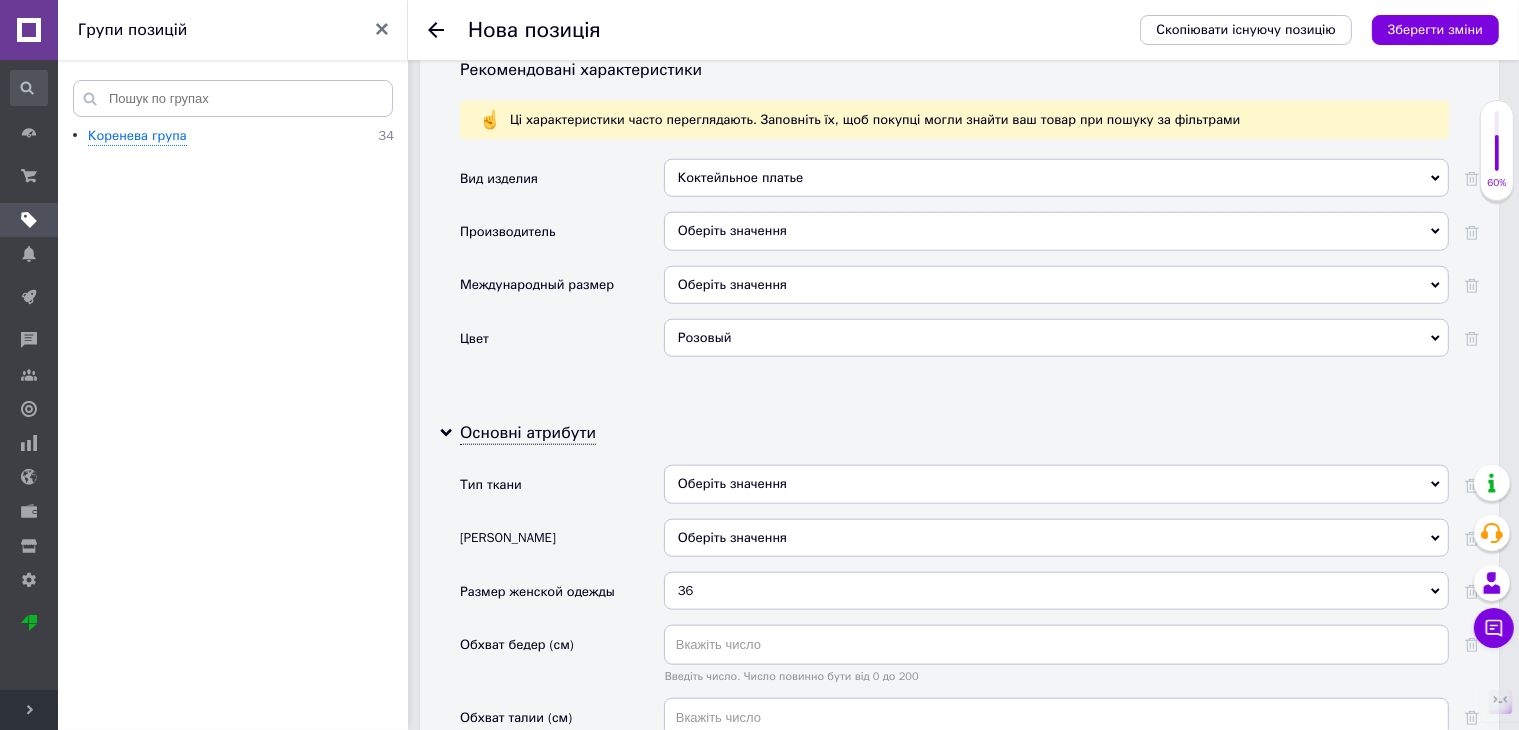 click on "Оберіть значення" at bounding box center (1056, 484) 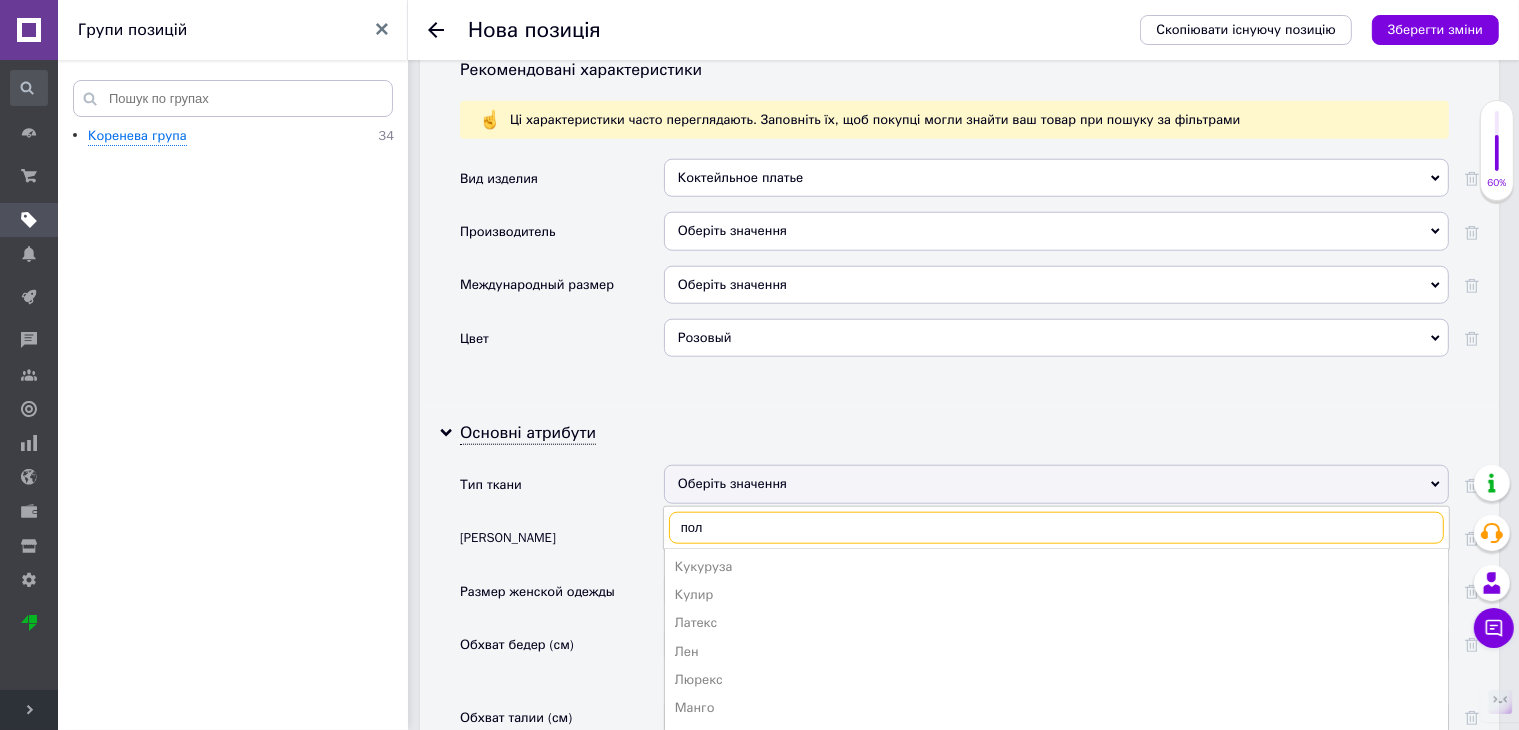 scroll, scrollTop: 0, scrollLeft: 0, axis: both 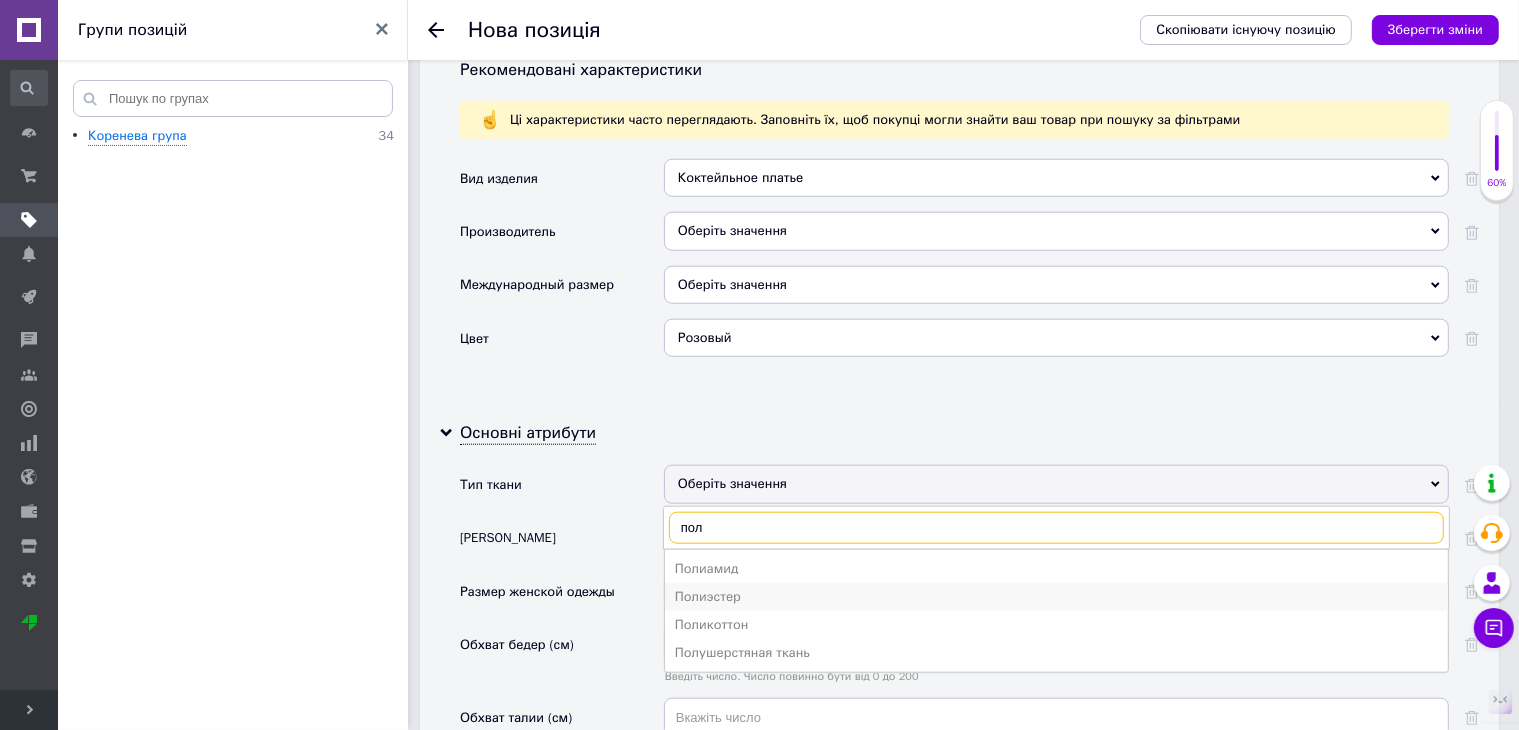 type on "пол" 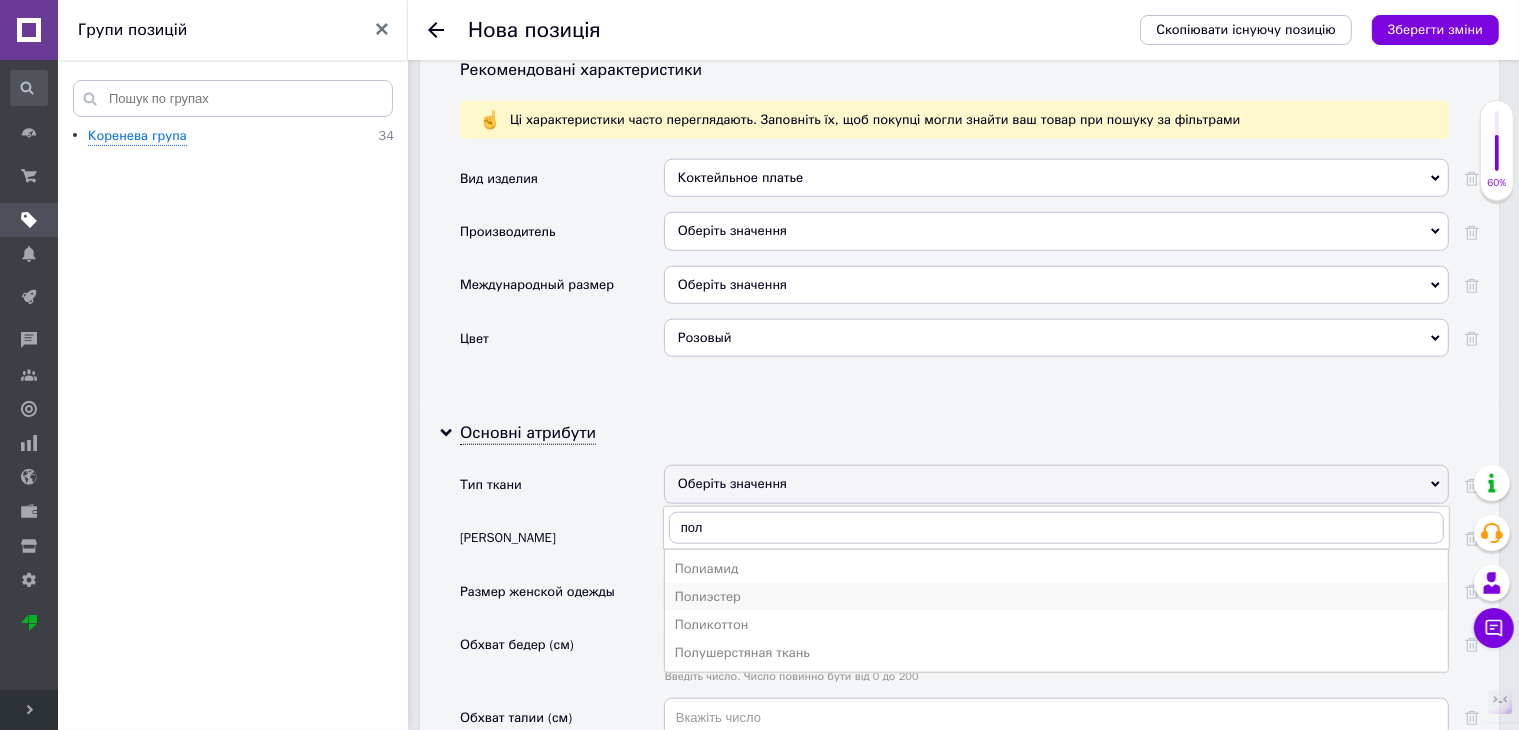 click on "Полиэстер" at bounding box center [1056, 597] 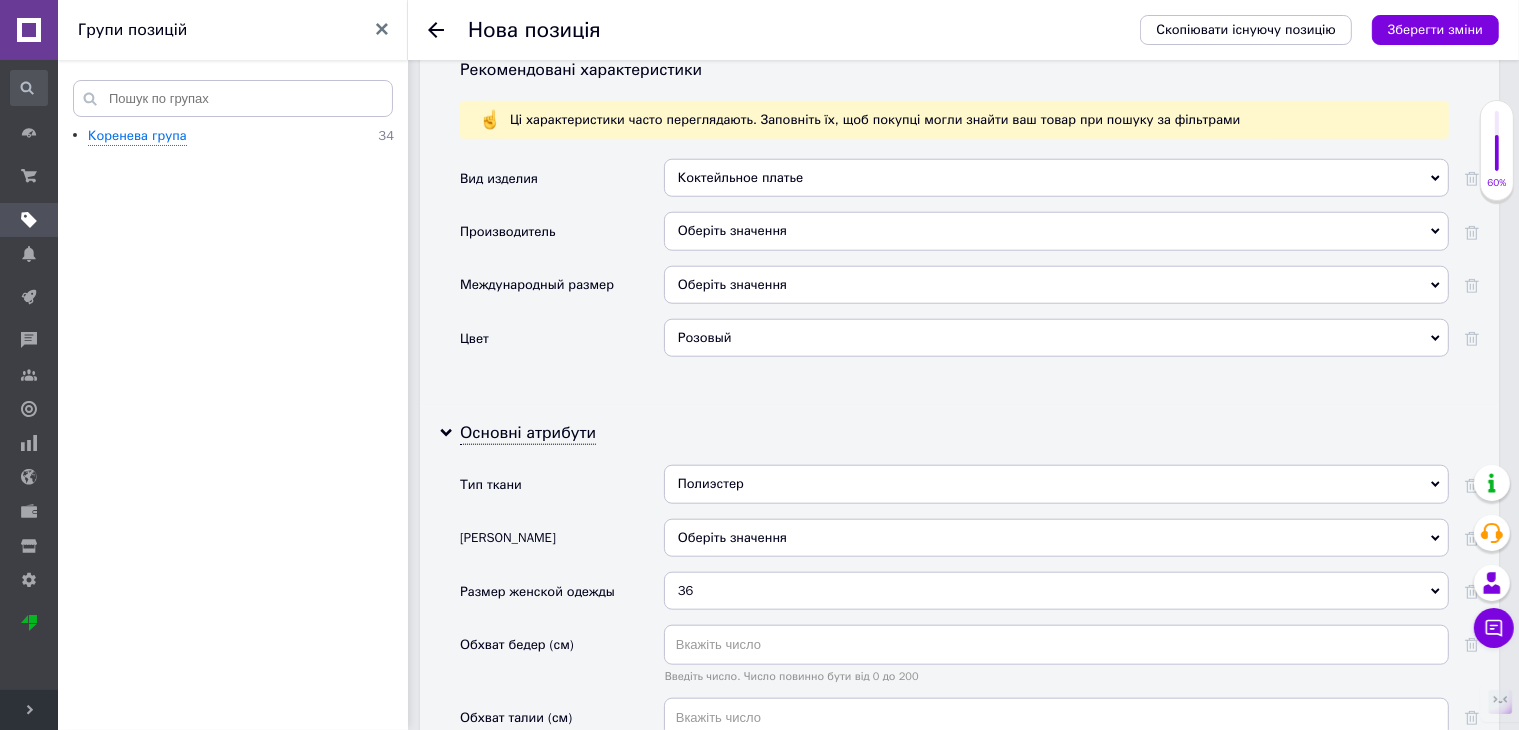 click on "Оберіть значення" at bounding box center [1056, 538] 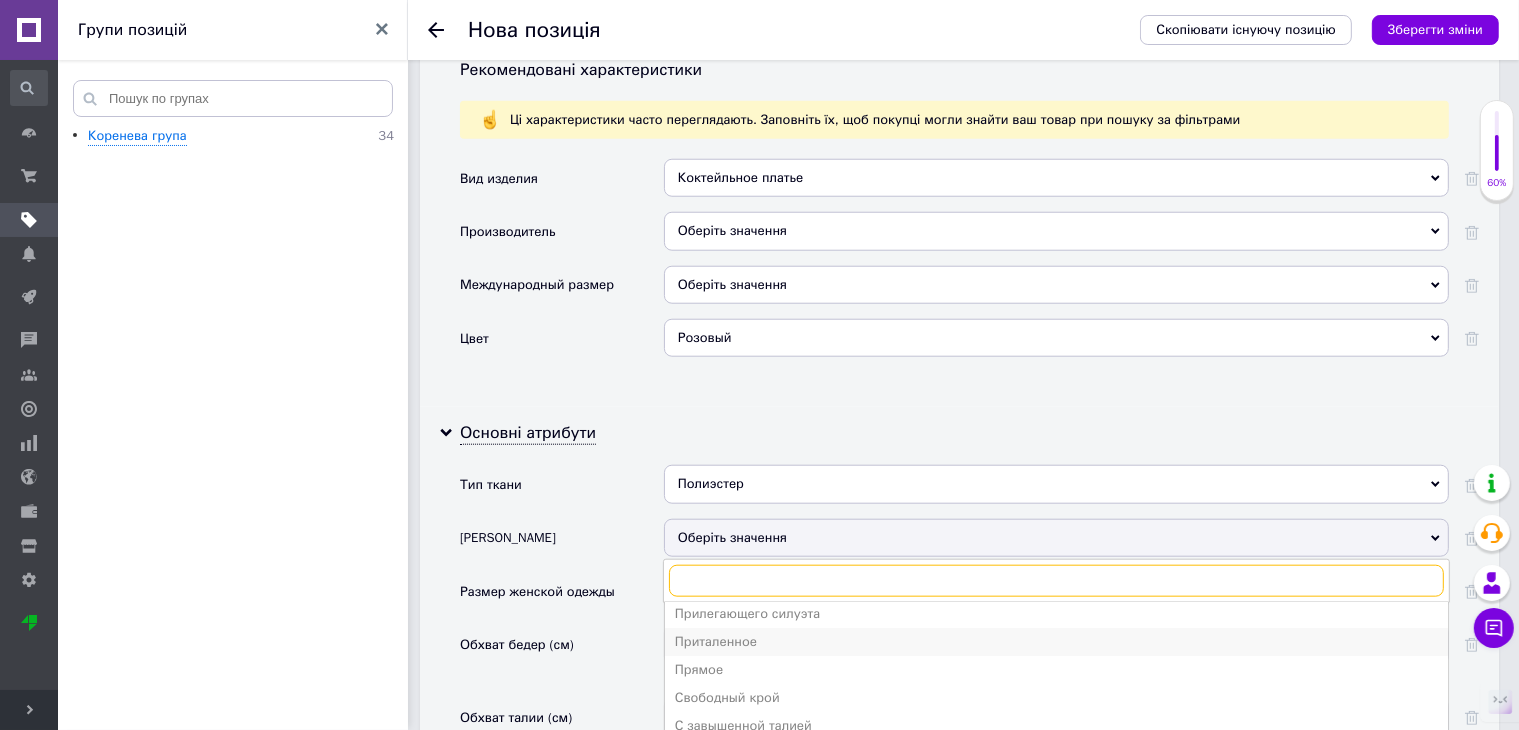 scroll, scrollTop: 613, scrollLeft: 0, axis: vertical 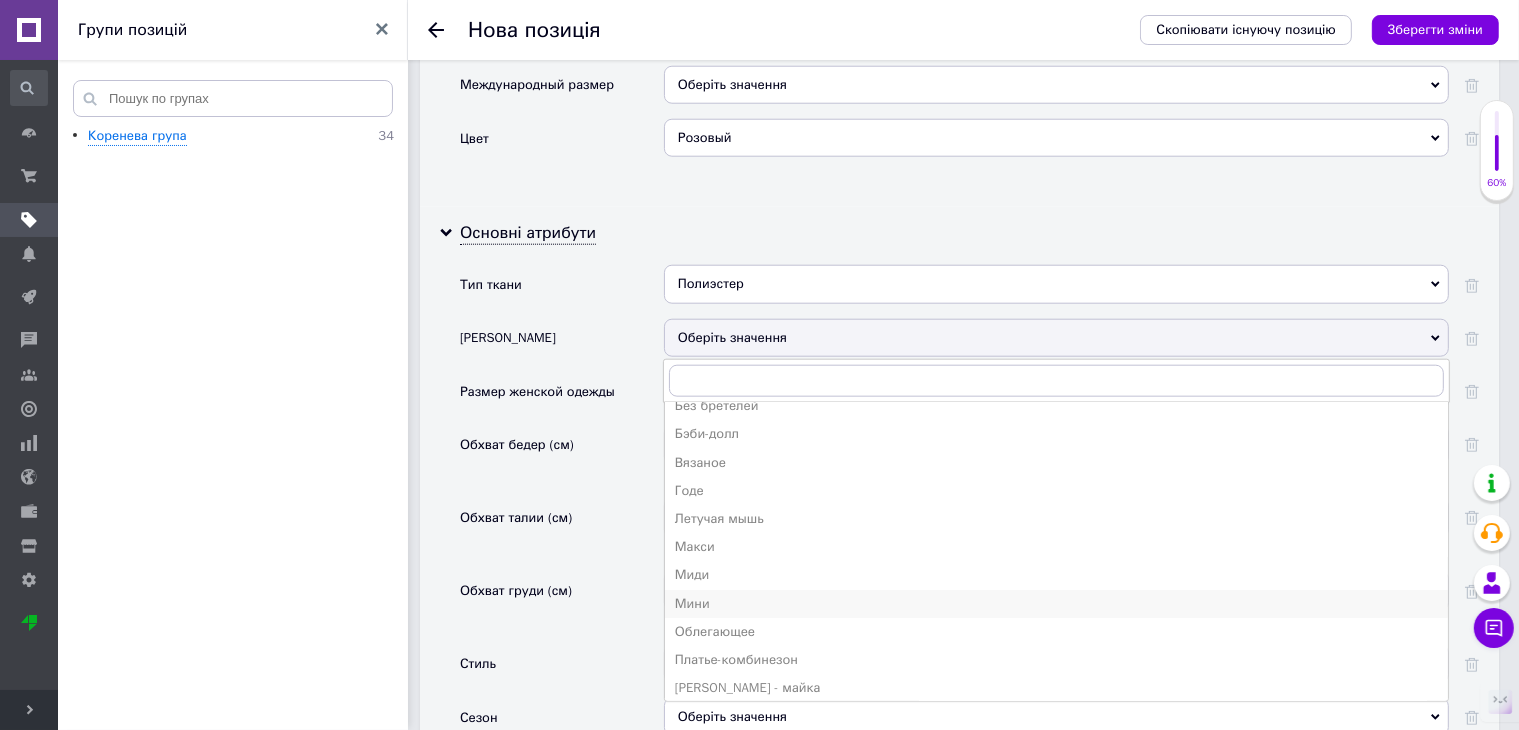 click on "Мини" at bounding box center (1056, 604) 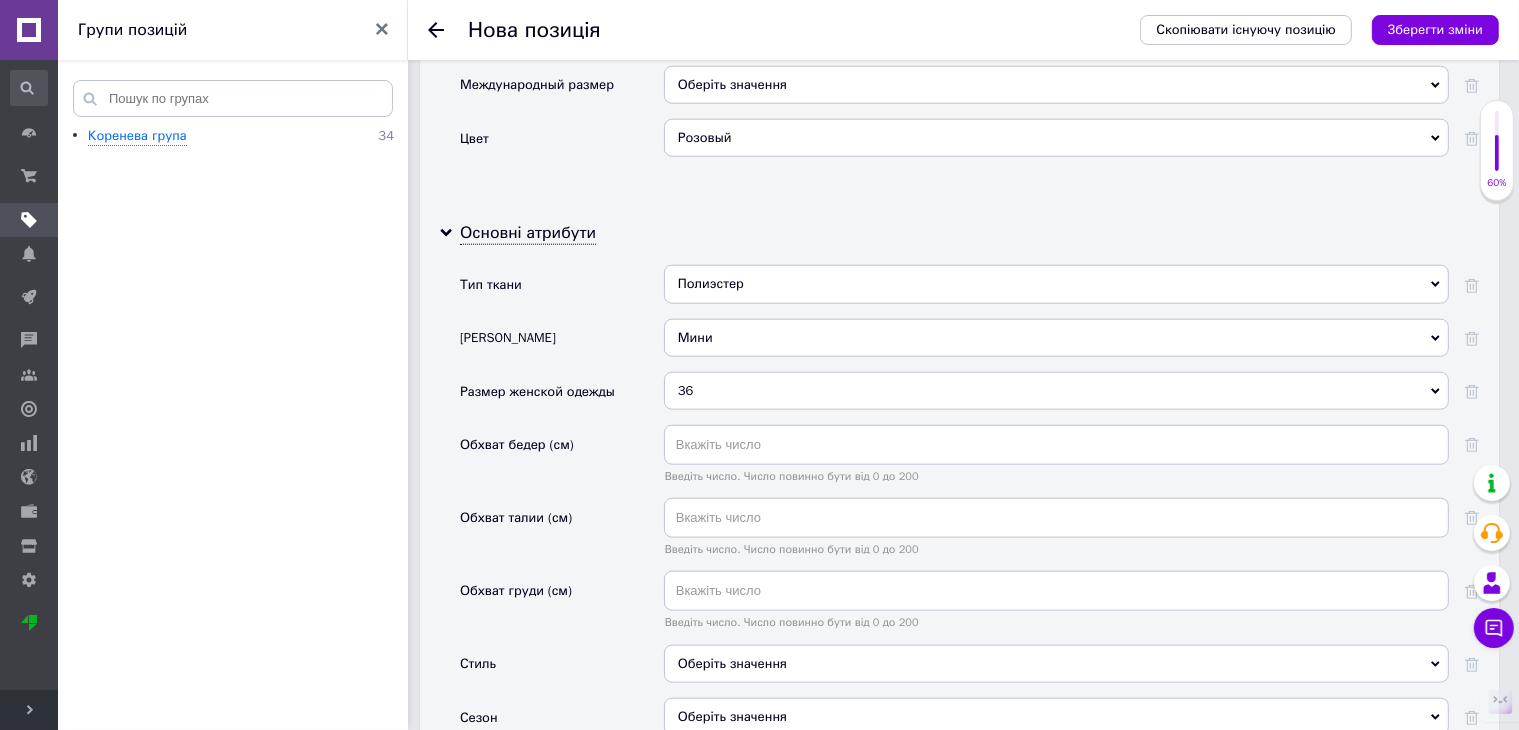 scroll, scrollTop: 2202, scrollLeft: 0, axis: vertical 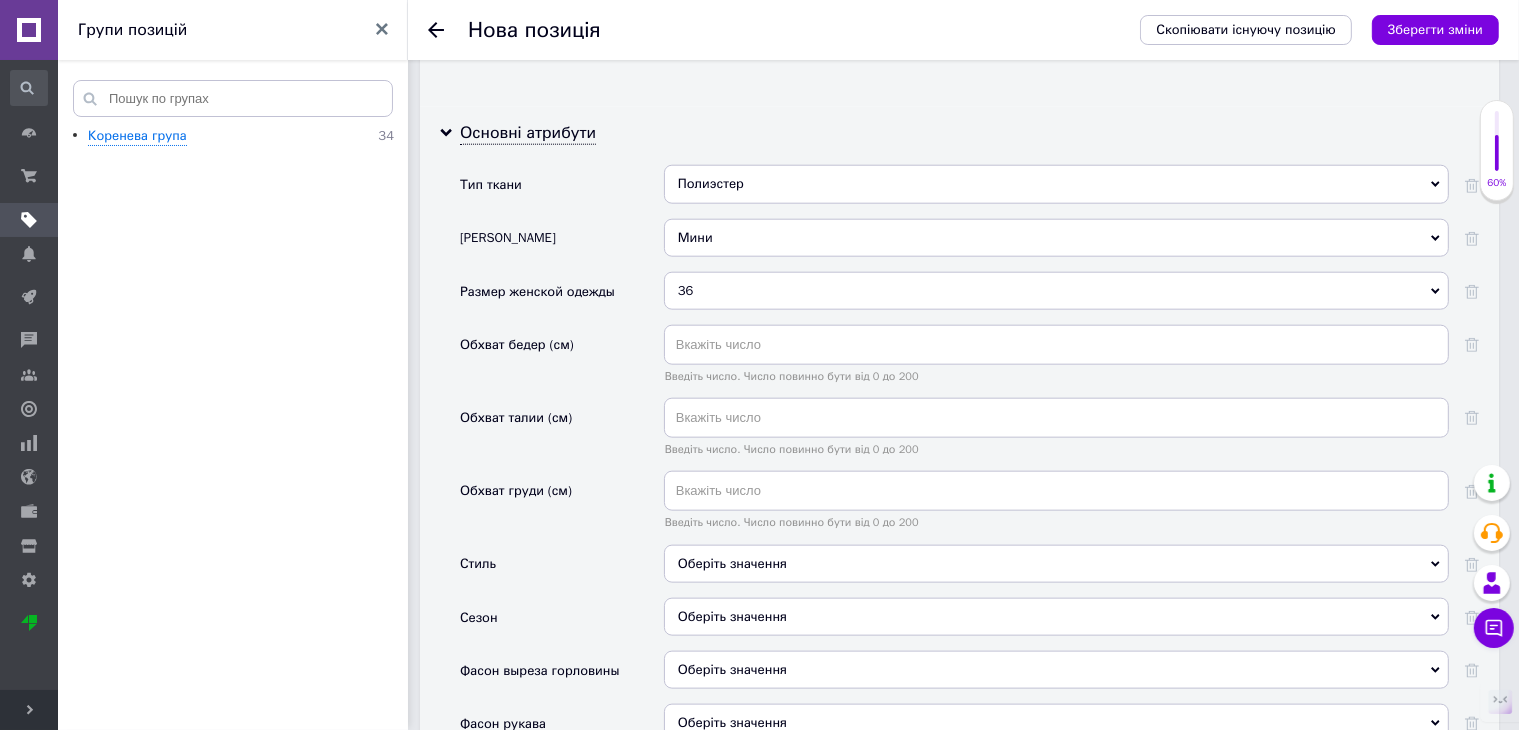 click on "Оберіть значення" at bounding box center [1056, 564] 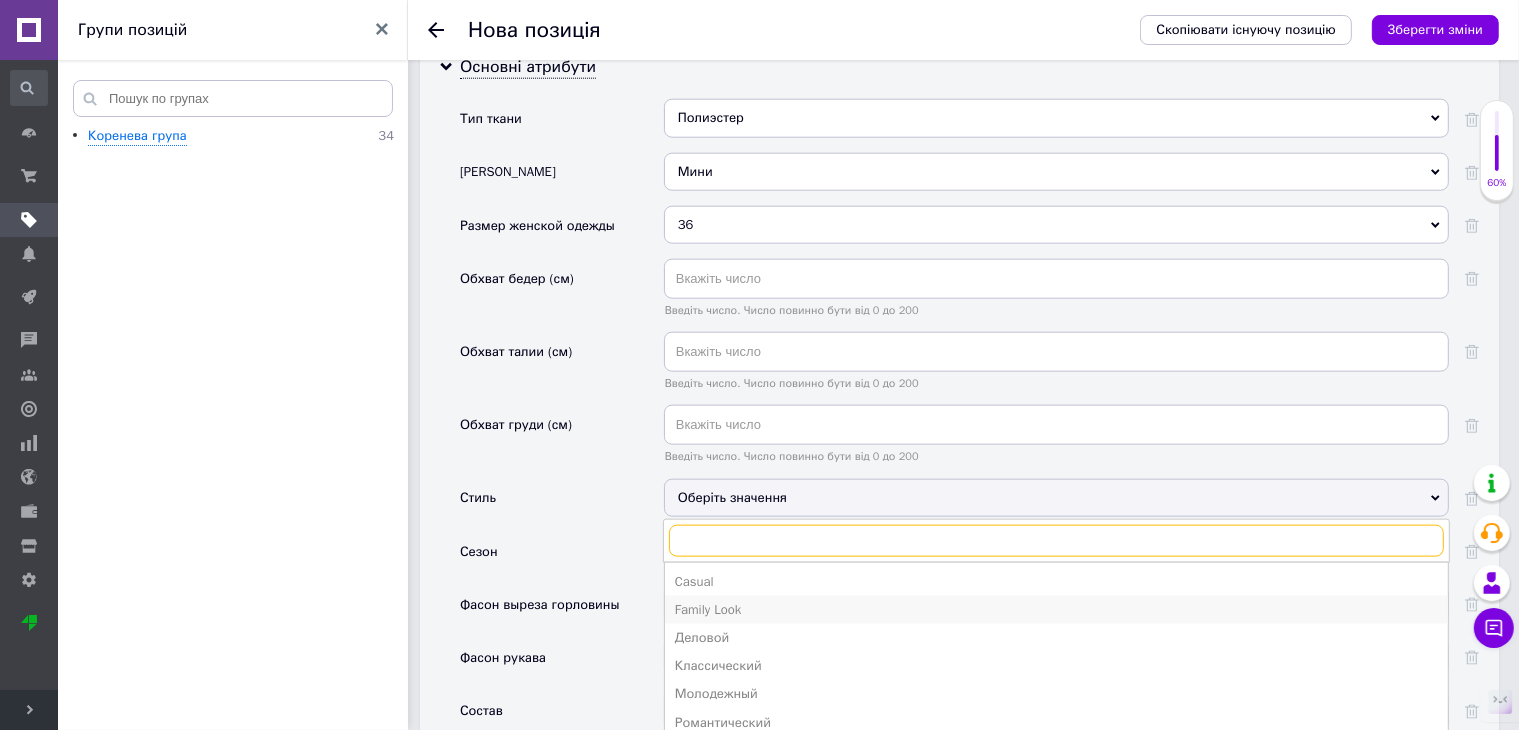 scroll, scrollTop: 2302, scrollLeft: 0, axis: vertical 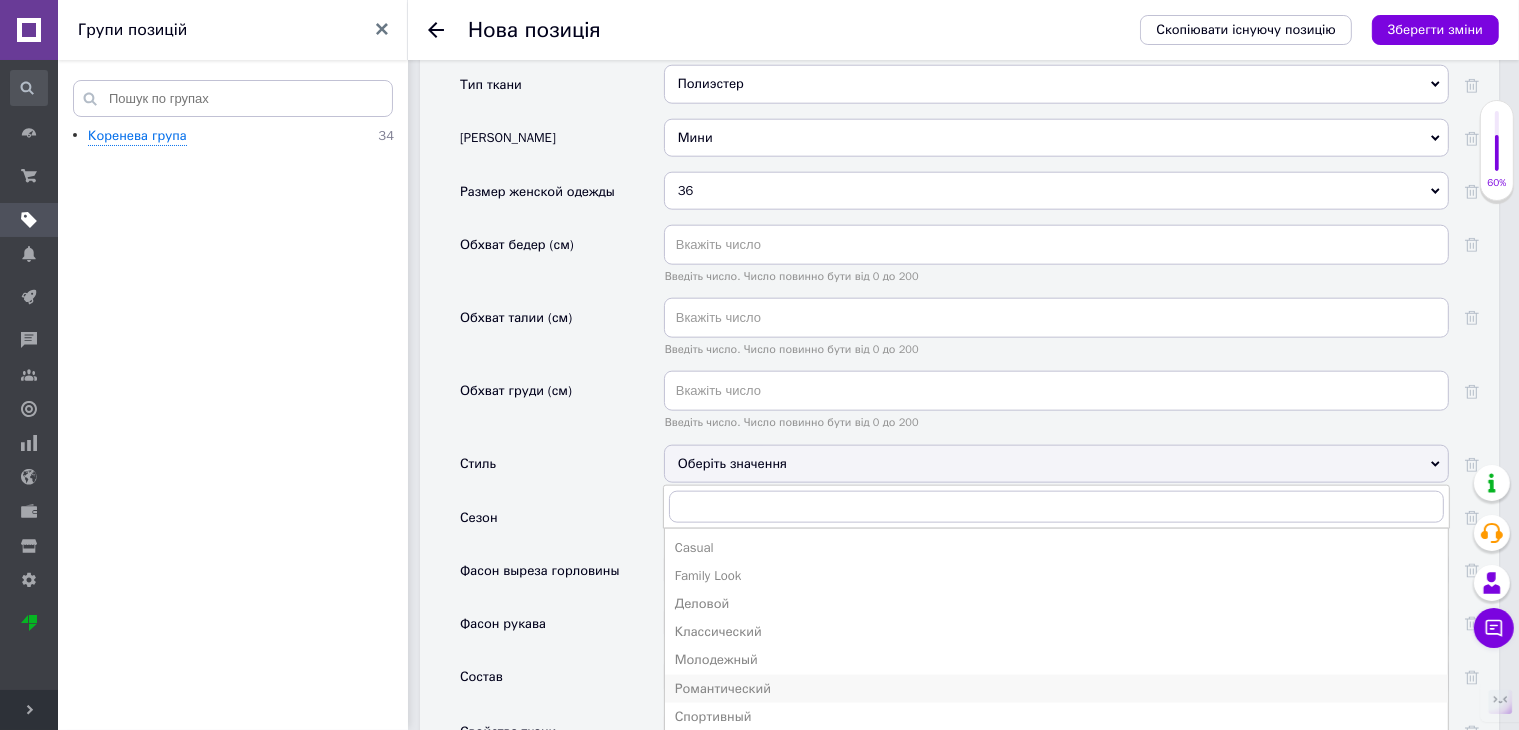 click on "Романтический" at bounding box center (1056, 689) 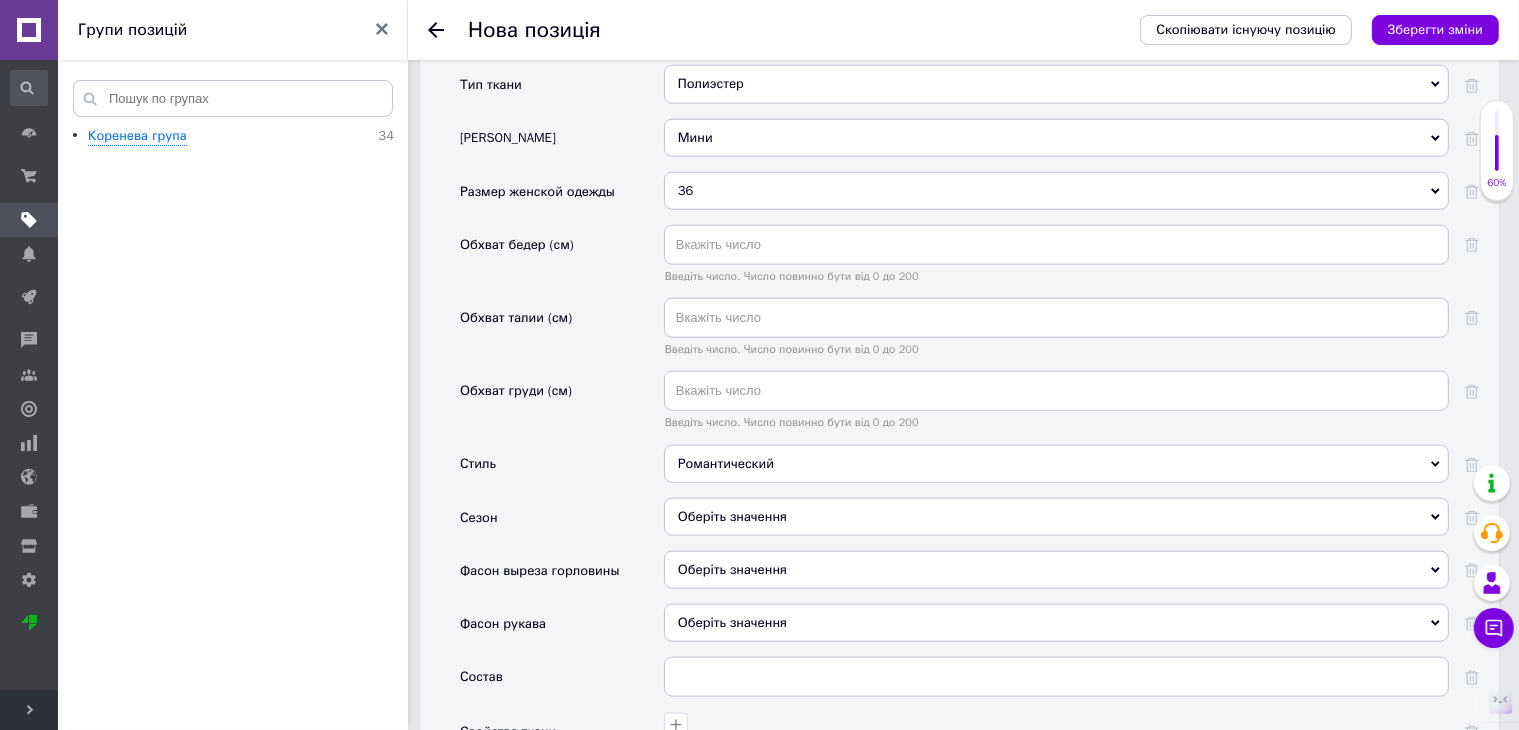 click on "Романтический" at bounding box center [1056, 464] 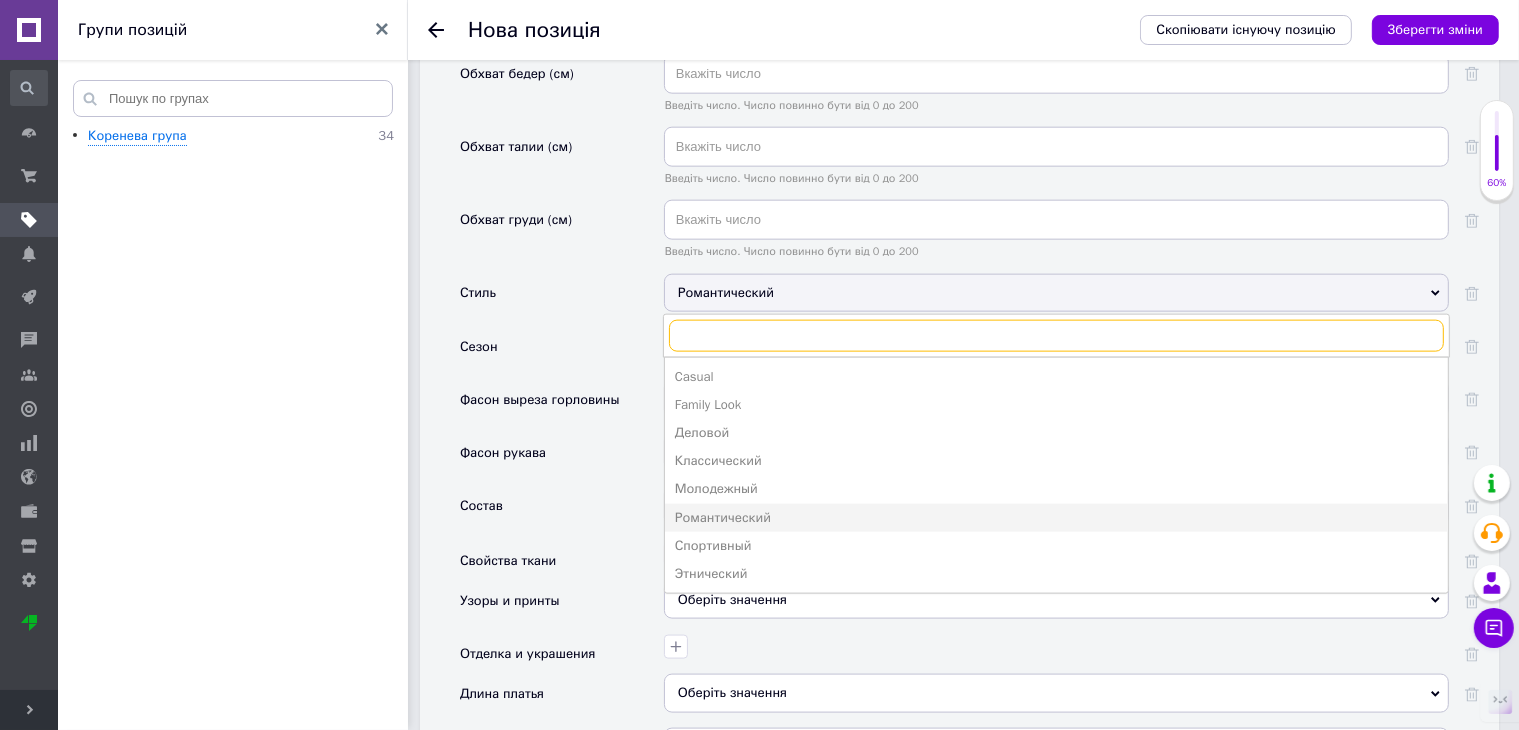 scroll, scrollTop: 2502, scrollLeft: 0, axis: vertical 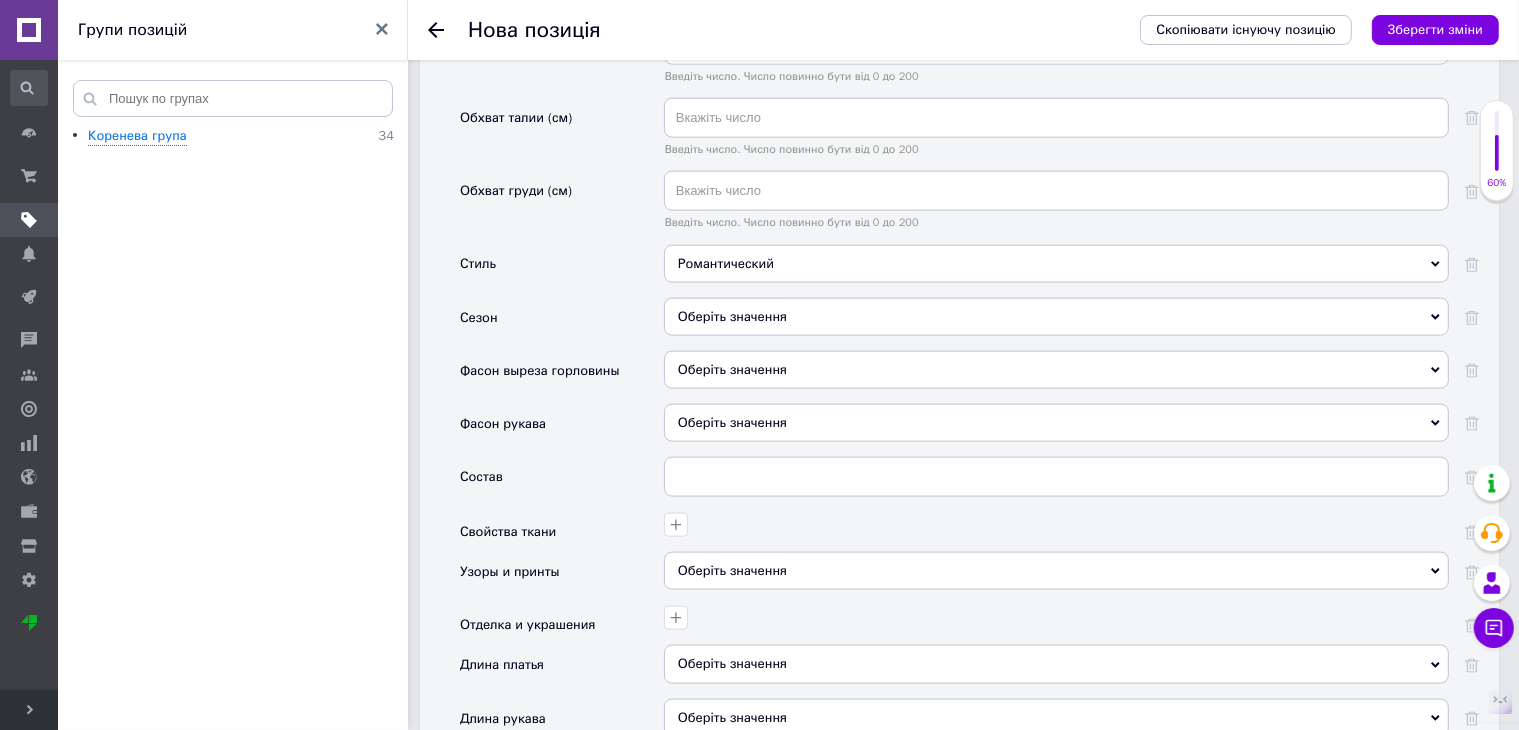 click on "Стиль" at bounding box center [562, 271] 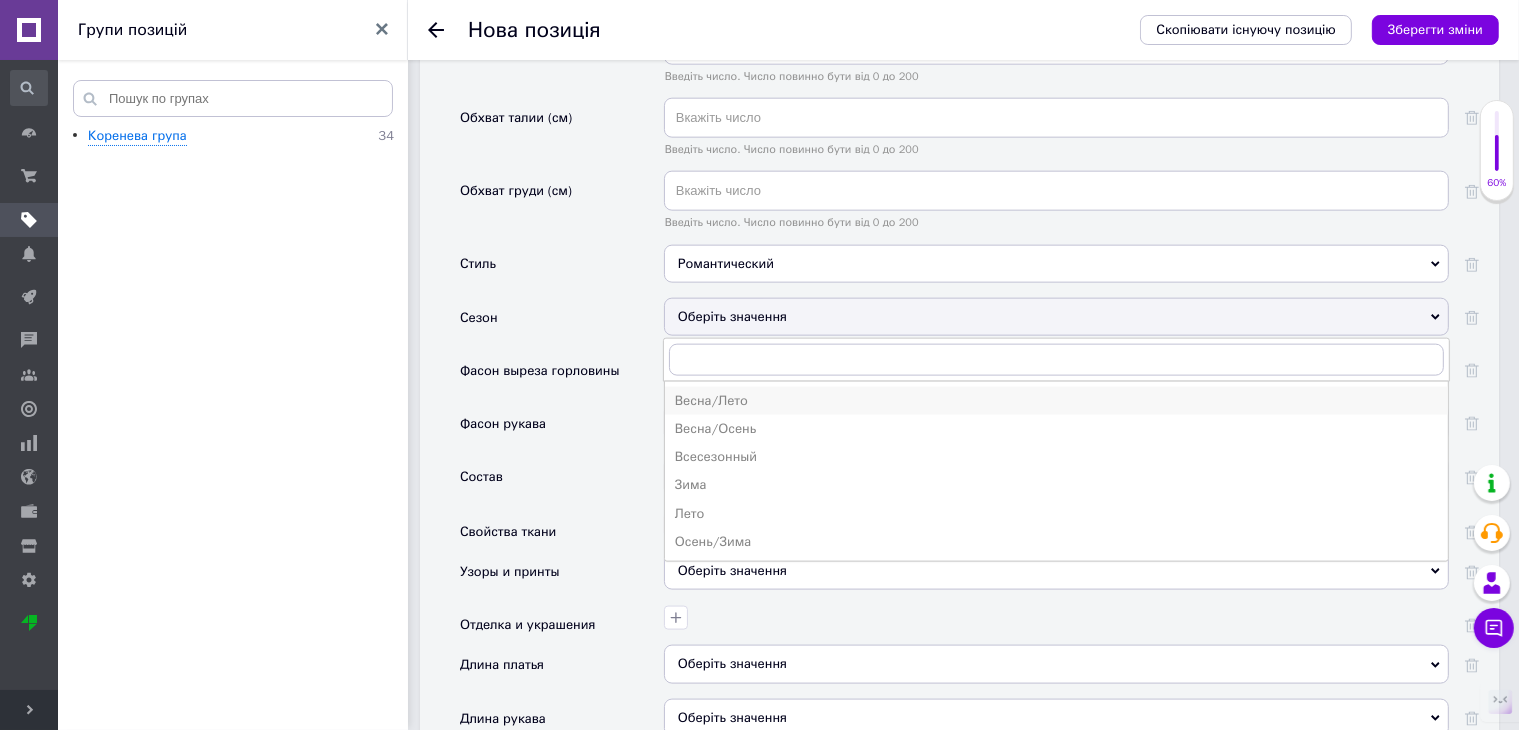 click on "Весна/Лето" at bounding box center (1056, 401) 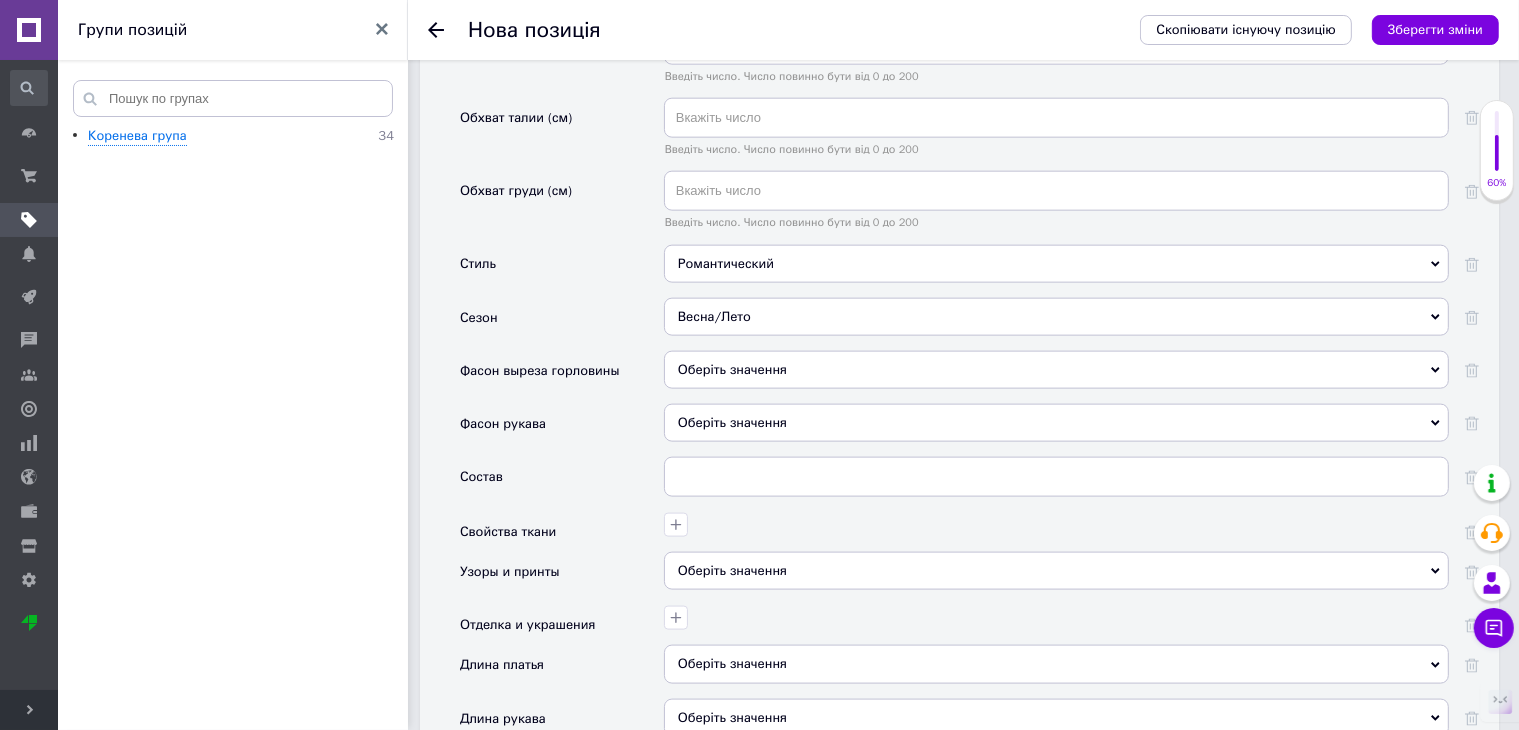 click on "Весна/Лето" at bounding box center (1056, 317) 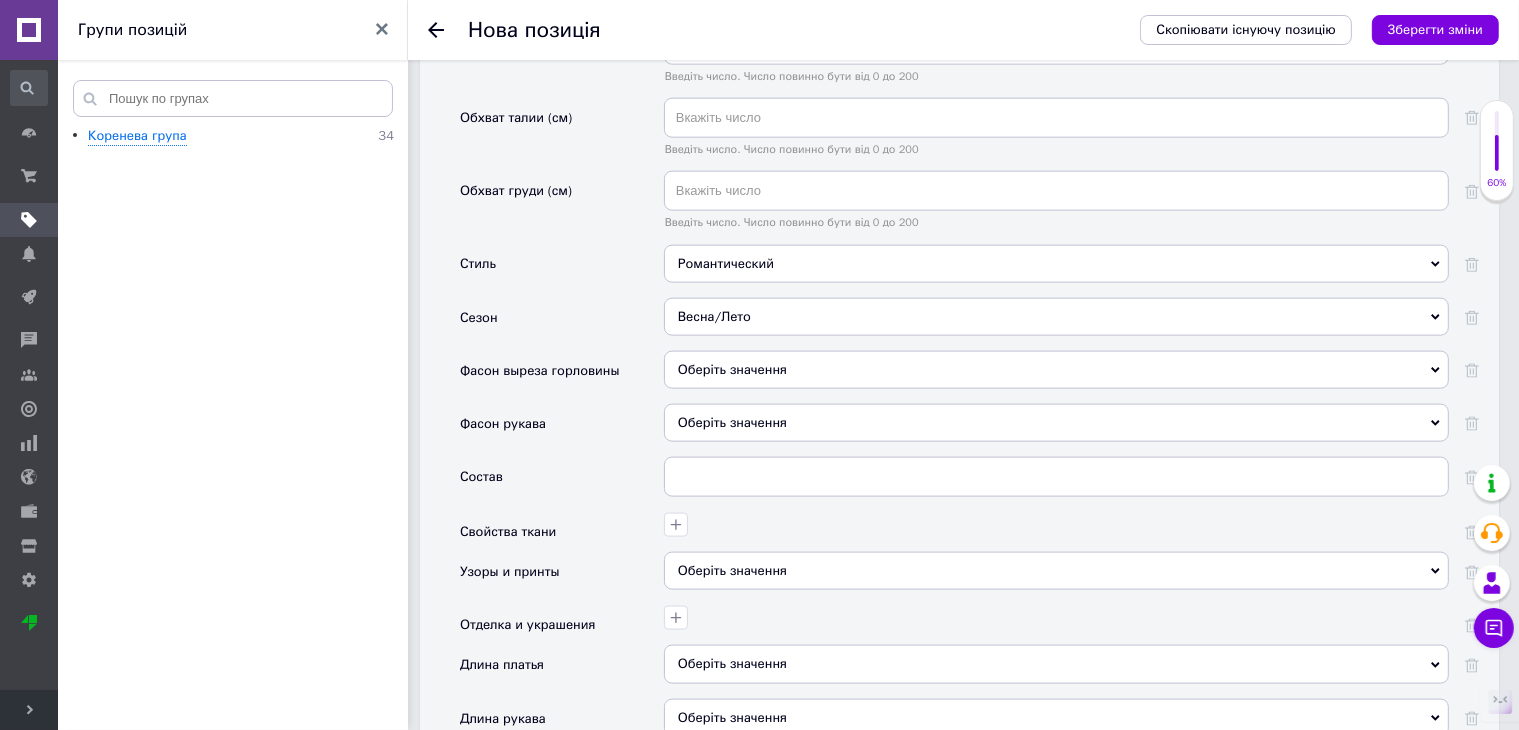 click on "Сезон" at bounding box center [562, 324] 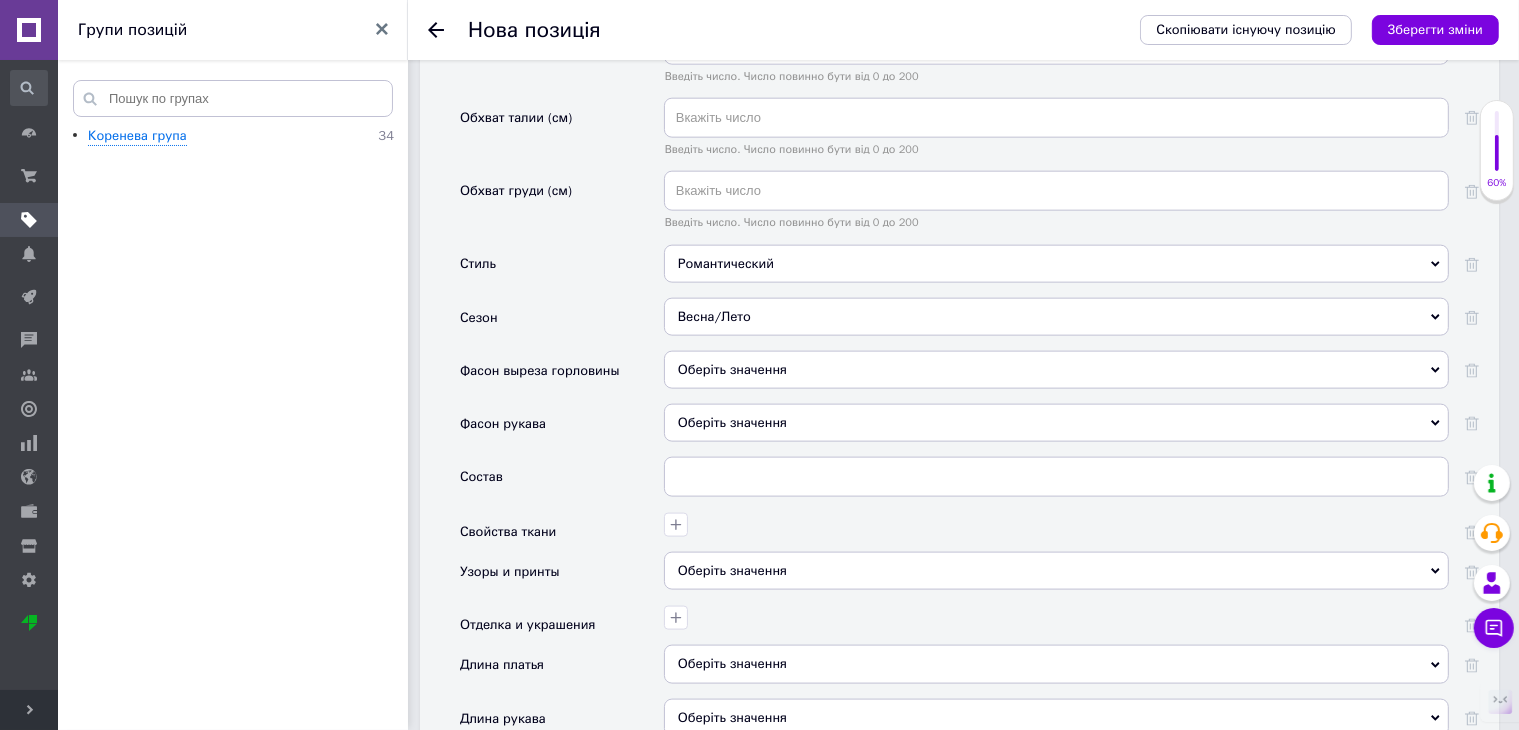 click on "Весна/Лето" at bounding box center [1056, 317] 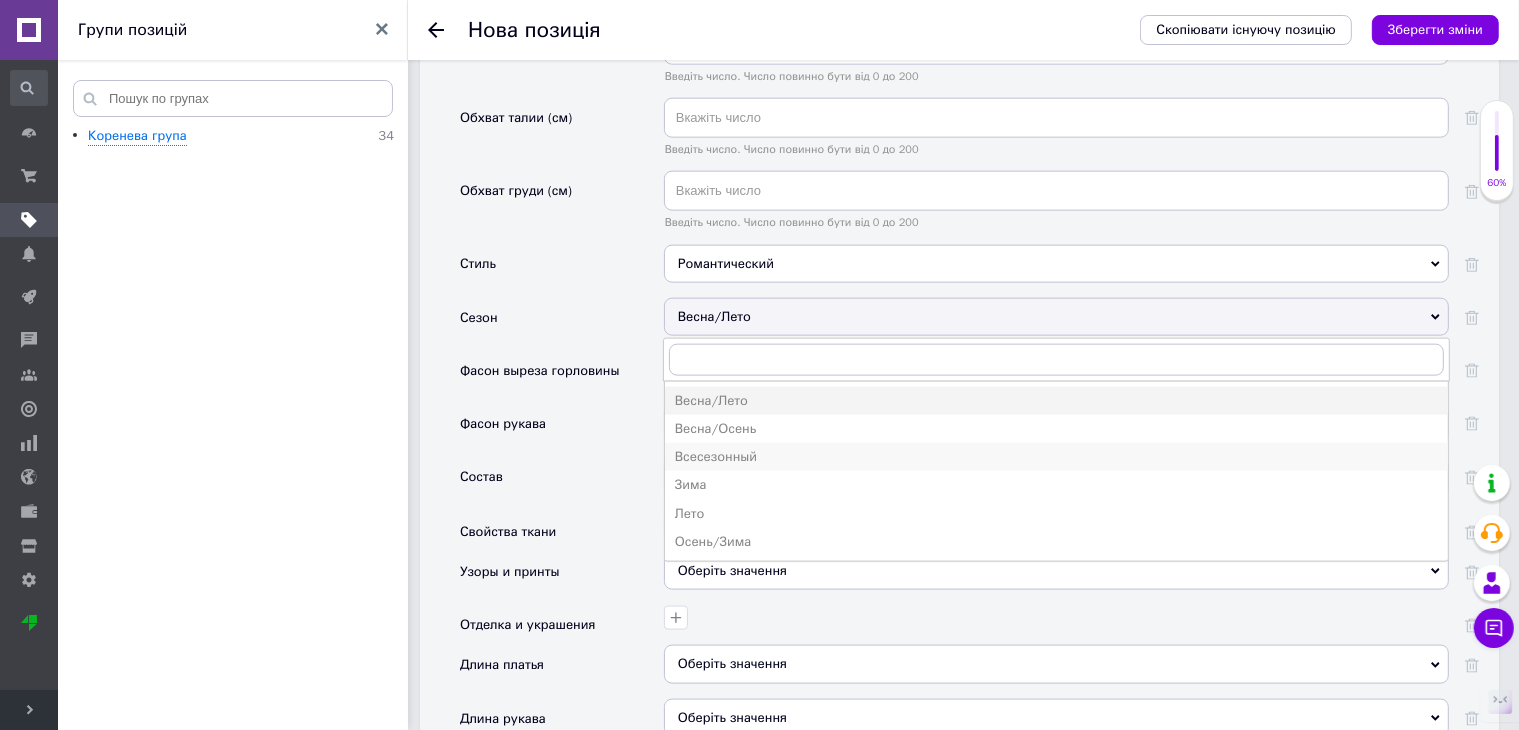 click on "Всесезонный" at bounding box center (1056, 457) 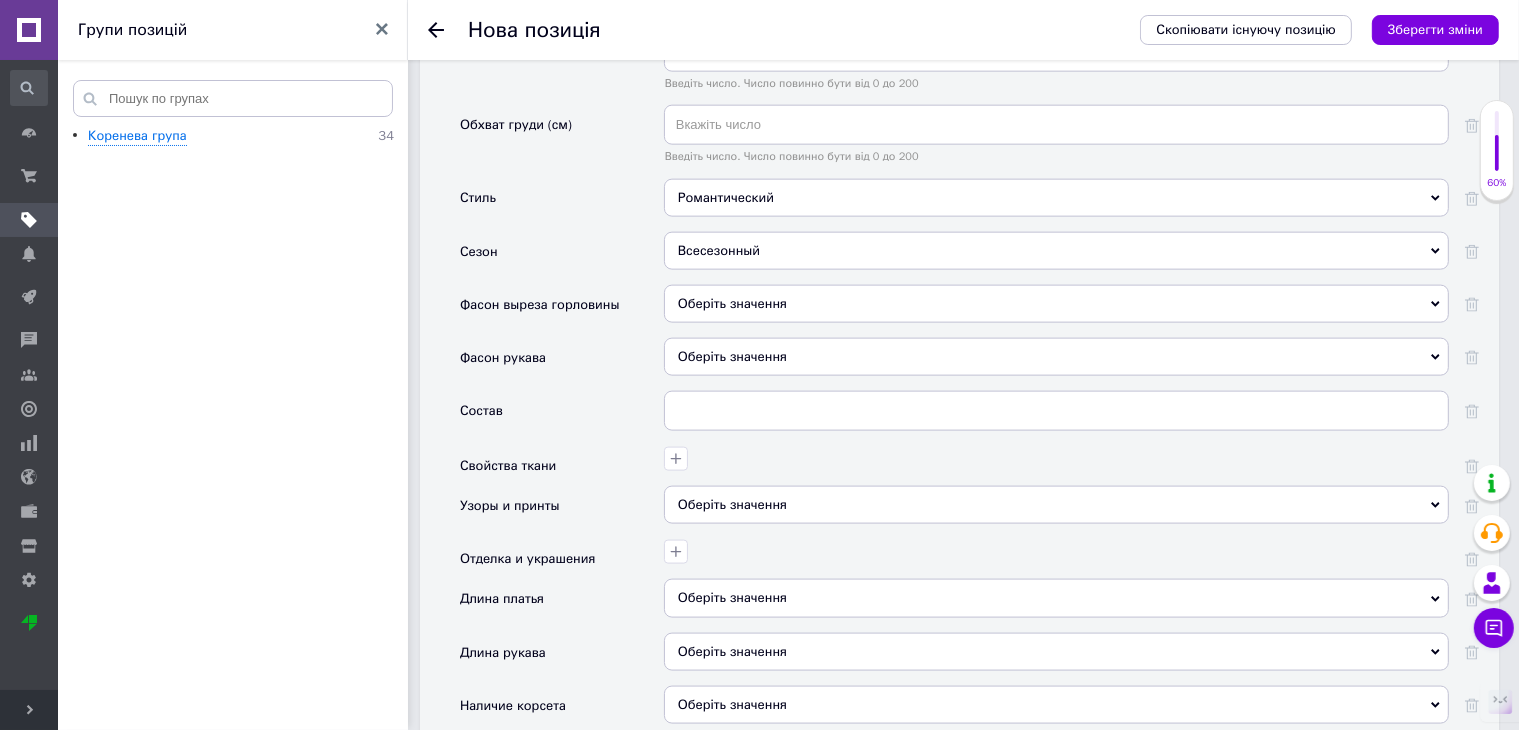 scroll, scrollTop: 2602, scrollLeft: 0, axis: vertical 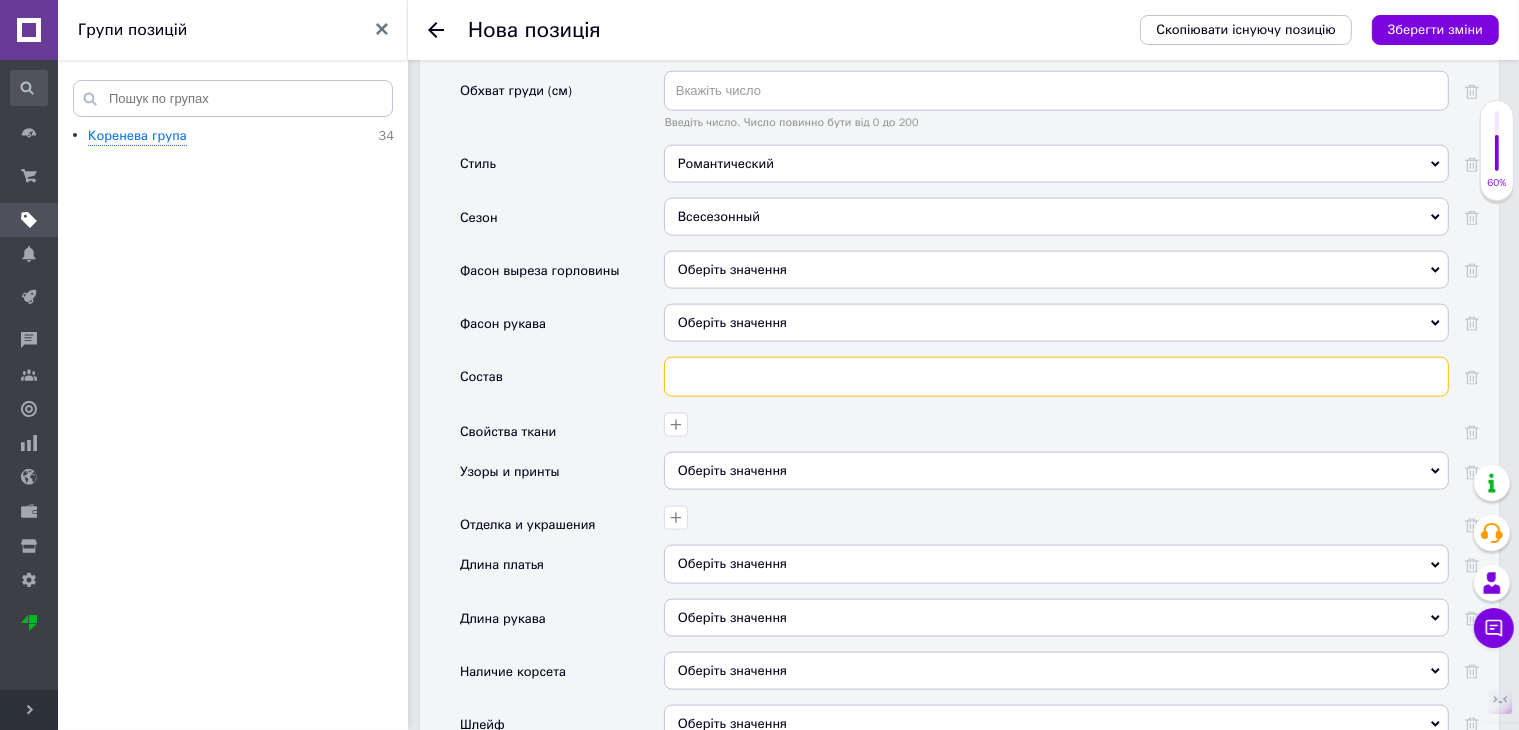 click at bounding box center [1056, 377] 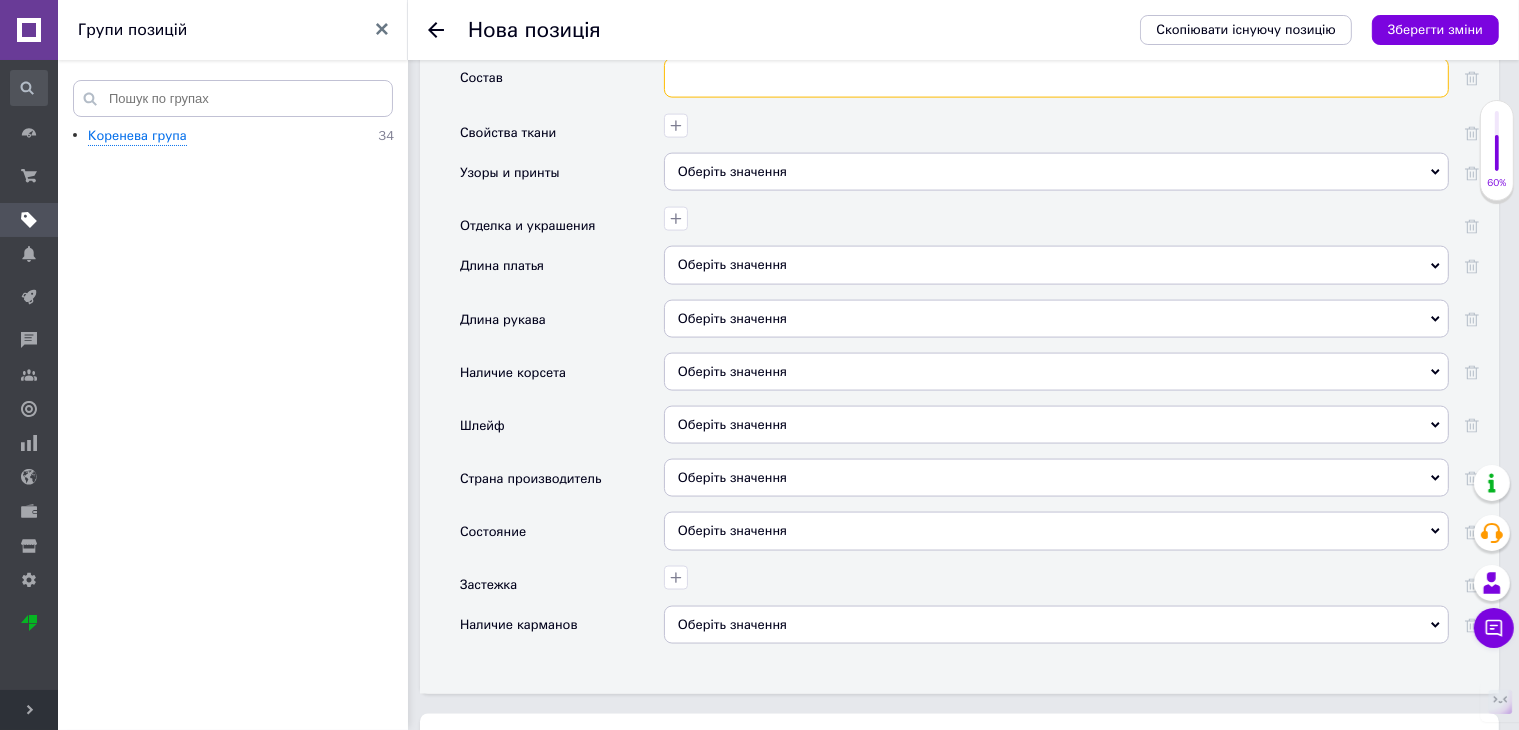 scroll, scrollTop: 2902, scrollLeft: 0, axis: vertical 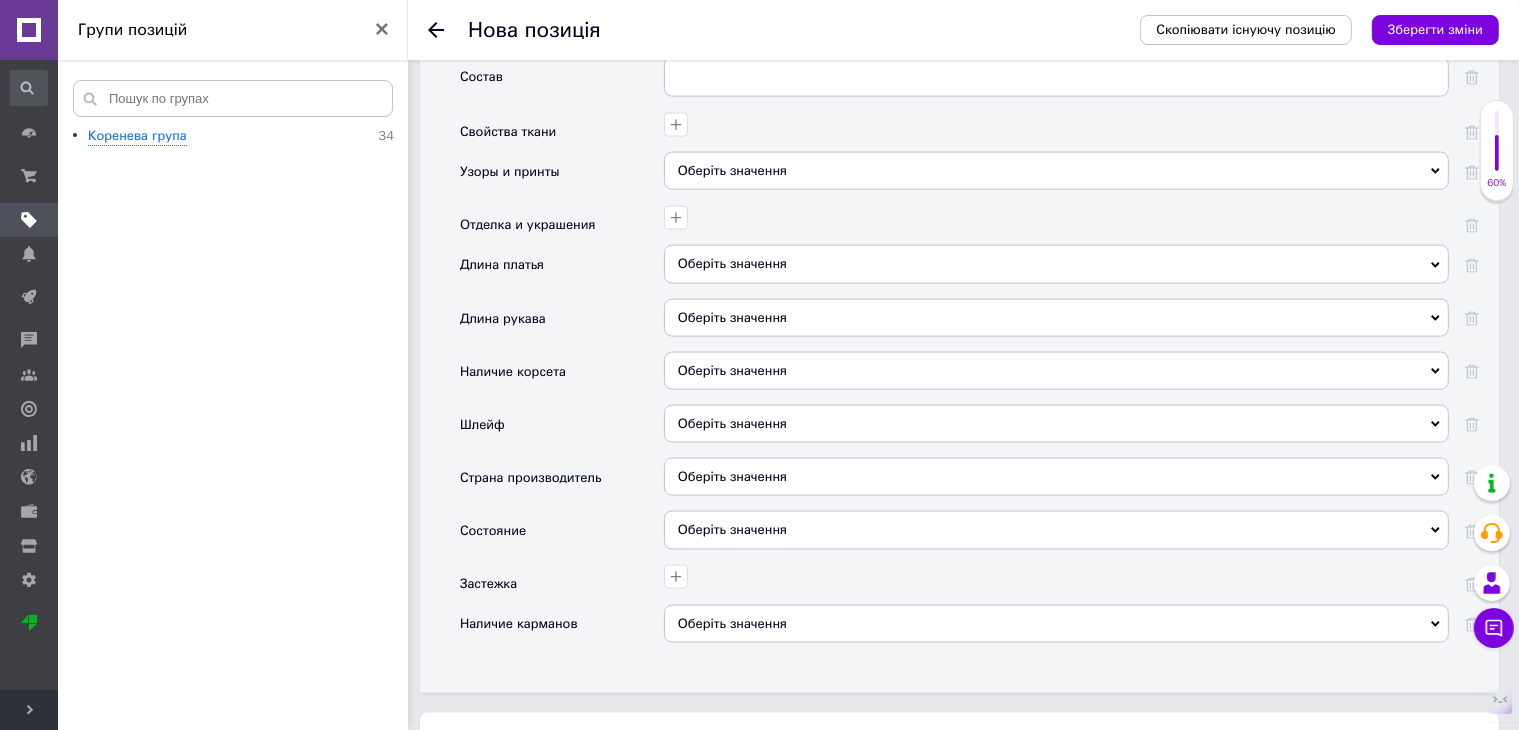 click on "Оберіть значення" at bounding box center [732, 370] 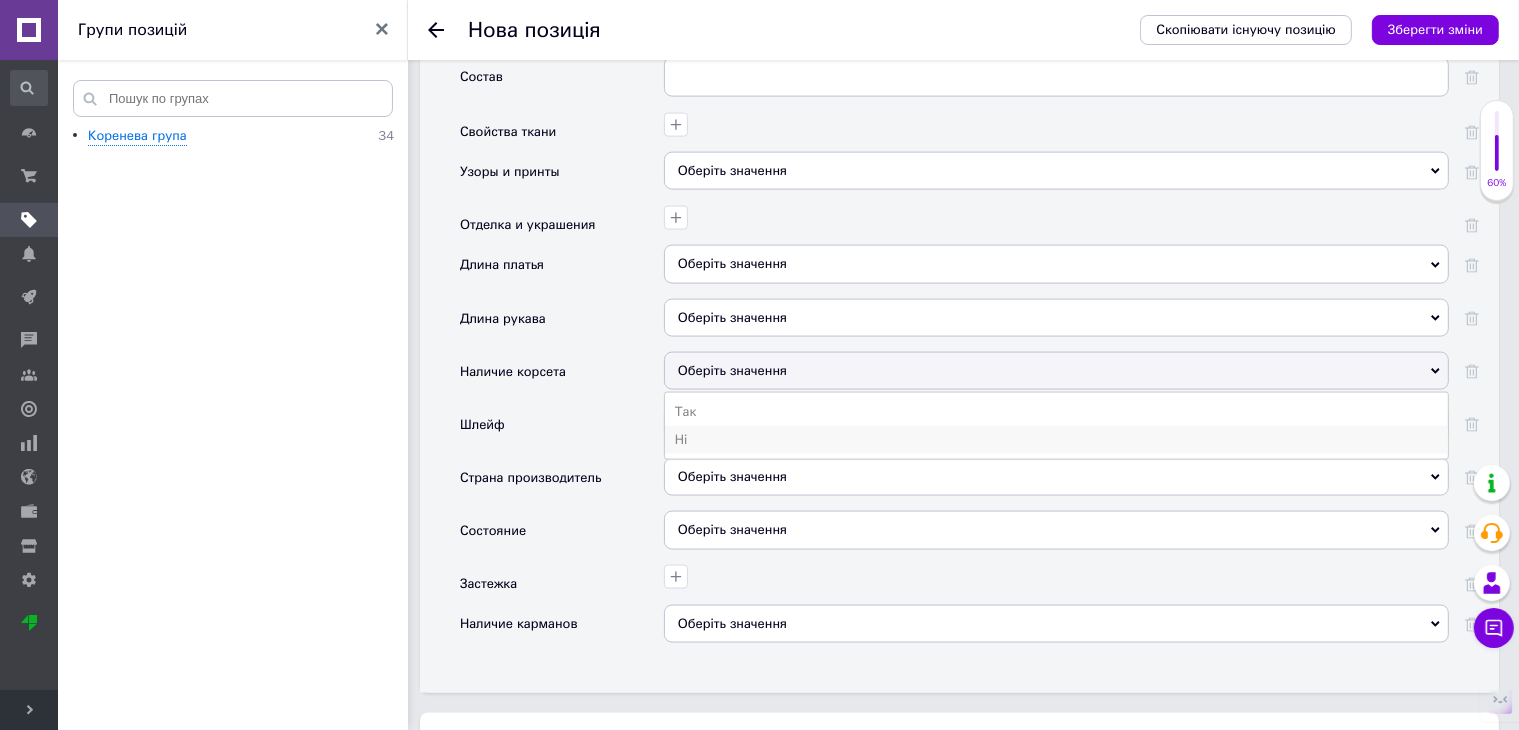 click on "Ні" at bounding box center (1056, 440) 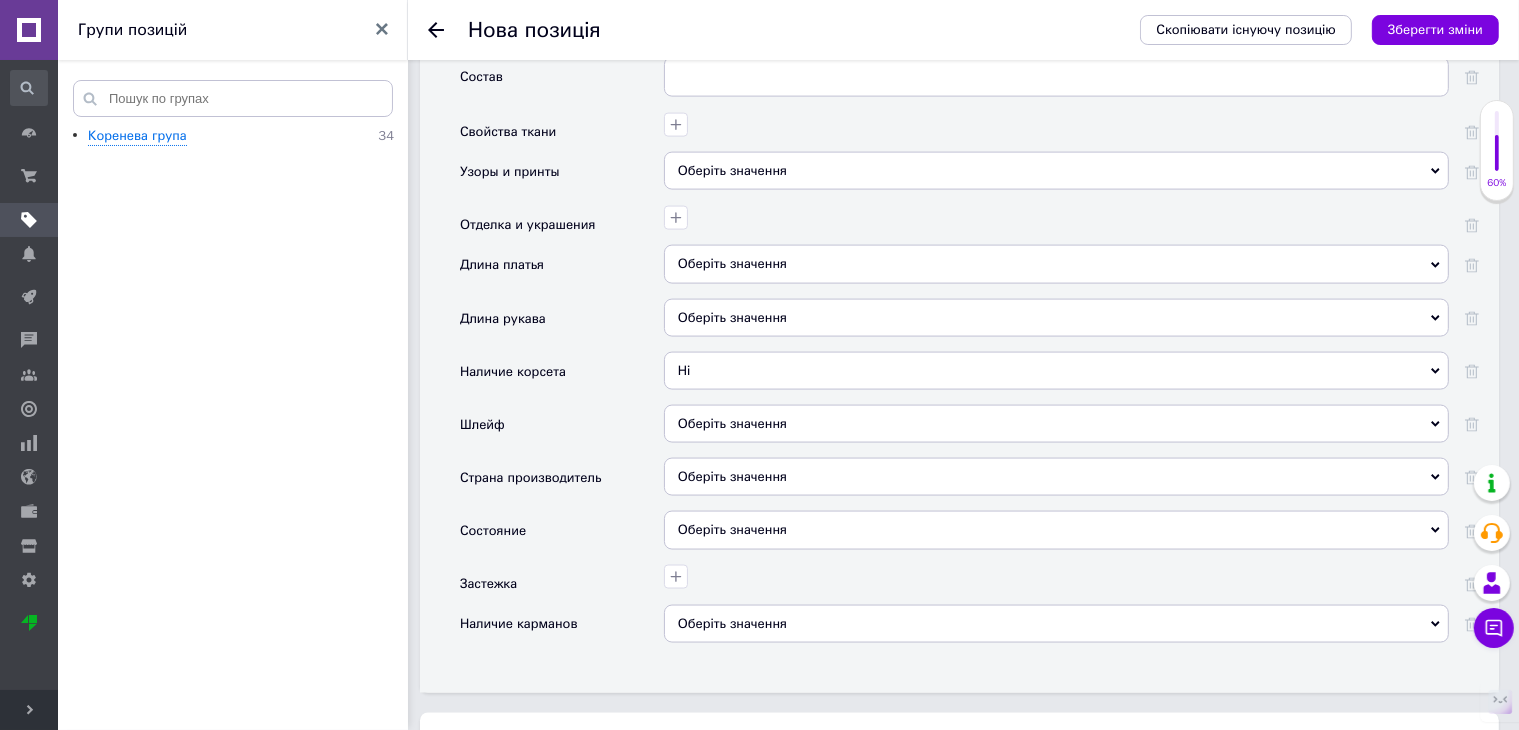 click on "Оберіть значення" at bounding box center [732, 423] 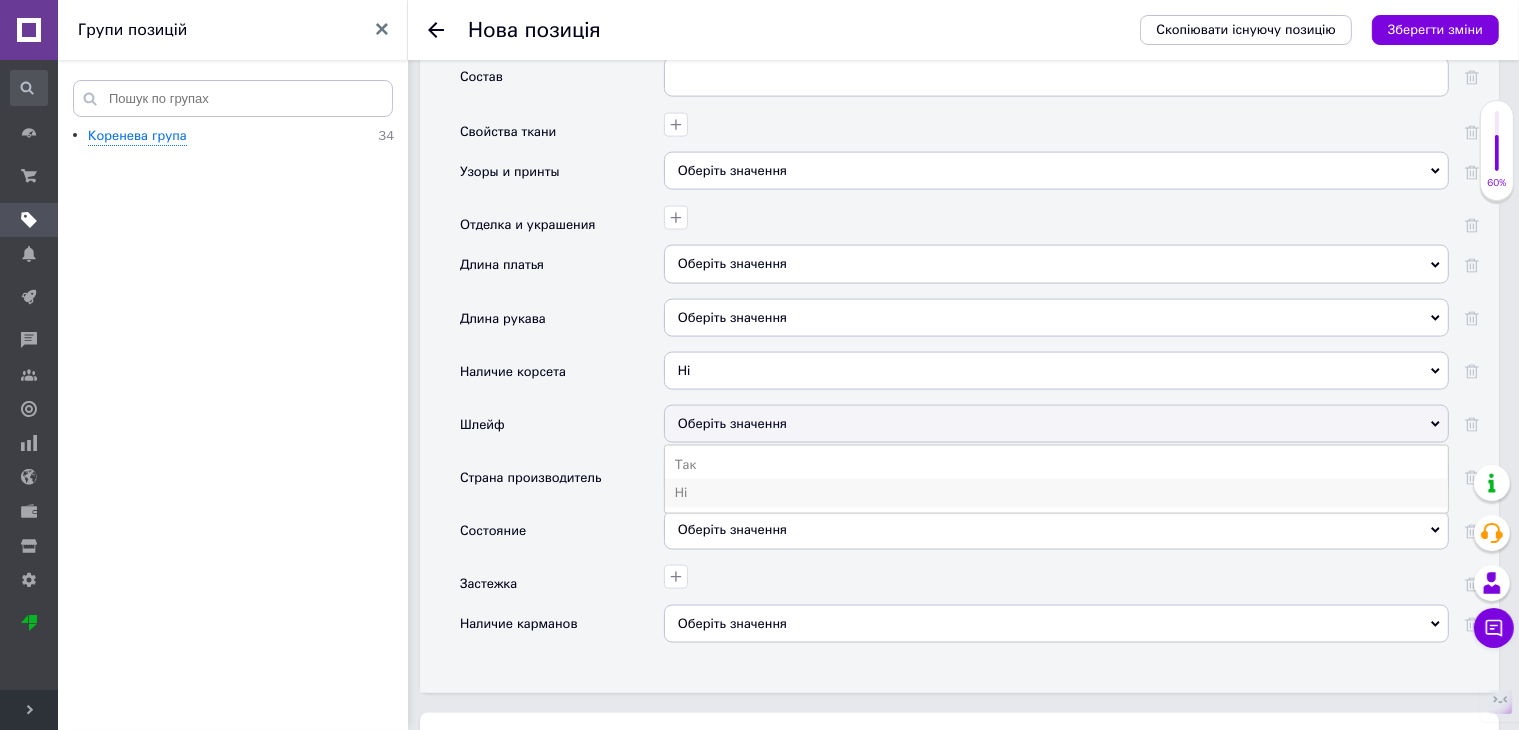 click on "Ні" at bounding box center [1056, 493] 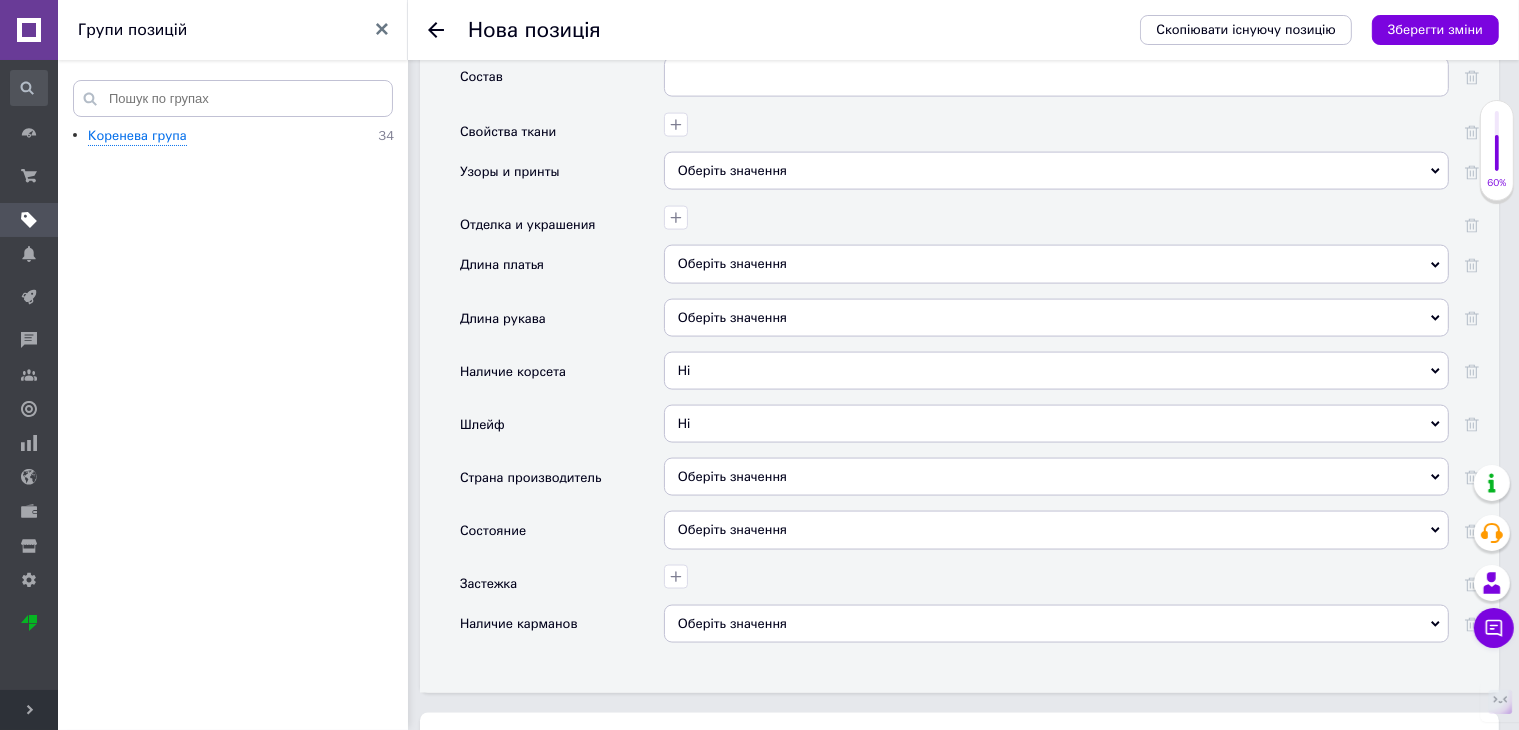 click on "Оберіть значення" at bounding box center [1056, 477] 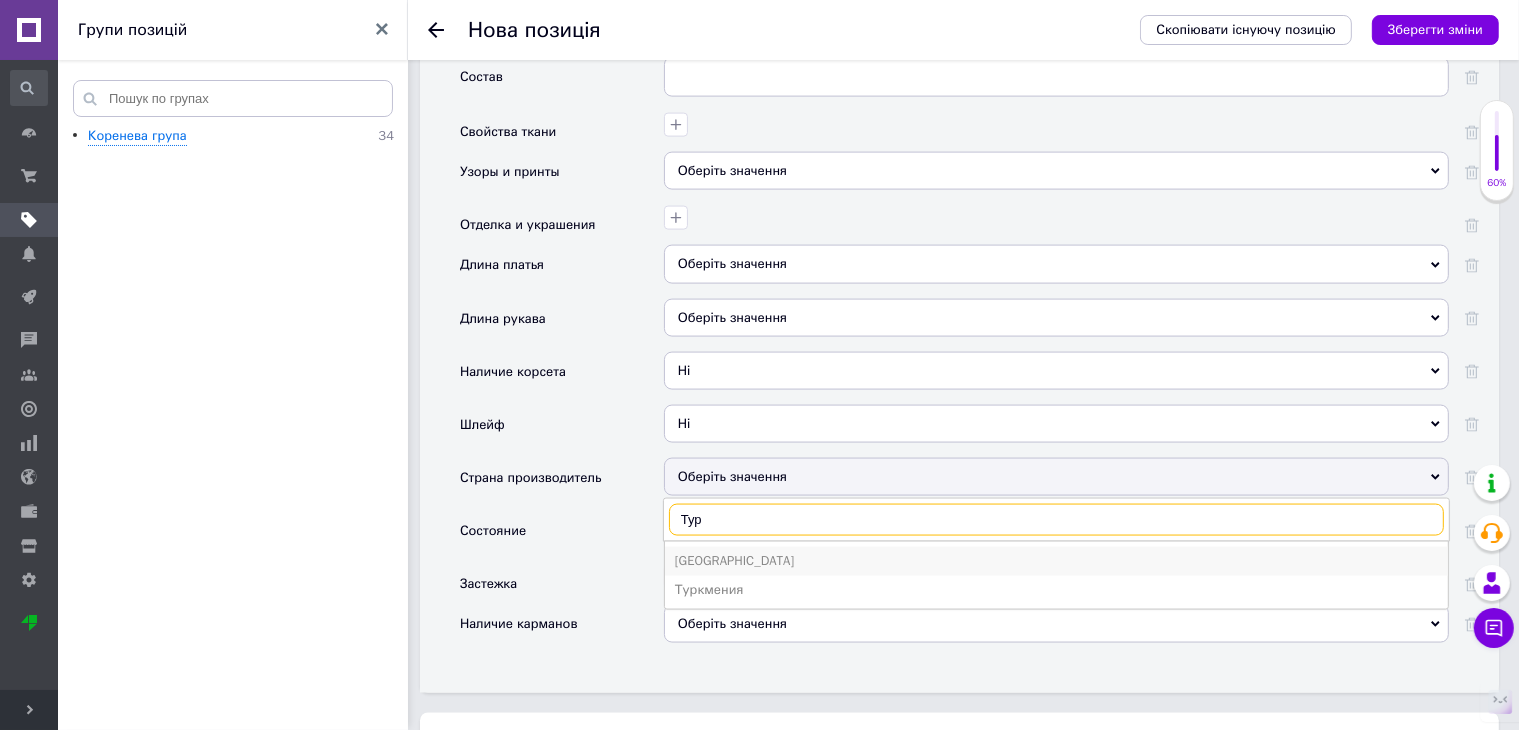 type on "Тур" 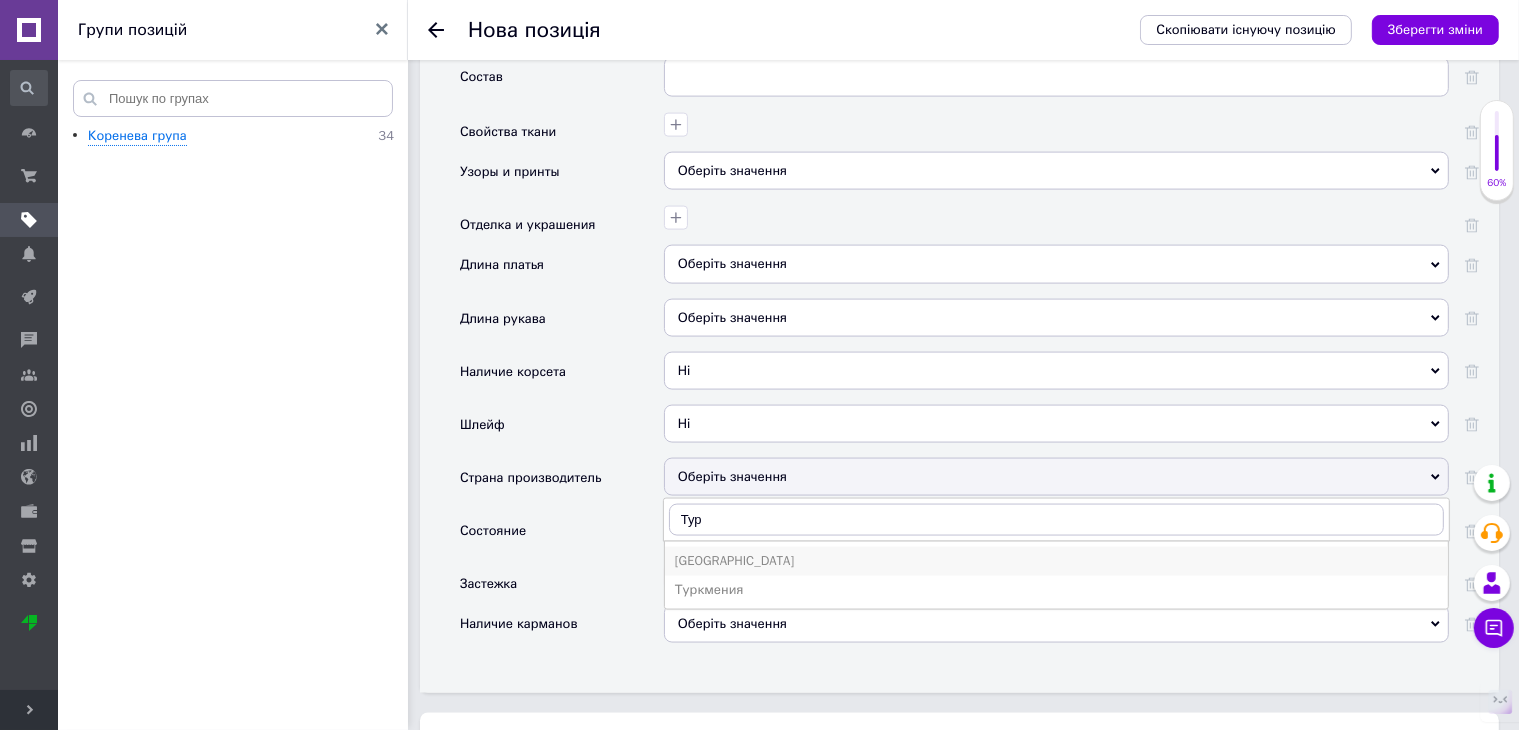 click on "[GEOGRAPHIC_DATA]" at bounding box center [1056, 561] 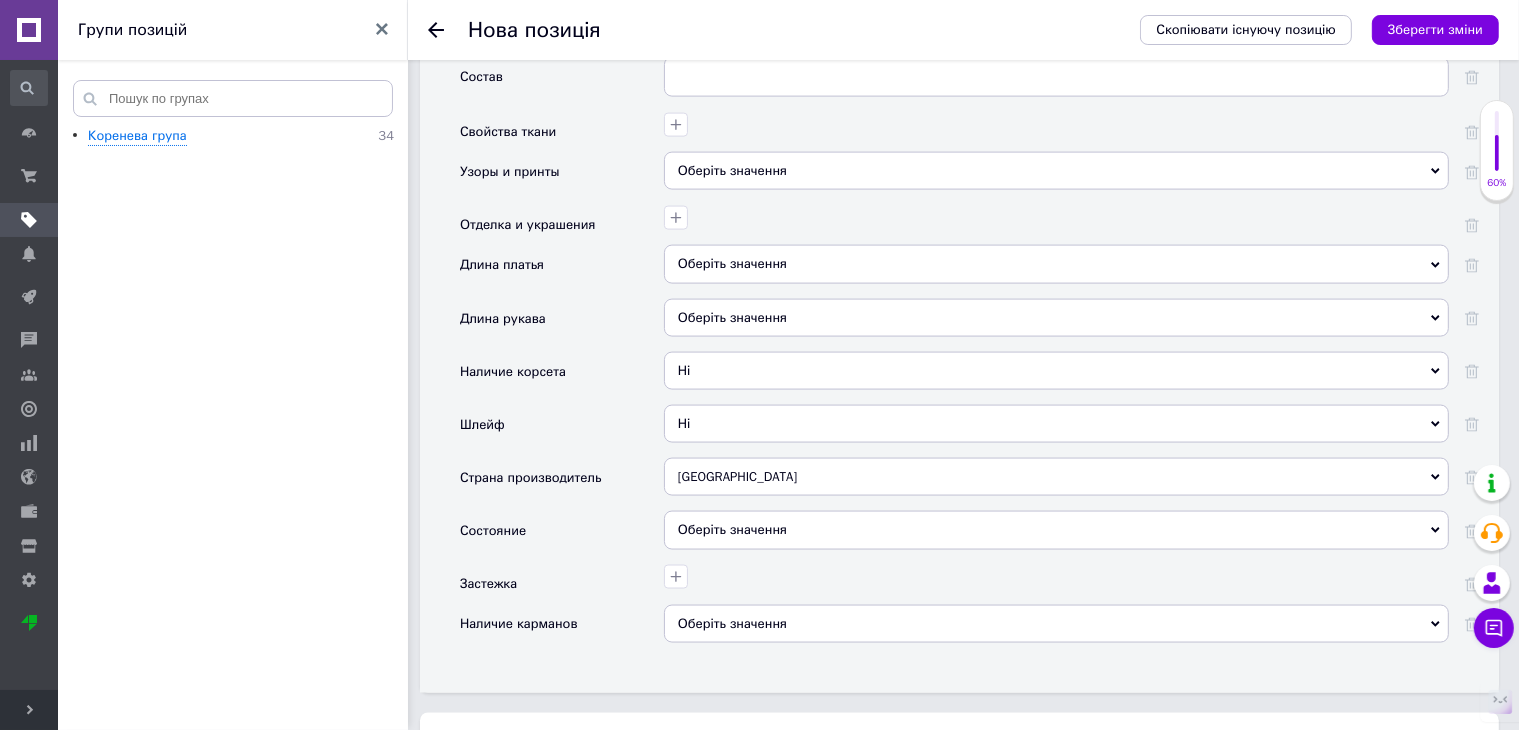 click on "Оберіть значення" at bounding box center (1056, 530) 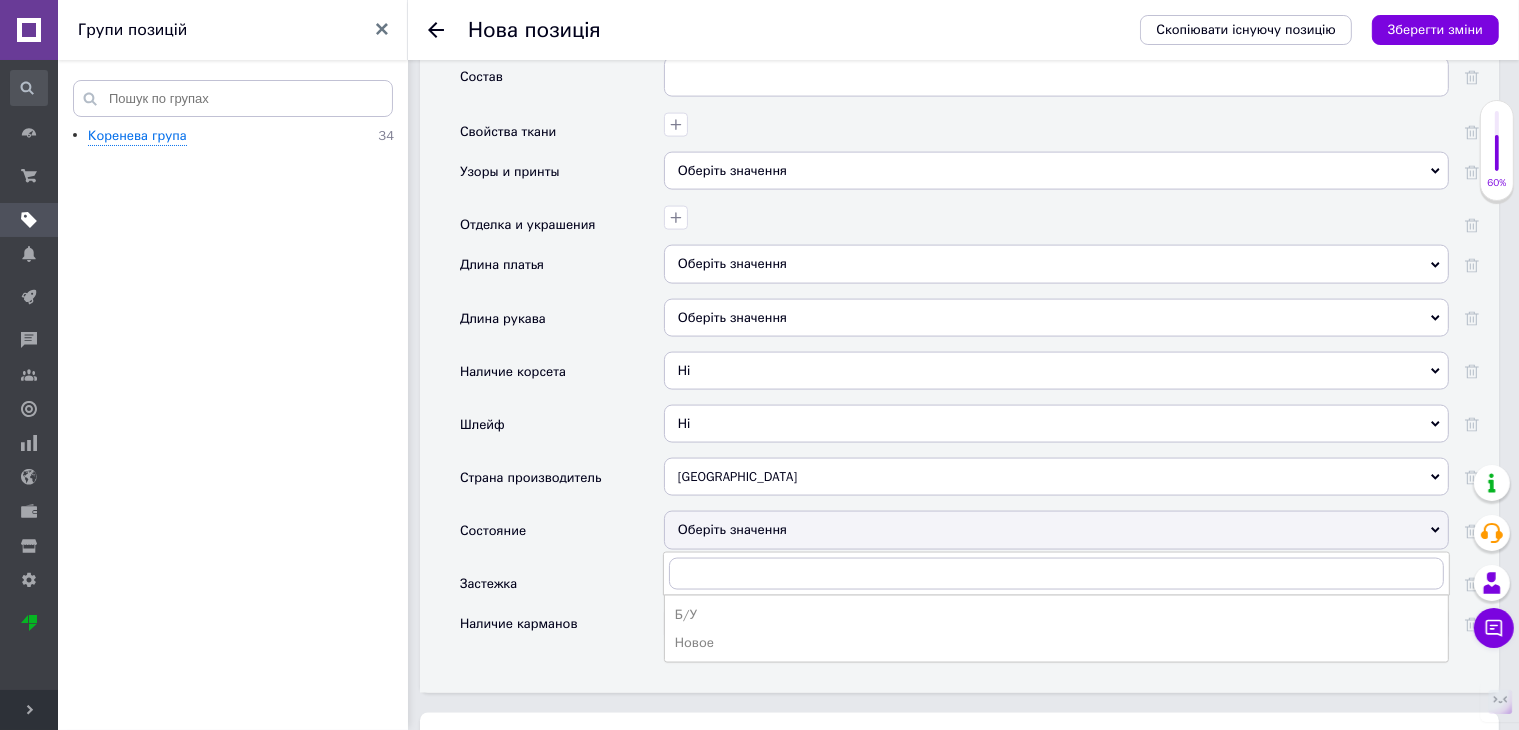 click on "Оберіть значення" at bounding box center (1056, 530) 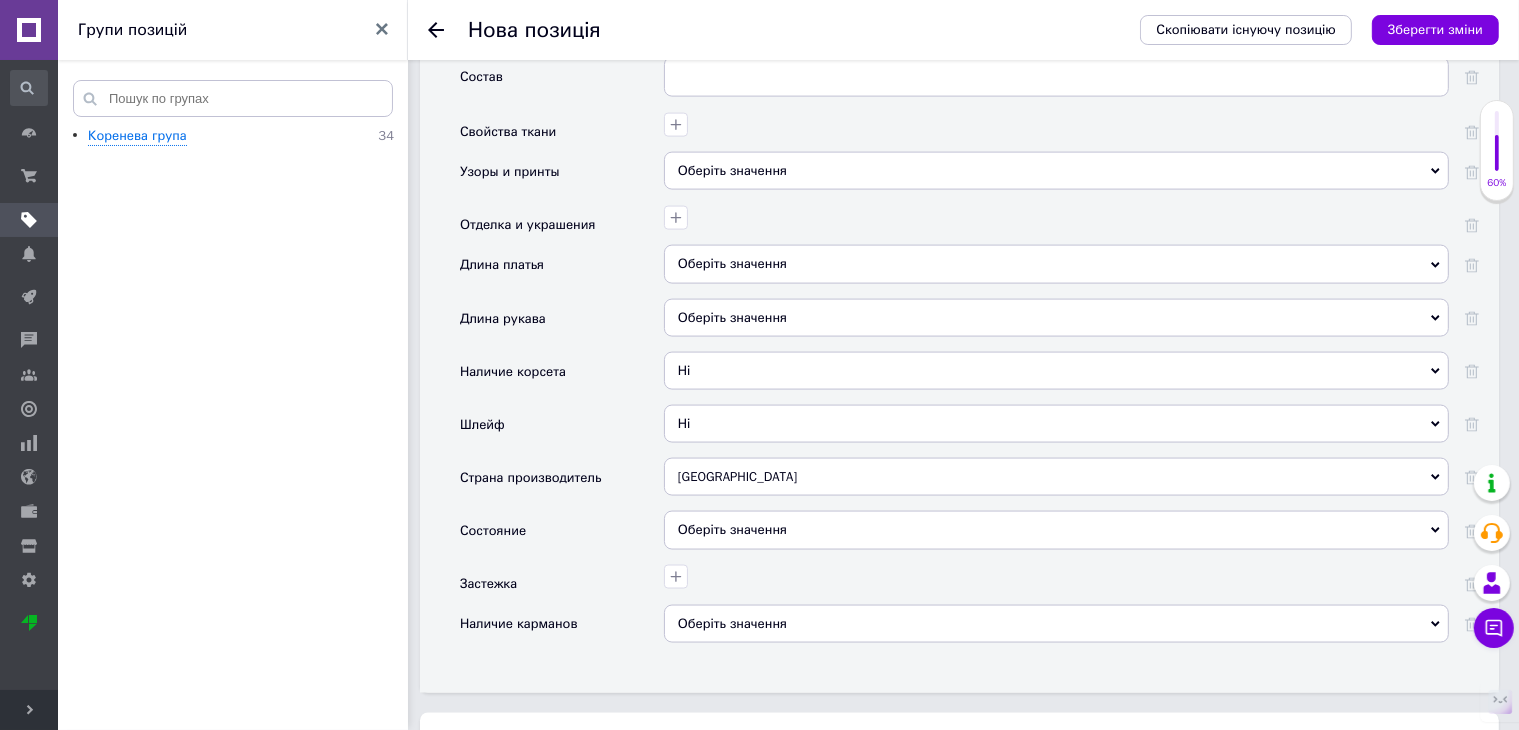click on "Оберіть значення" at bounding box center [1056, 530] 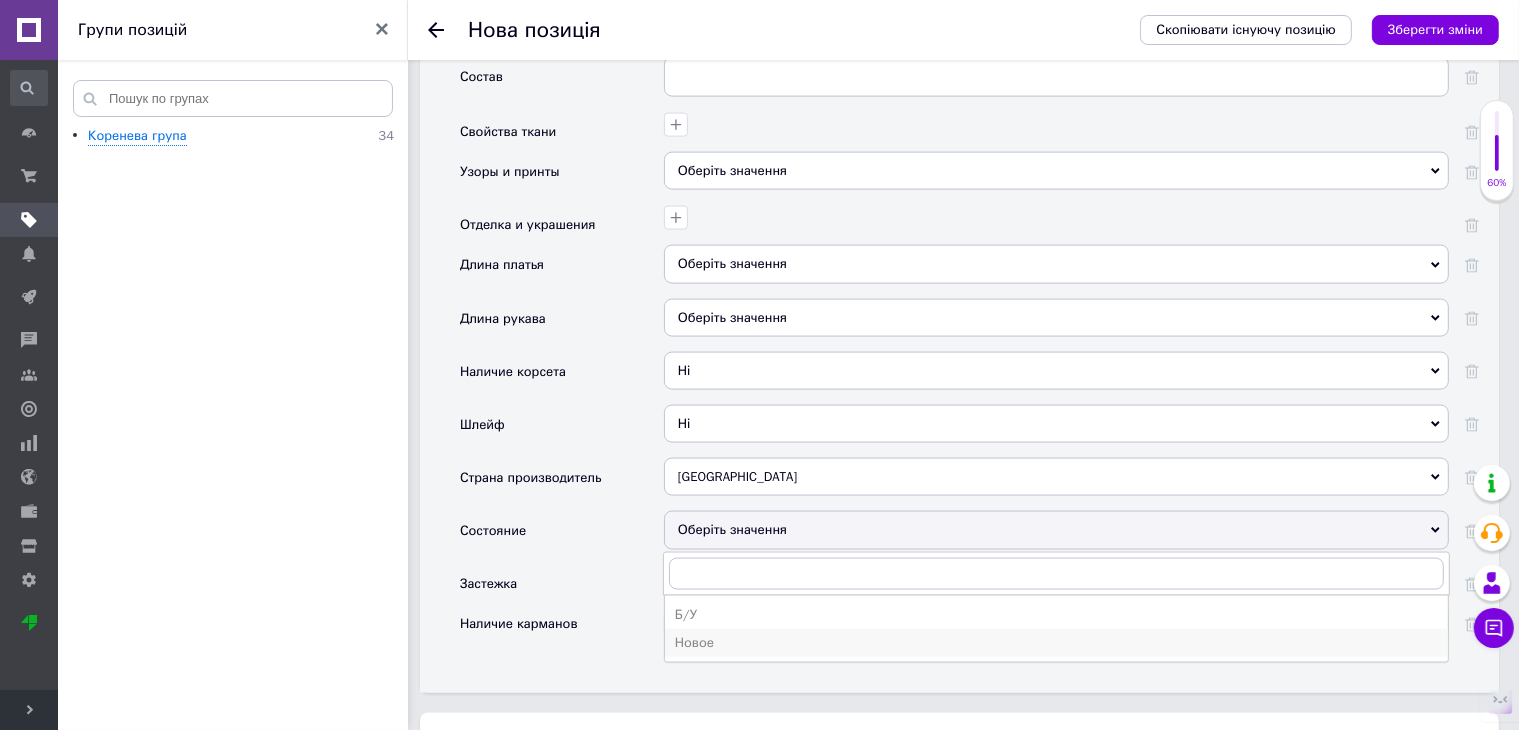 click on "Новое" at bounding box center [1056, 643] 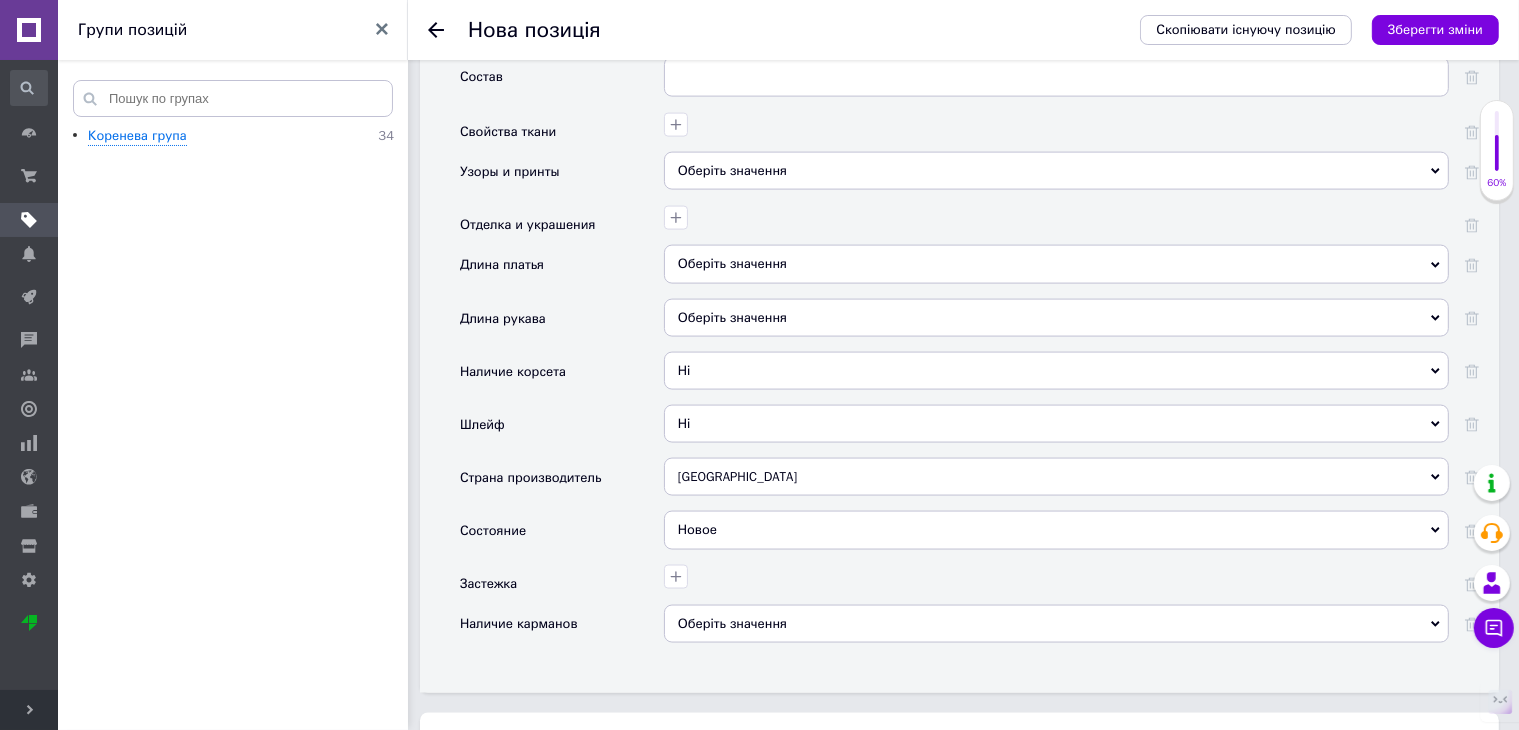 click on "Оберіть значення" at bounding box center [732, 623] 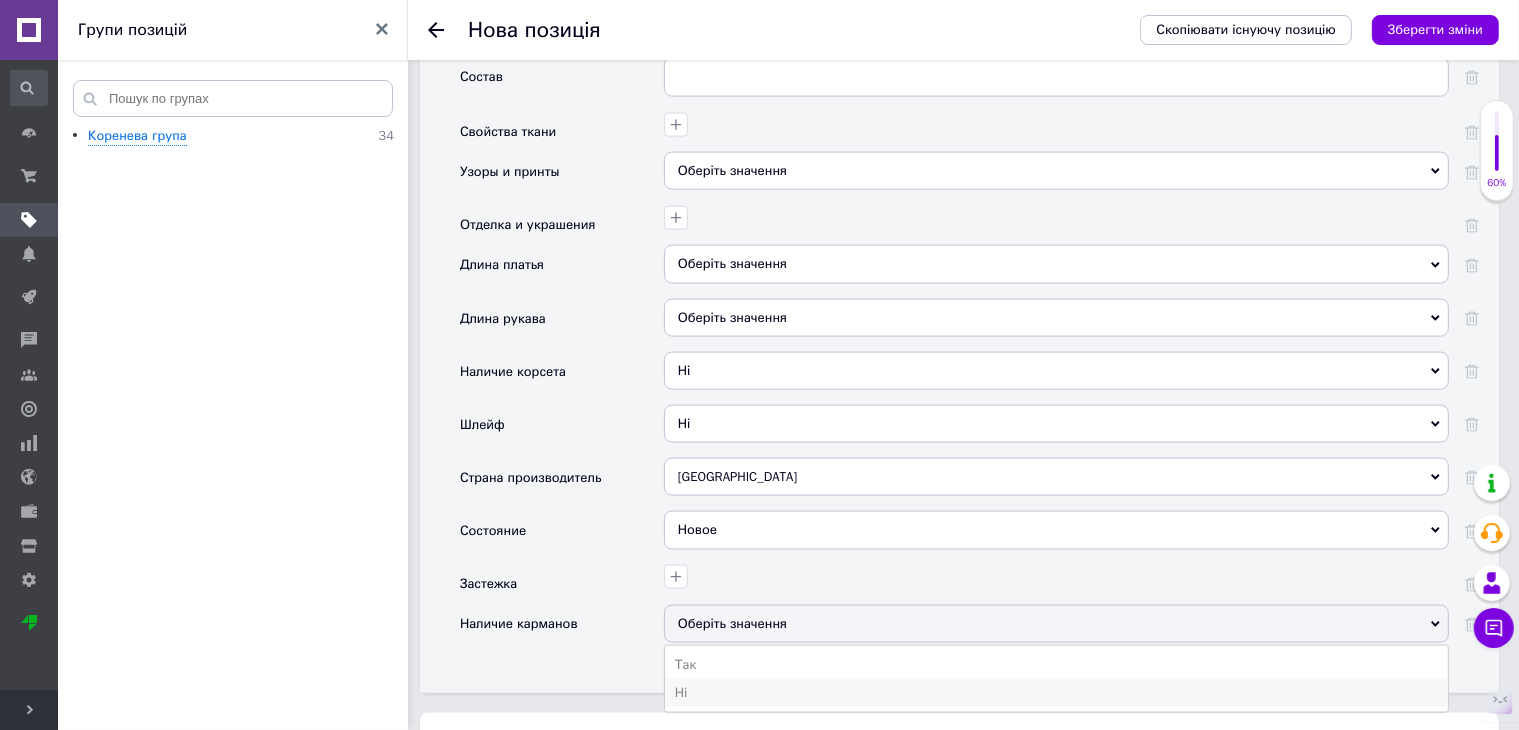 click on "Ні" at bounding box center [1056, 693] 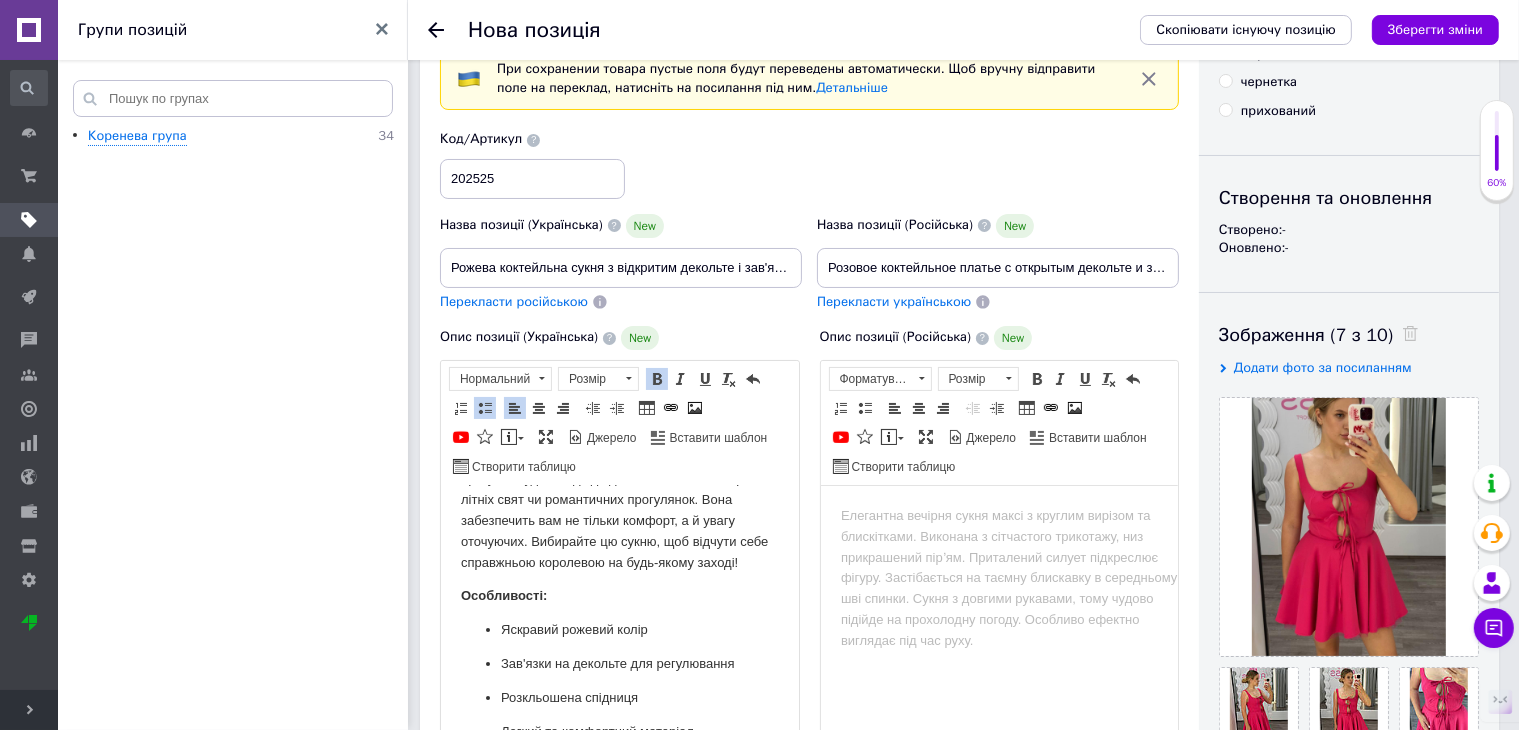 scroll, scrollTop: 0, scrollLeft: 0, axis: both 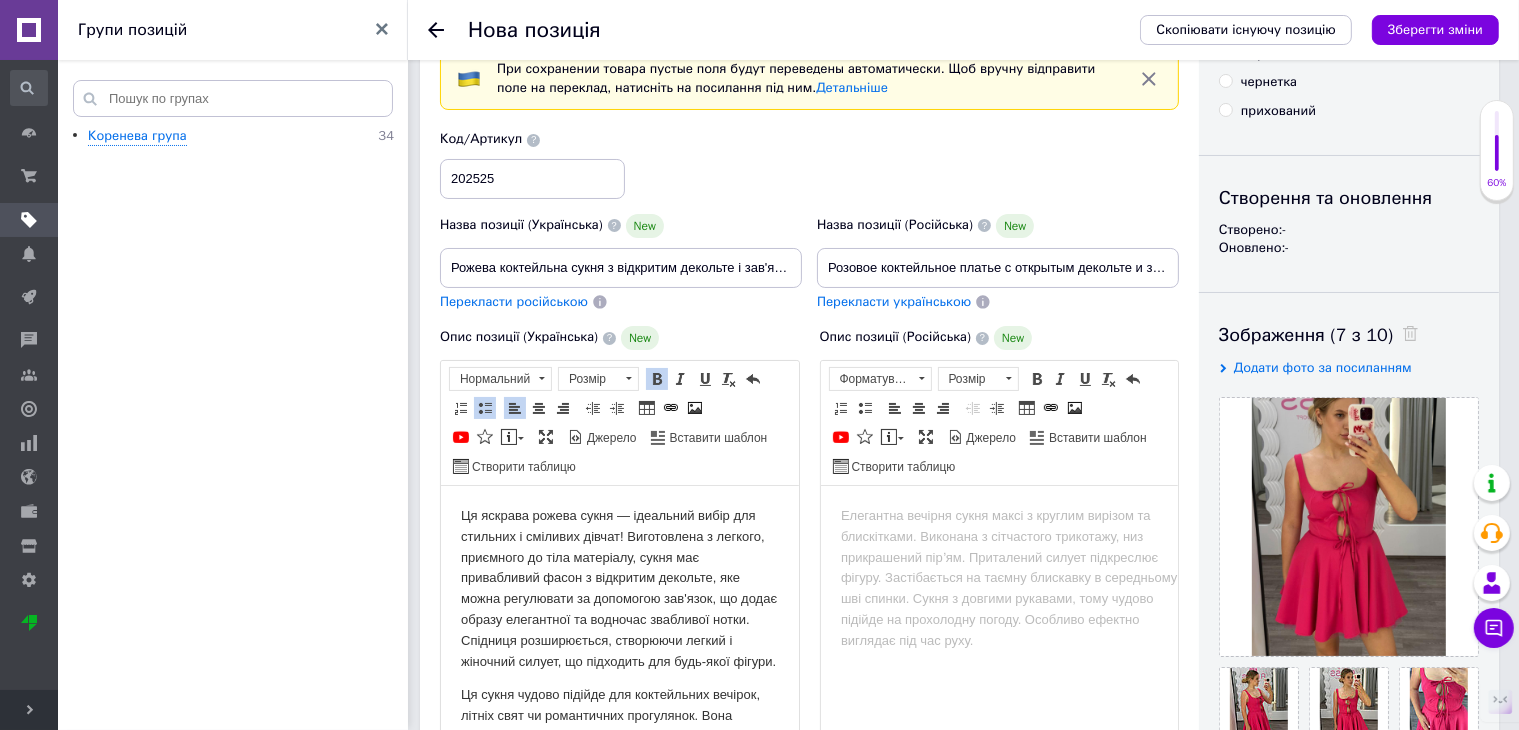 click on "Ця яскрава рожева сукня — ідеальний вибір для стильних і сміливих дівчат! Виготовлена з легкого, приємного до тіла матеріалу, сукня має привабливий фасон з відкритим декольте, яке можна регулювати за допомогою зав'язок, що додає образу елегантної та водночас звабливої нотки. Спідниця розширюється, створюючи легкий і жіночний силует, що підходить для будь-якої фігури." at bounding box center (619, 589) 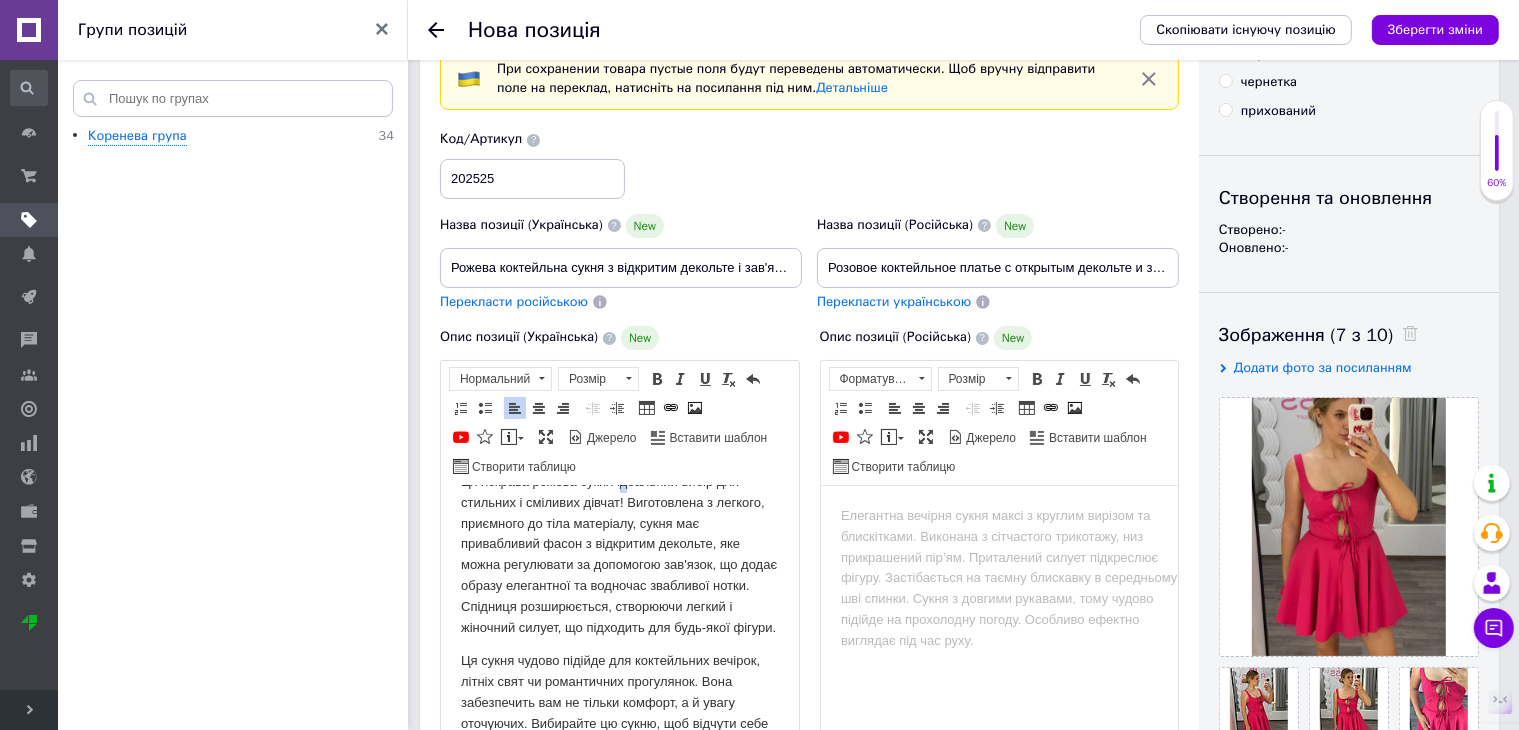 scroll, scrollTop: 0, scrollLeft: 0, axis: both 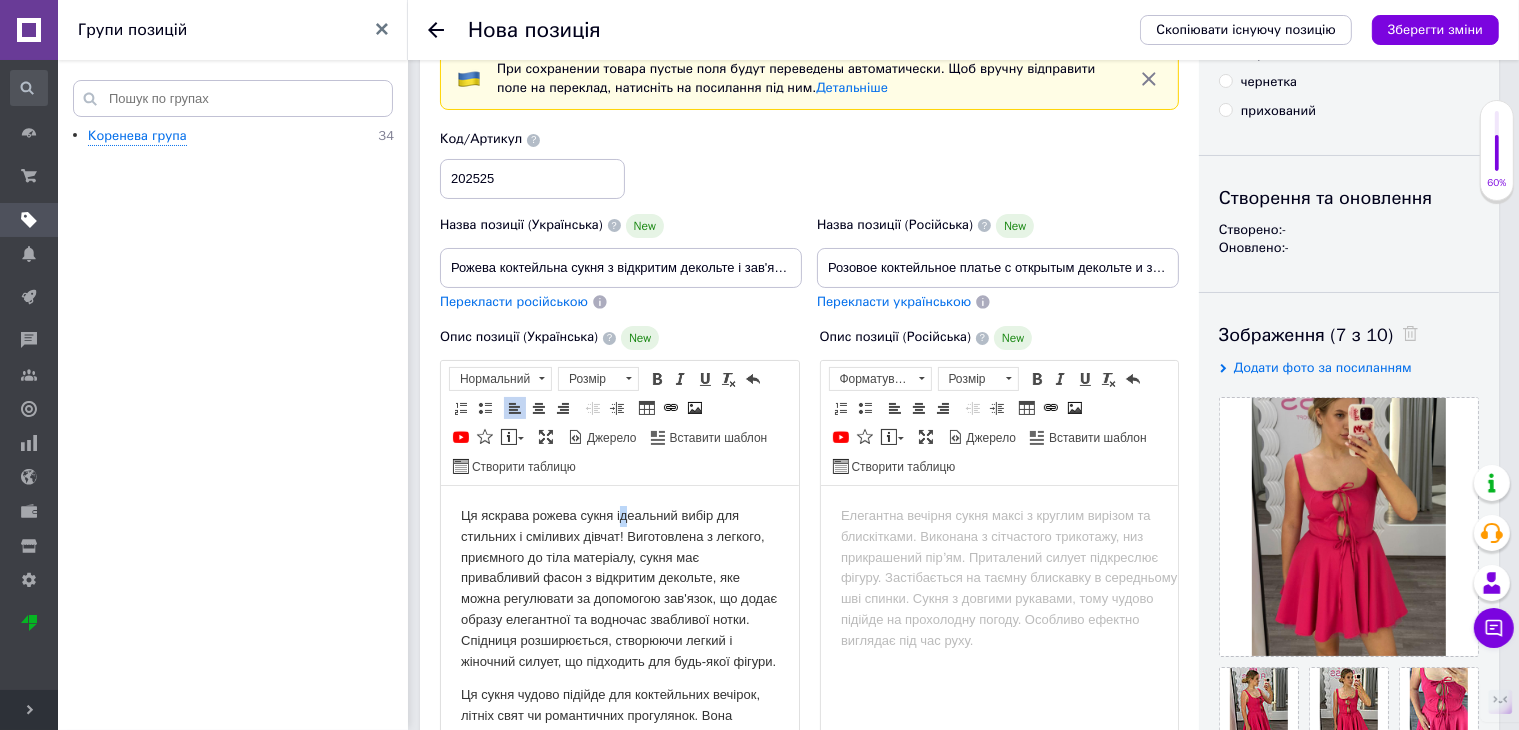 click on "Ця яскрава рожева сукня ідеальний вибір для стильних і сміливих дівчат! Виготовлена з легкого, приємного до тіла матеріалу, сукня має привабливий фасон з відкритим декольте, яке можна регулювати за допомогою зав'язок, що додає образу елегантної та водночас звабливої нотки. Спідниця розширюється, створюючи легкий і жіночний силует, що підходить для будь-якої фігури. Особливості: Яскравий рожевий колір Зав'язки на декольте для регулювання Розкльошена спідниця Легкий та комфортний матеріал Розміри:  Доступна для замовлення у розмірах  S,  M, L" at bounding box center [619, 787] 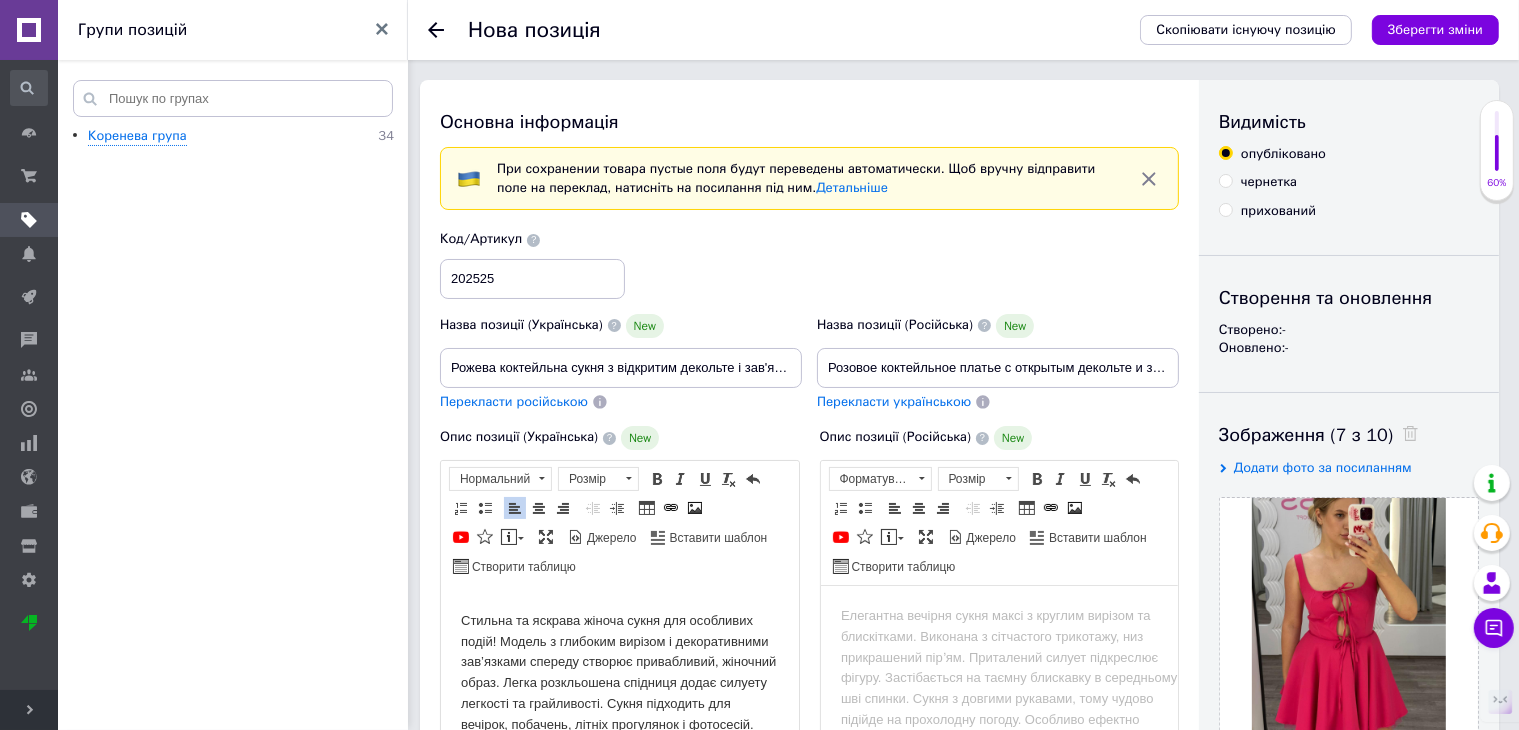 scroll, scrollTop: 0, scrollLeft: 0, axis: both 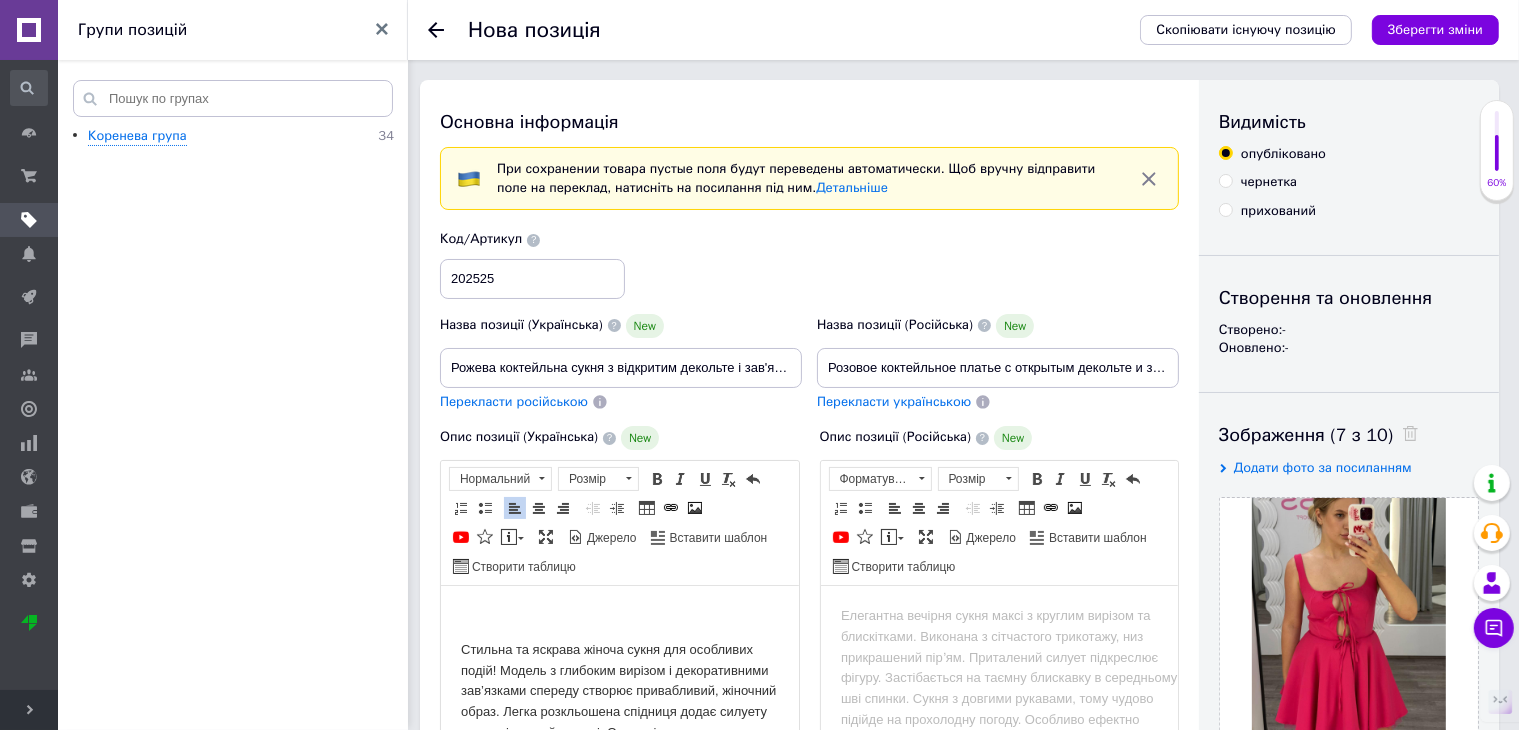 click at bounding box center [619, 616] 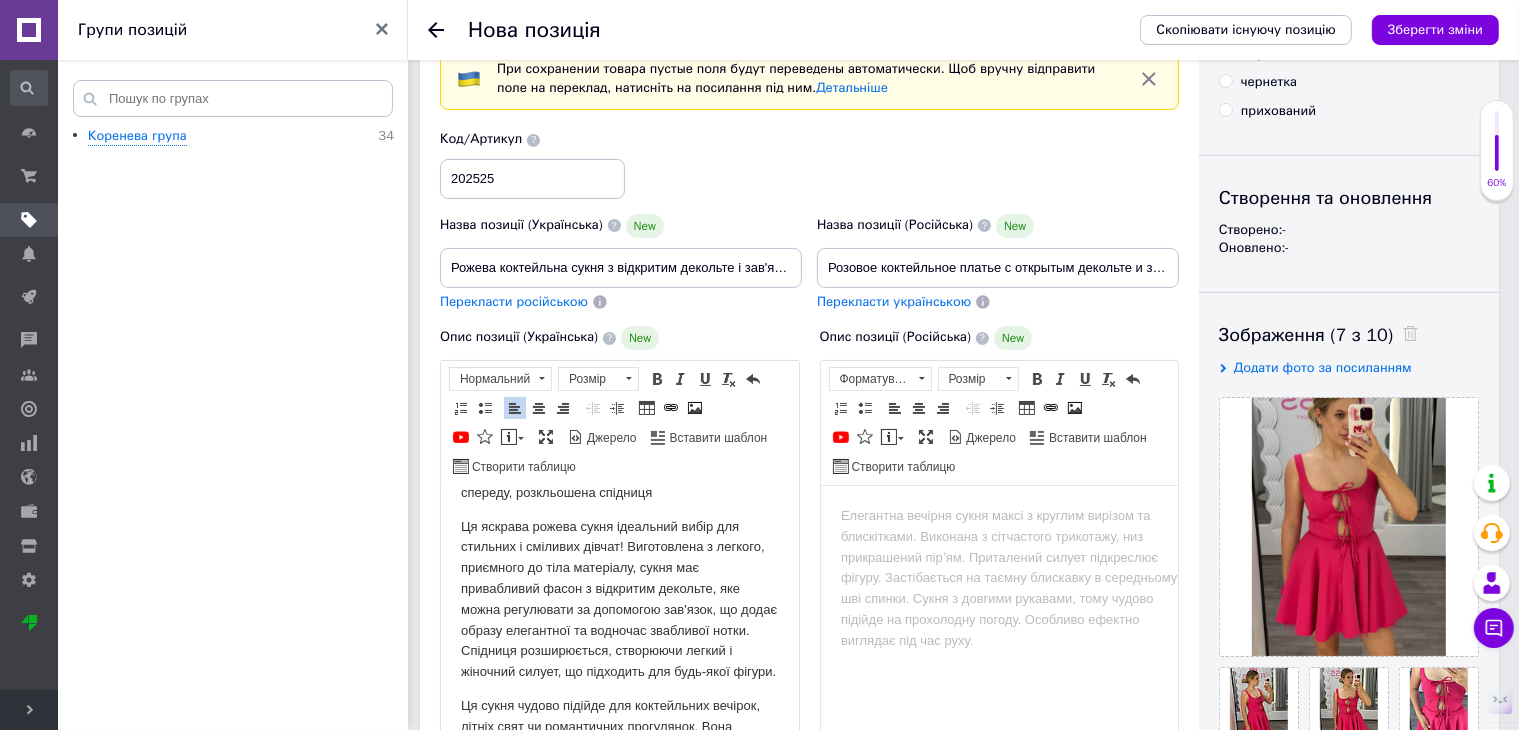 scroll, scrollTop: 300, scrollLeft: 0, axis: vertical 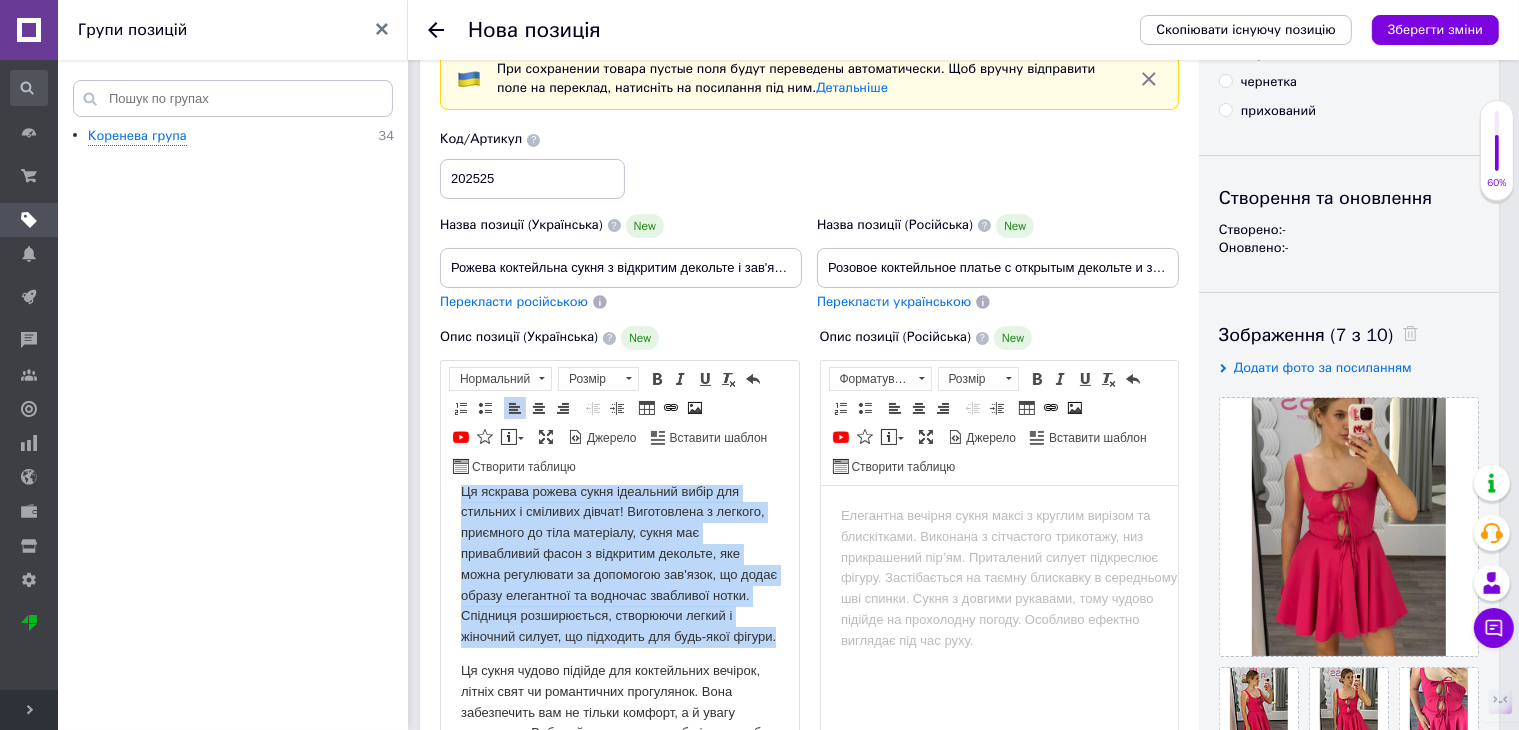 drag, startPoint x: 462, startPoint y: 510, endPoint x: 548, endPoint y: 688, distance: 197.68661 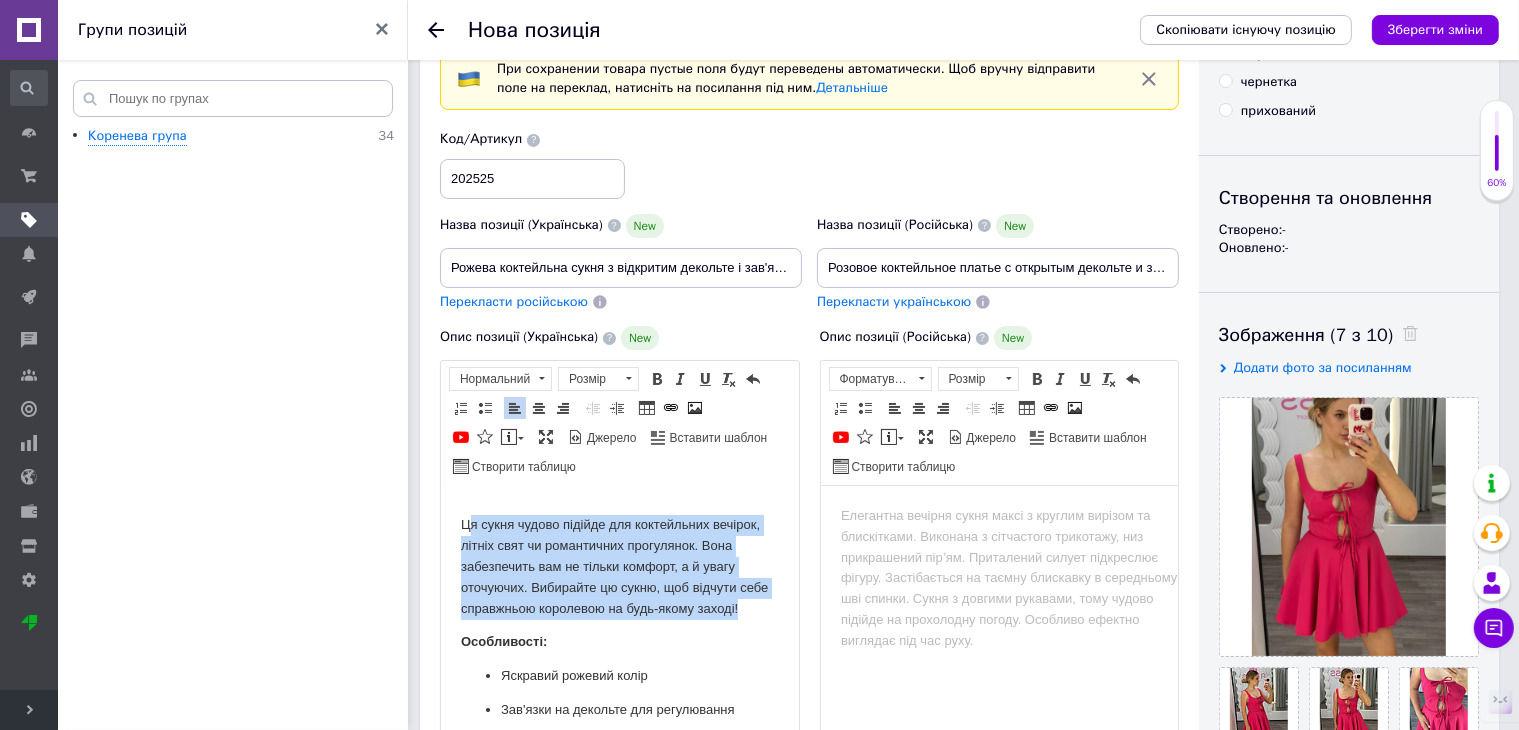 drag, startPoint x: 472, startPoint y: 535, endPoint x: 558, endPoint y: 650, distance: 143.60014 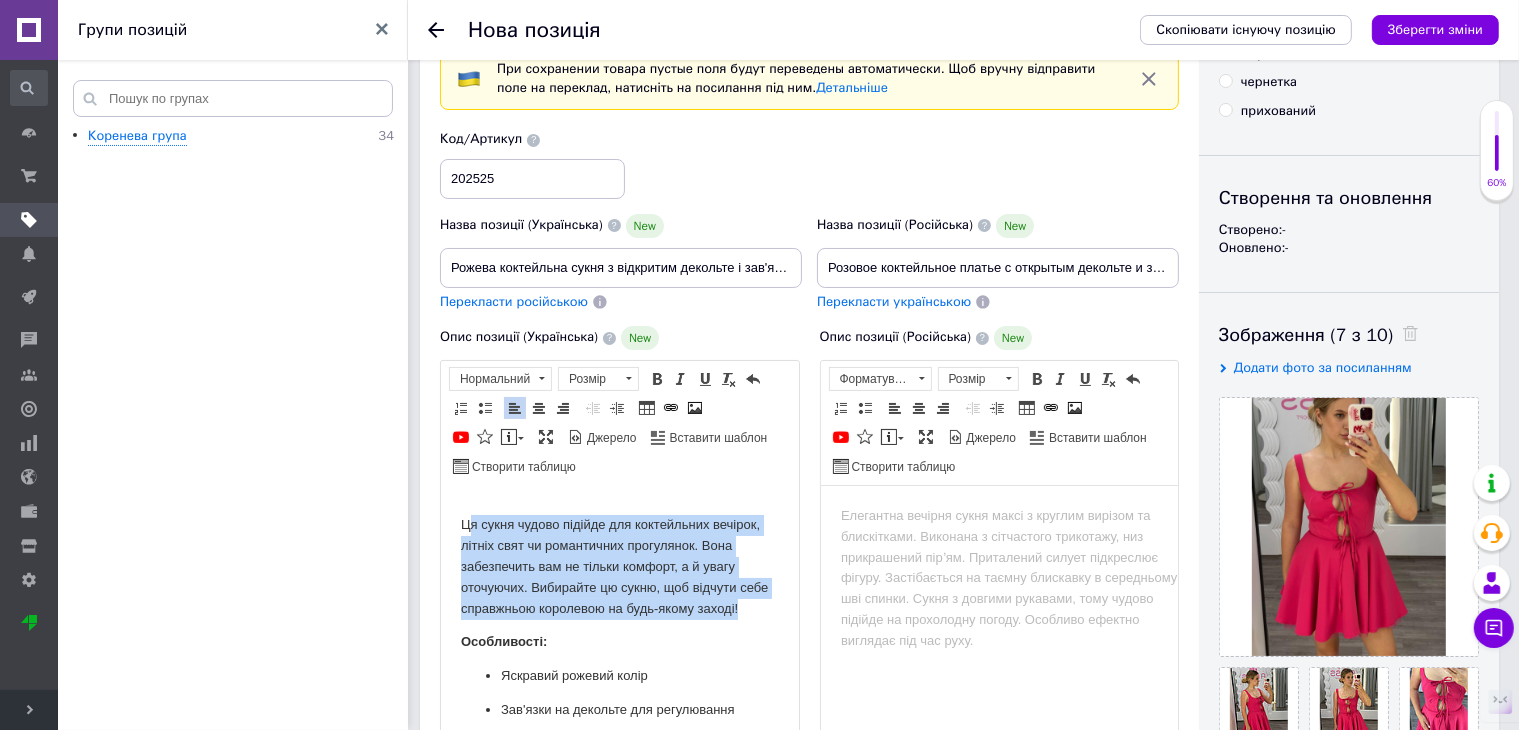 click on "Стильна та яскрава жіноча сукня для особливих подій! Модель з глибоким вирізом і декоративними зав’язками спереду створює привабливий, жіночний образ. Легка розкльошена спідниця додає силуету легкості та грайливості. Сукня підходить для вечірок, побачень, літніх прогулянок і фотосесій. 🔹  Матеріал:  поліестер 95%, еластан 5% 🔹  Країна виробництва:  Туреччина 🔹  Розміри в наявності:  S, M, L 🔹  Посадка:  приталена, злегка тягнеться 🔹  Особливості моделі:  глибокий виріз, зав’язки спереду, розкльошена спідниця Особливості: Яскравий рожевий колір Розміри:" at bounding box center [619, 552] 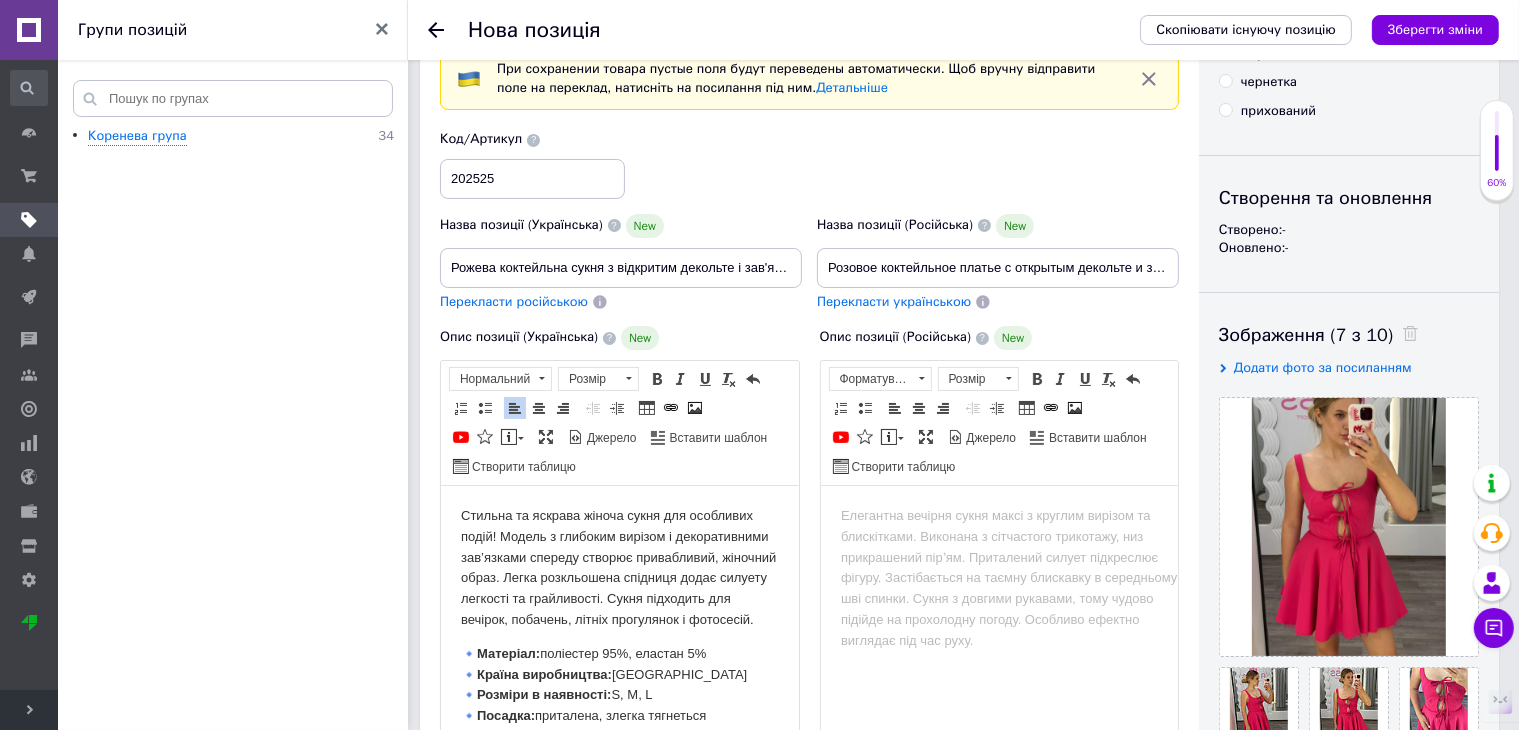 scroll, scrollTop: 100, scrollLeft: 0, axis: vertical 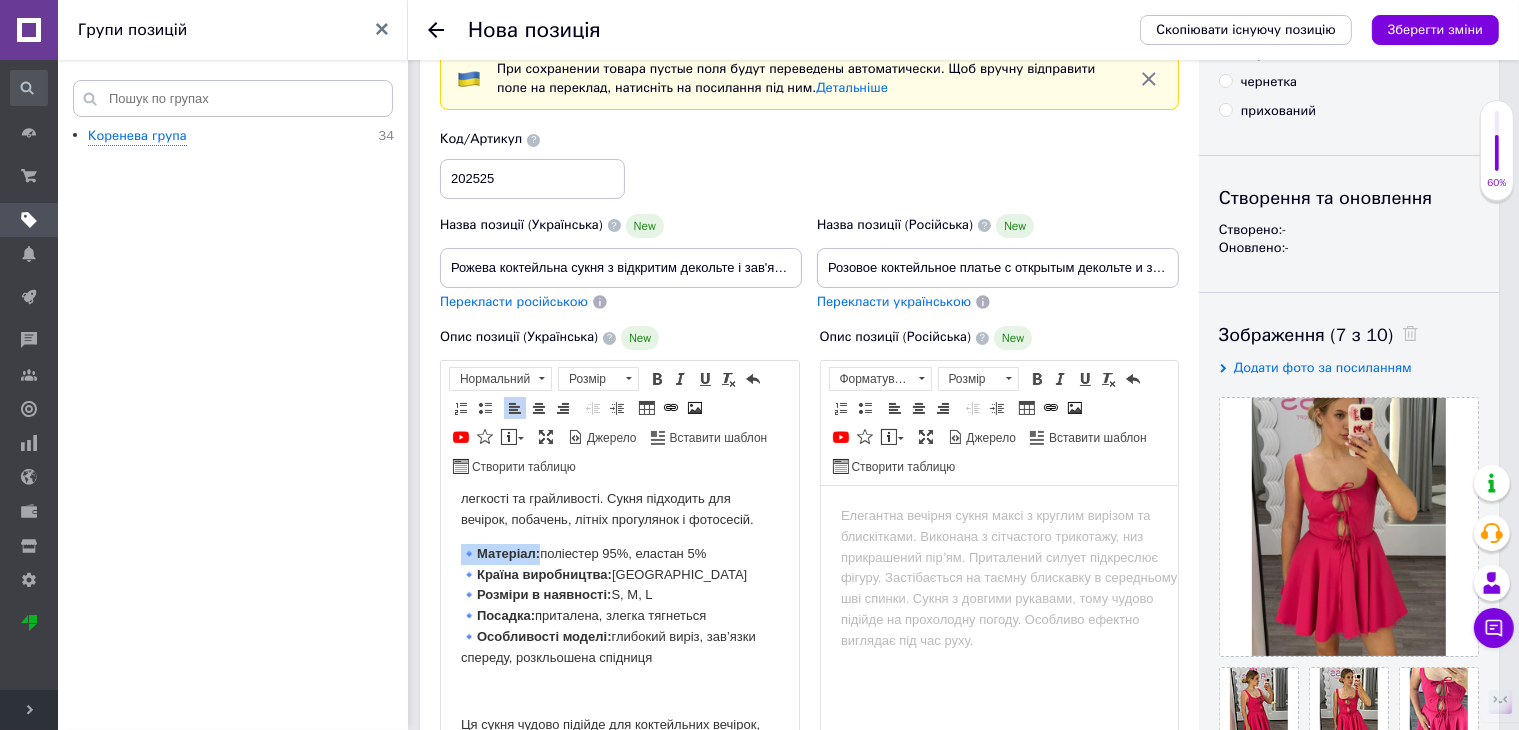 drag, startPoint x: 544, startPoint y: 576, endPoint x: 466, endPoint y: 574, distance: 78.025635 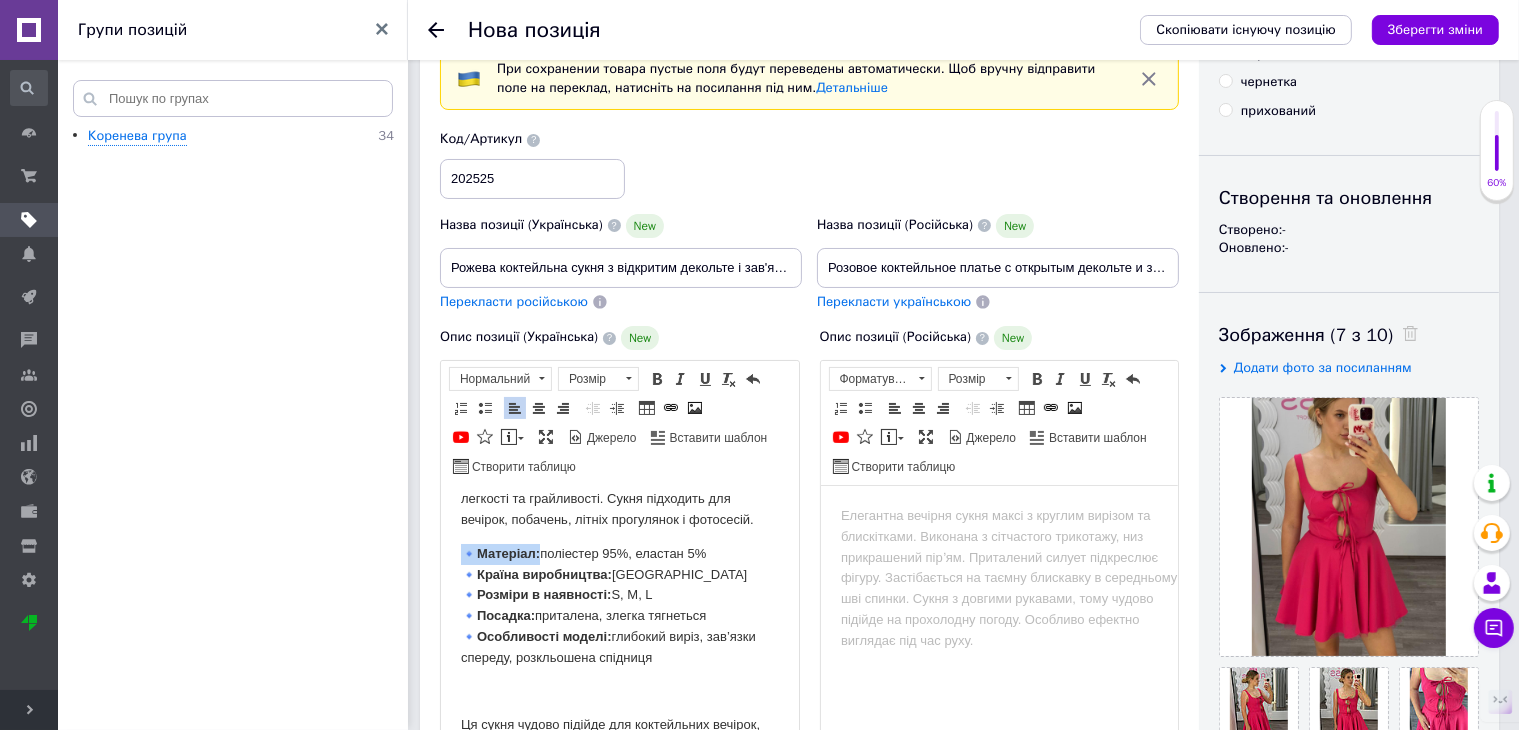 click on "🔹  Матеріал:  поліестер 95%, еластан 5% 🔹  Країна виробництва:  Туреччина 🔹  Розміри в наявності:  S, M, L 🔹  Посадка:  приталена, злегка тягнеться 🔹  Особливості моделі:  глибокий виріз, зав’язки спереду, розкльошена спідниця" at bounding box center (619, 606) 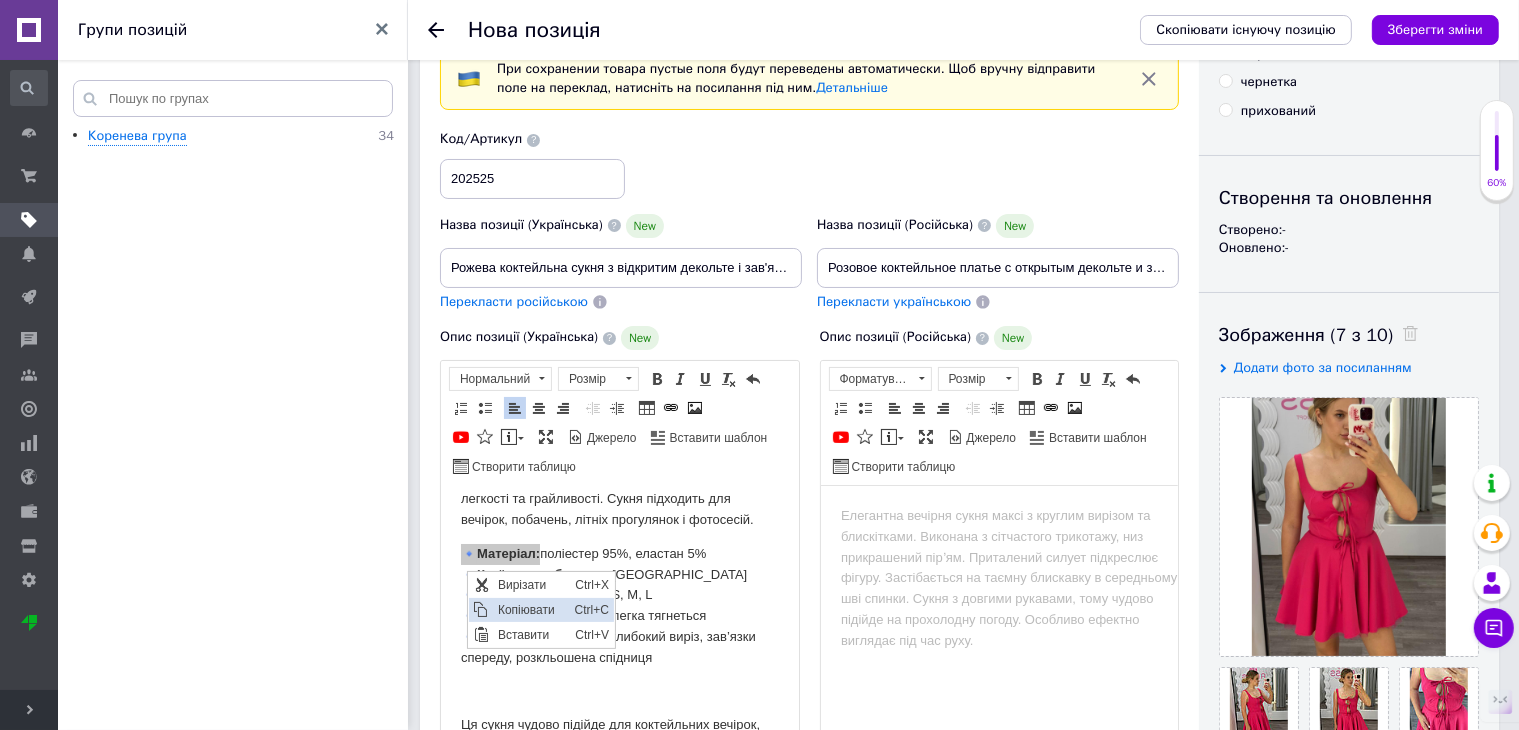 click on "Копіювати" at bounding box center (530, 609) 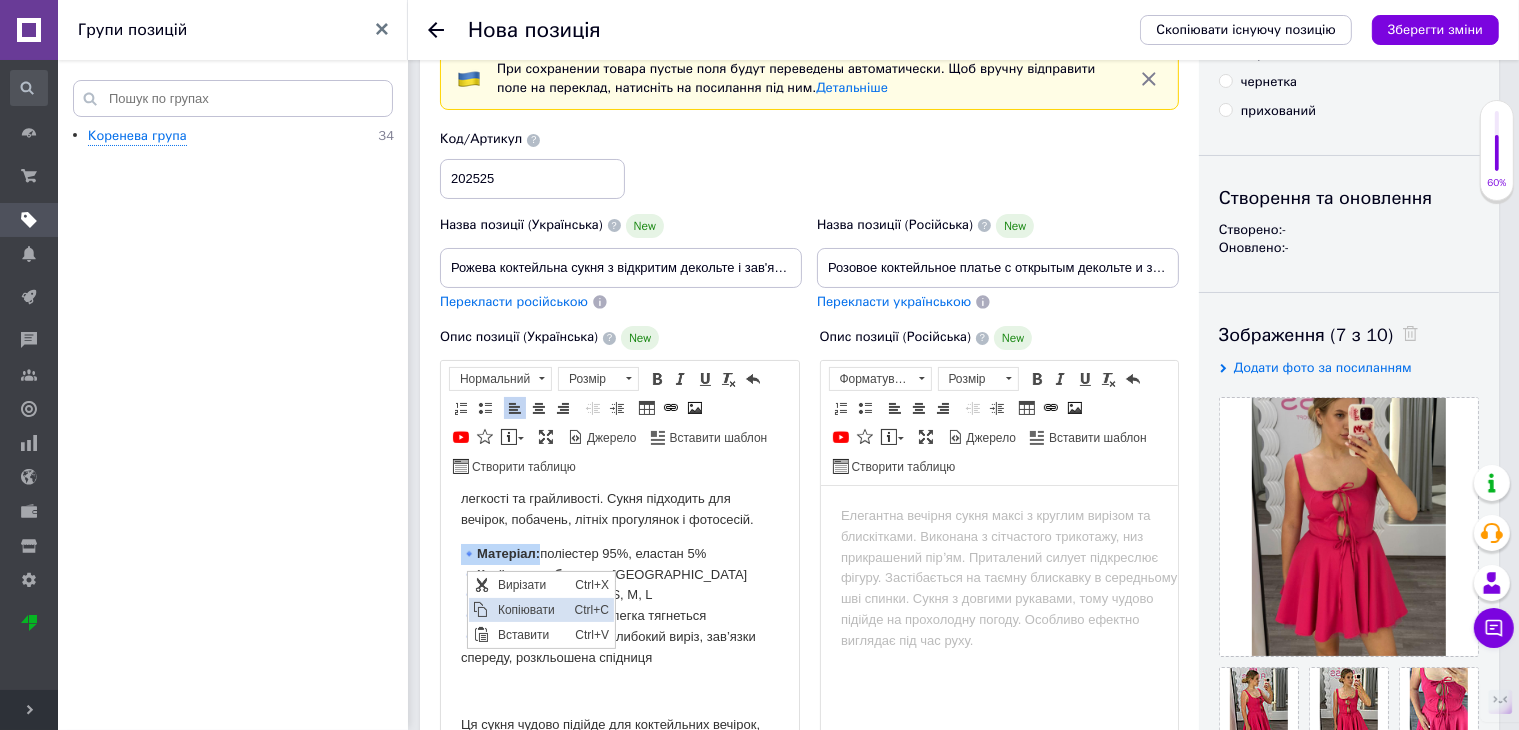 copy on "🔹  Матеріал:" 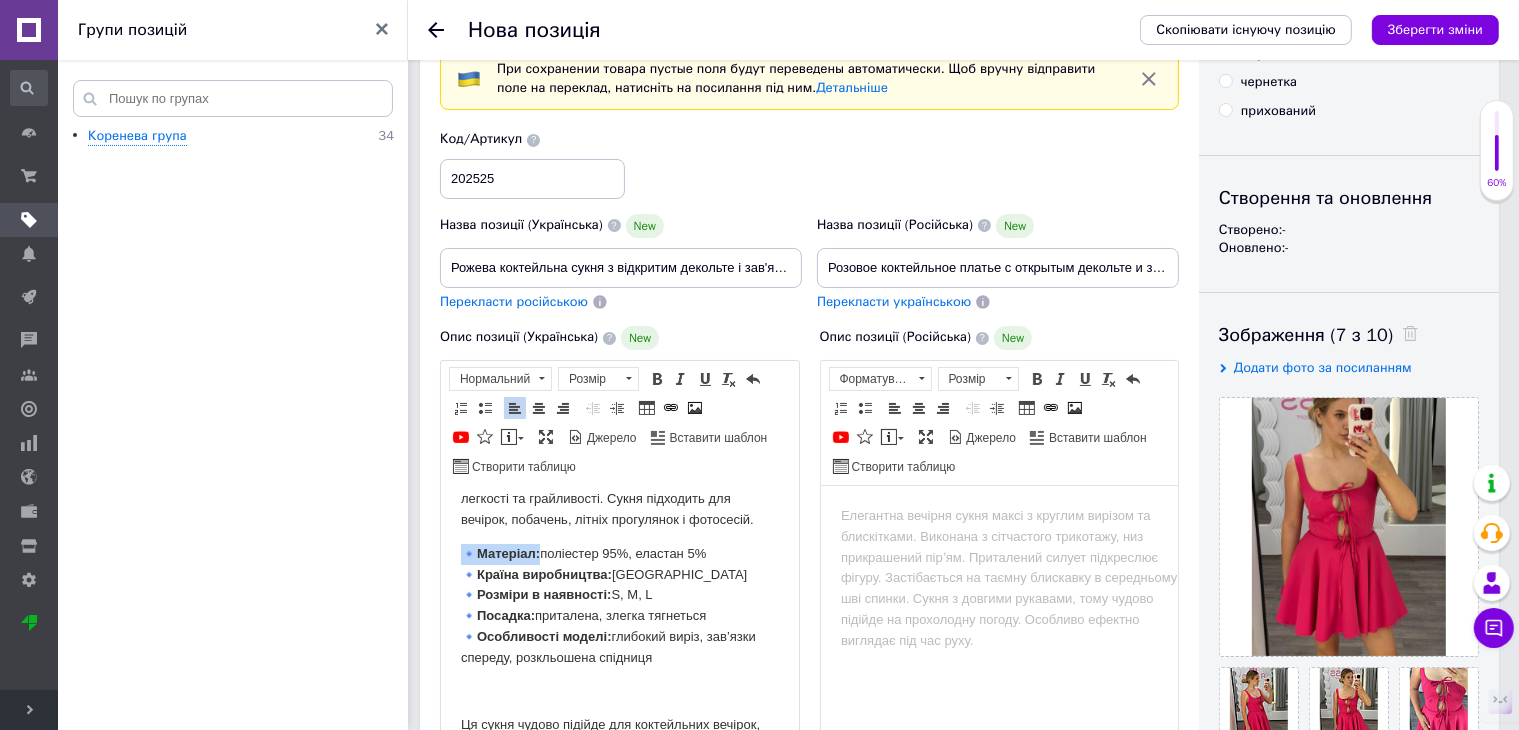 click on "Стильна та яскрава жіноча сукня для особливих подій! Модель з глибоким вирізом і декоративними зав’язками спереду створює привабливий, жіночний образ. Легка розкльошена спідниця додає силуету легкості та грайливості. Сукня підходить для вечірок, побачень, літніх прогулянок і фотосесій. 🔹  Матеріал:  поліестер 95%, еластан 5% 🔹  Країна виробництва:  Туреччина 🔹  Розміри в наявності:  S, M, L 🔹  Посадка:  приталена, злегка тягнеться 🔹  Особливості моделі:  глибокий виріз, зав’язки спереду, розкльошена спідниця Особливості: Яскравий рожевий колір Розміри:" at bounding box center [619, 752] 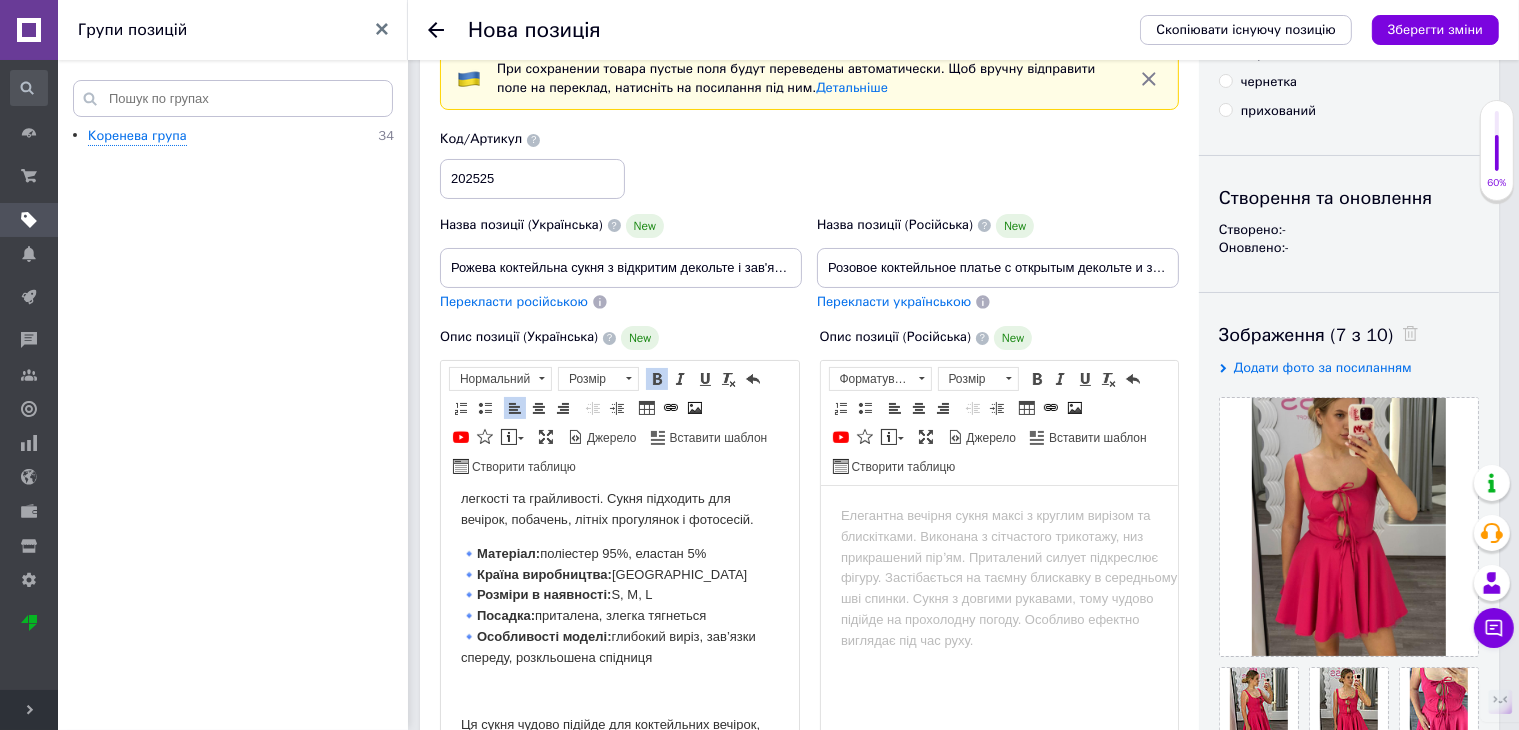 click on "Стильна та яскрава жіноча сукня для особливих подій! Модель з глибоким вирізом і декоративними зав’язками спереду створює привабливий, жіночний образ. Легка розкльошена спідниця додає силуету легкості та грайливості. Сукня підходить для вечірок, побачень, літніх прогулянок і фотосесій. 🔹  Матеріал:  поліестер 95%, еластан 5% 🔹  Країна виробництва:  Туреччина 🔹  Розміри в наявності:  S, M, L 🔹  Посадка:  приталена, злегка тягнеться 🔹  Особливості моделі:  глибокий виріз, зав’язки спереду, розкльошена спідниця Особливості: Яскравий рожевий колір Розміри:" at bounding box center [619, 752] 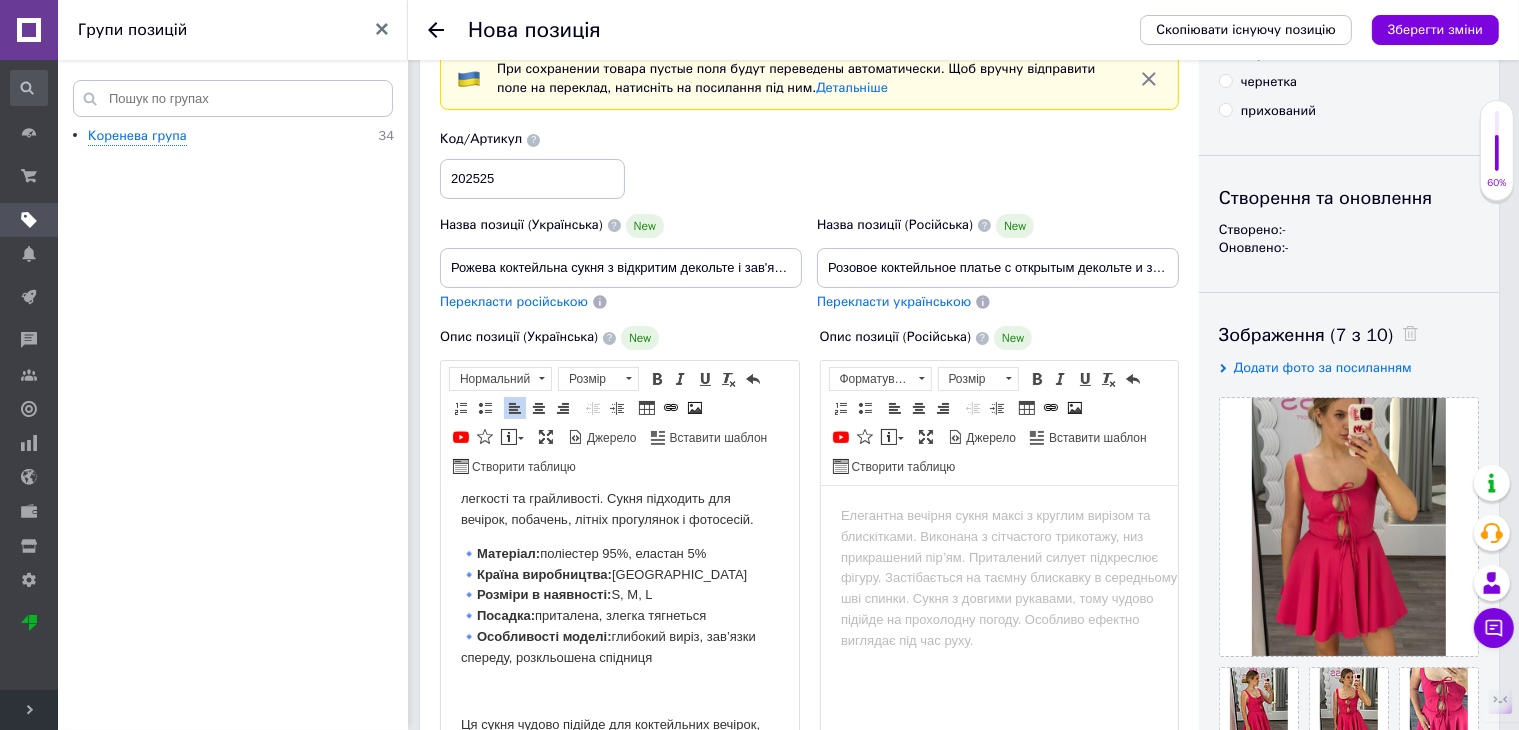 click on "Стильна та яскрава жіноча сукня для особливих подій! Модель з глибоким вирізом і декоративними зав’язками спереду створює привабливий, жіночний образ. Легка розкльошена спідниця додає силуету легкості та грайливості. Сукня підходить для вечірок, побачень, літніх прогулянок і фотосесій. 🔹  Матеріал:  поліестер 95%, еластан 5% 🔹  Країна виробництва:  Туреччина 🔹  Розміри в наявності:  S, M, L 🔹  Посадка:  приталена, злегка тягнеться 🔹  Особливості моделі:  глибокий виріз, зав’язки спереду, розкльошена спідниця Особливості: Яскравий рожевий колір Розміри:" at bounding box center (619, 752) 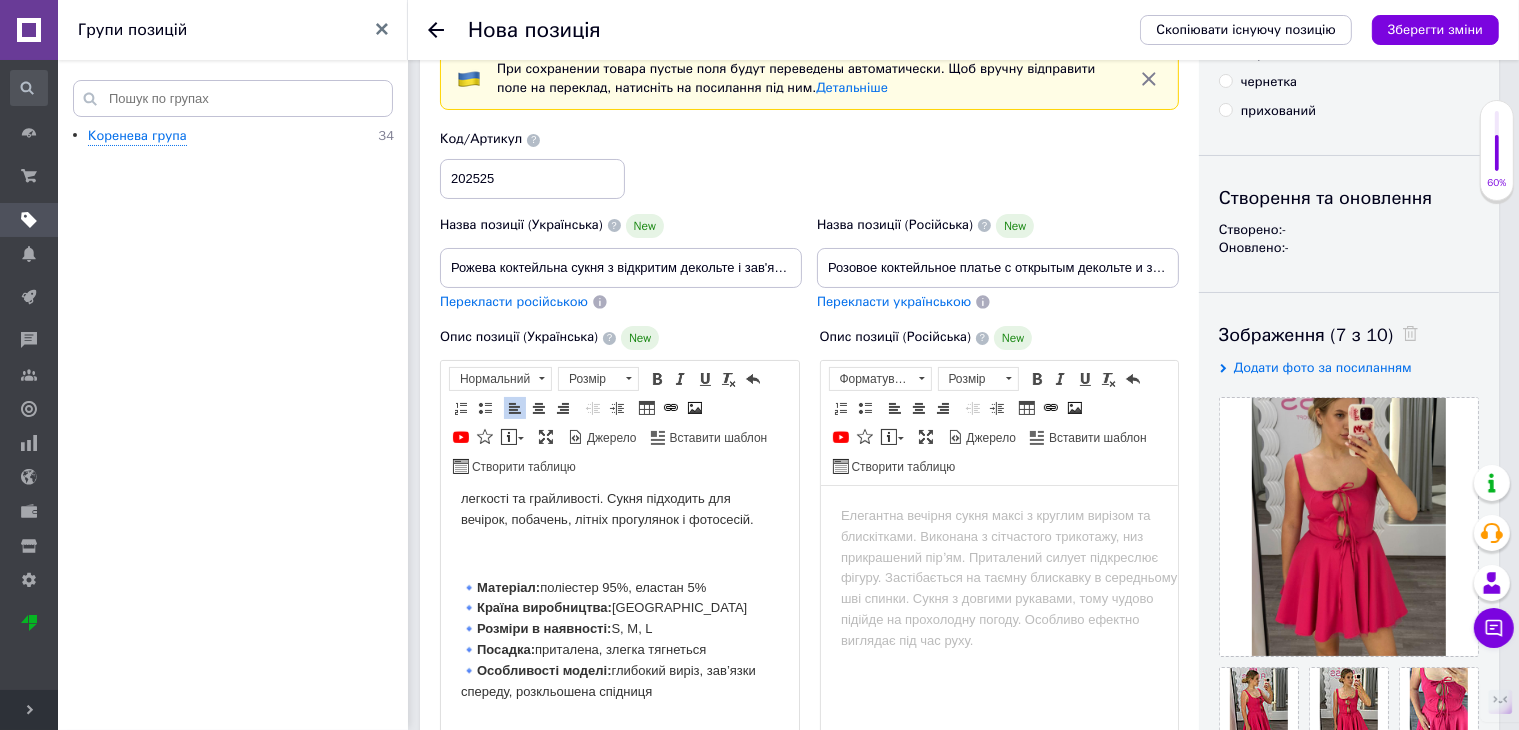 click on "Стильна та яскрава жіноча сукня для особливих подій! Модель з глибоким вирізом і декоративними зав’язками спереду створює привабливий, жіночний образ. Легка розкльошена спідниця додає силуету легкості та грайливості. Сукня підходить для вечірок, побачень, літніх прогулянок і фотосесій. 🔹  Матеріал:  поліестер 95%, еластан 5% 🔹  Країна виробництва:  Туреччина 🔹  Розміри в наявності:  S, M, L 🔹  Посадка:  приталена, злегка тягнеться 🔹  Особливості моделі:  глибокий виріз, зав’язки спереду, розкльошена спідниця Особливості: Яскравий рожевий колір Розміри:" at bounding box center [619, 768] 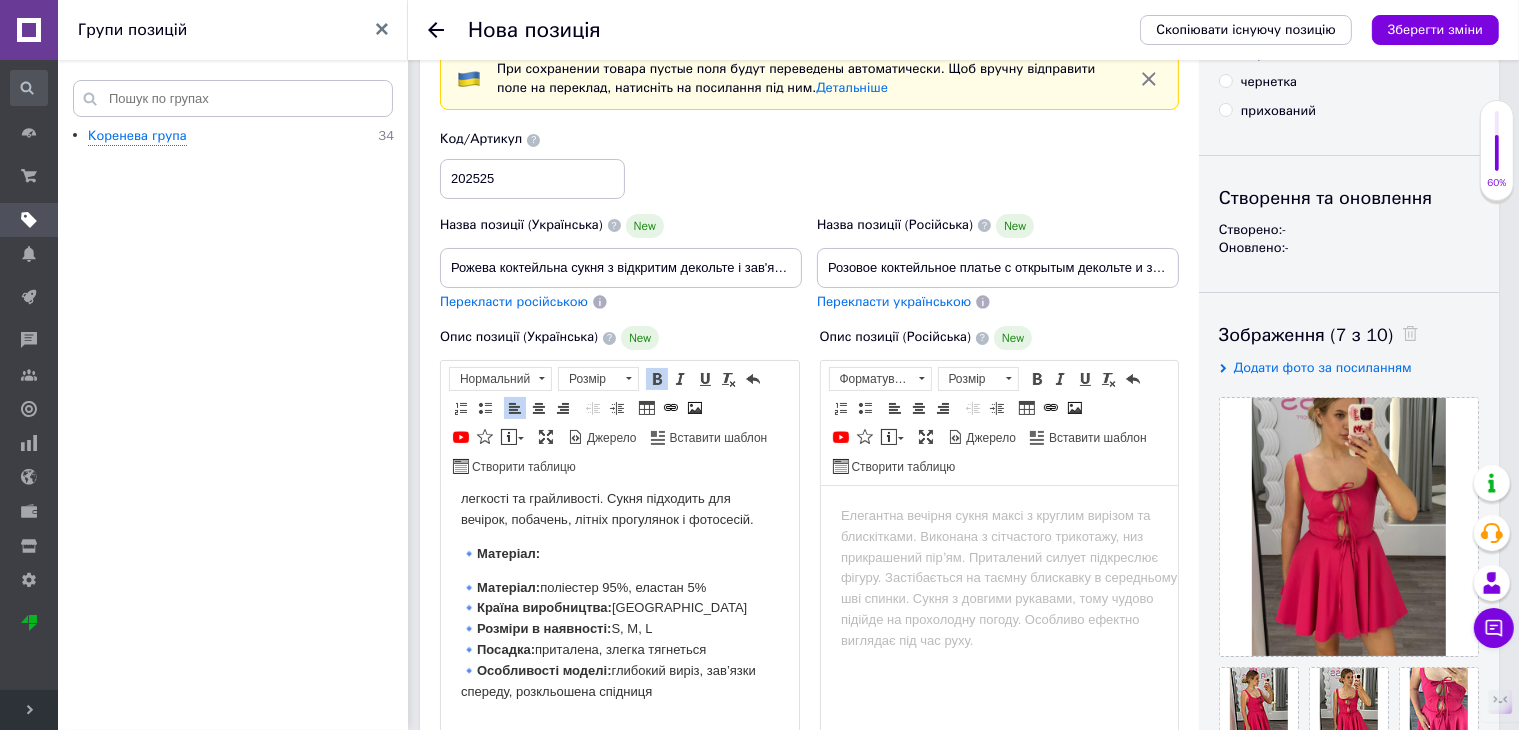 click on "Стильна та яскрава жіноча сукня для особливих подій! Модель з глибоким вирізом і декоративними зав’язками спереду створює привабливий, жіночний образ. Легка розкльошена спідниця додає силуету легкості та грайливості. Сукня підходить для вечірок, побачень, літніх прогулянок і фотосесій. 🔹  Матеріал: 🔹  Матеріал:  поліестер 95%, еластан 5% 🔹  Країна виробництва:  Туреччина 🔹  Розміри в наявності:  S, M, L 🔹  Посадка:  приталена, злегка тягнеться 🔹  Особливості моделі:  глибокий виріз, зав’язки спереду, розкльошена спідниця Особливості: Розкльошена спідниця" at bounding box center (619, 768) 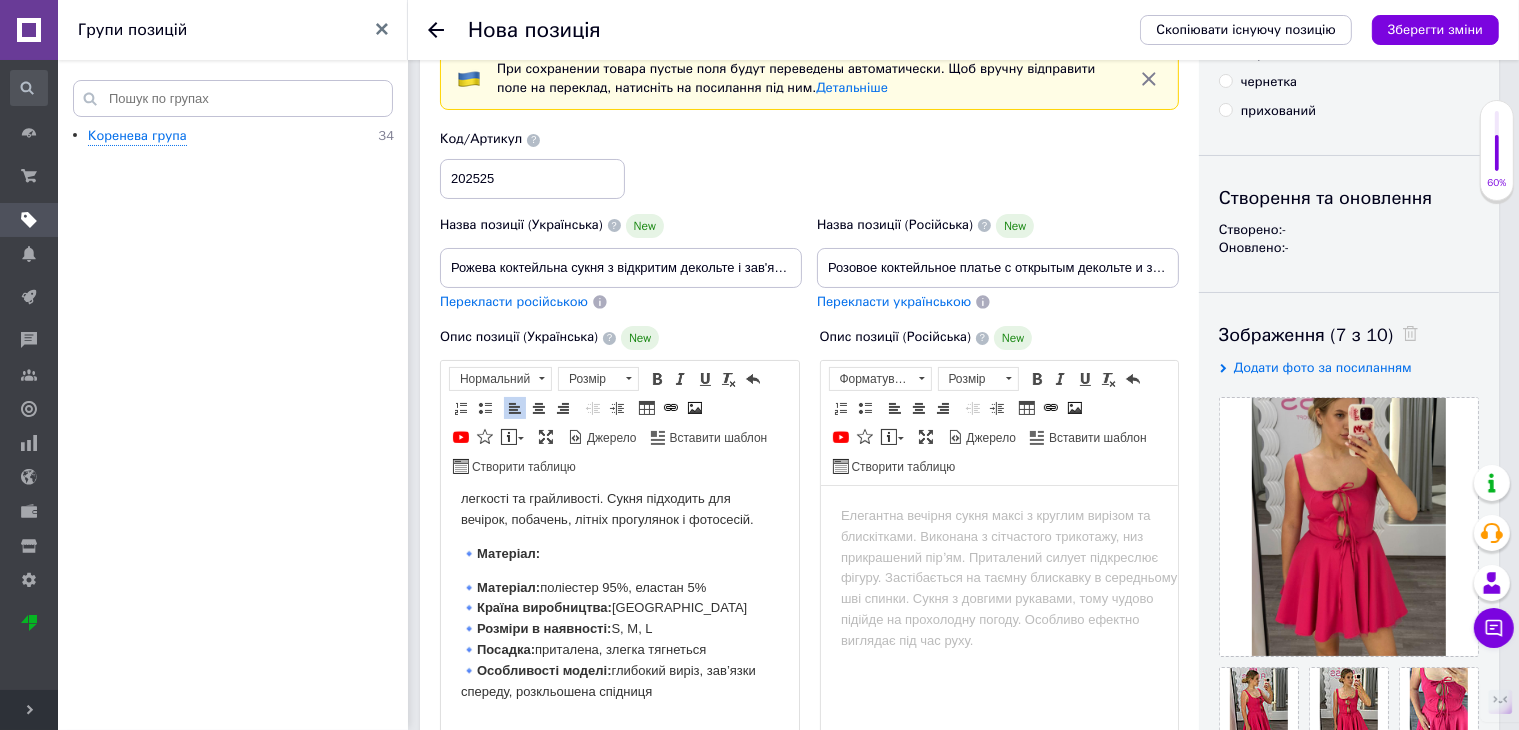 click on "🔹  Матеріал:  поліестер 95%, еластан 5% 🔹  Країна виробництва:  Туреччина 🔹  Розміри в наявності:  S, M, L 🔹  Посадка:  приталена, злегка тягнеться 🔹  Особливості моделі:  глибокий виріз, зав’язки спереду, розкльошена спідниця" at bounding box center (619, 640) 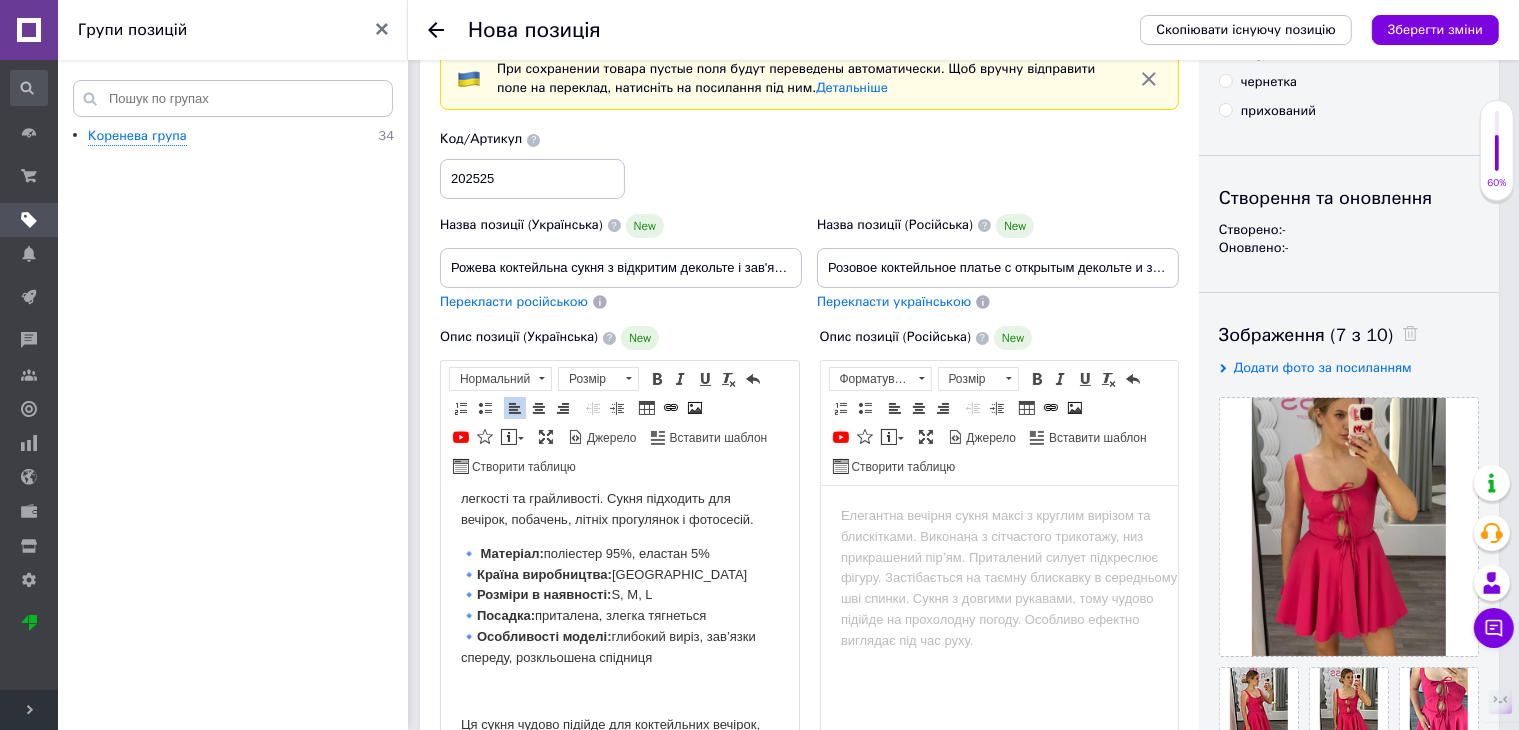 click on "🔹   Матеріал:  поліестер 95%, еластан 5% 🔹  Країна виробництва:  Туреччина 🔹  Розміри в наявності:  S, M, L 🔹  Посадка:  приталена, злегка тягнеться 🔹  Особливості моделі:  глибокий виріз, зав’язки спереду, розкльошена спідниця" at bounding box center (619, 606) 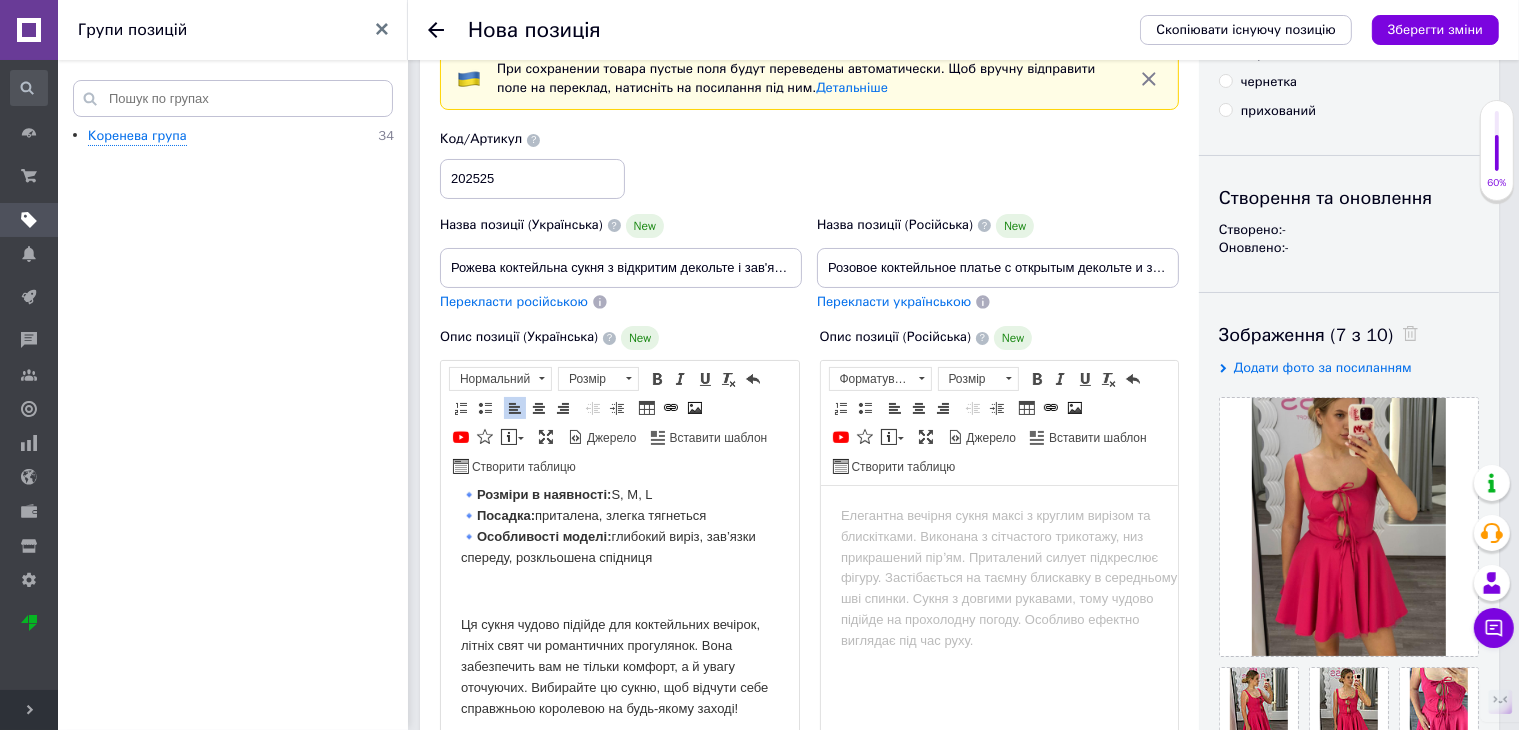 scroll, scrollTop: 300, scrollLeft: 0, axis: vertical 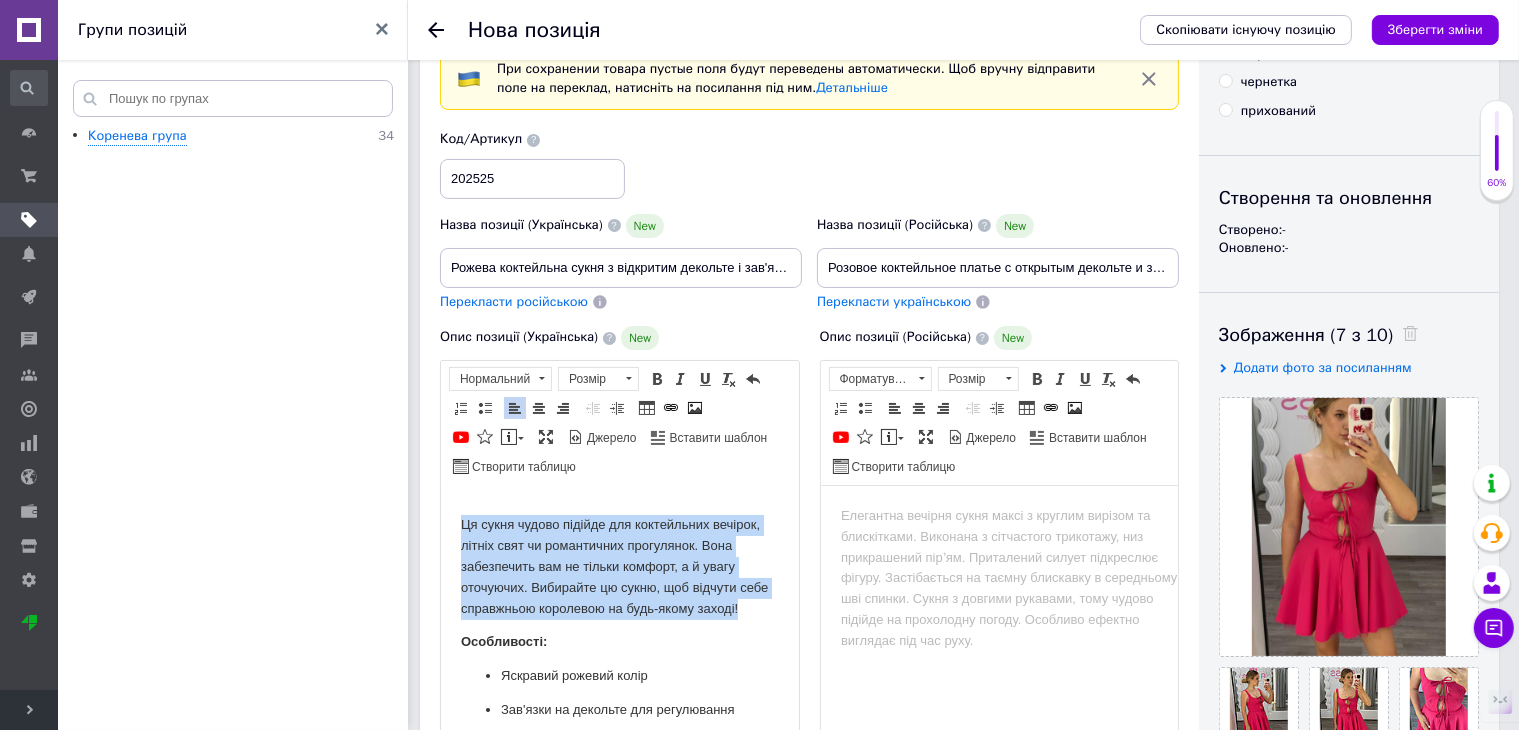 drag, startPoint x: 508, startPoint y: 649, endPoint x: 452, endPoint y: 532, distance: 129.71121 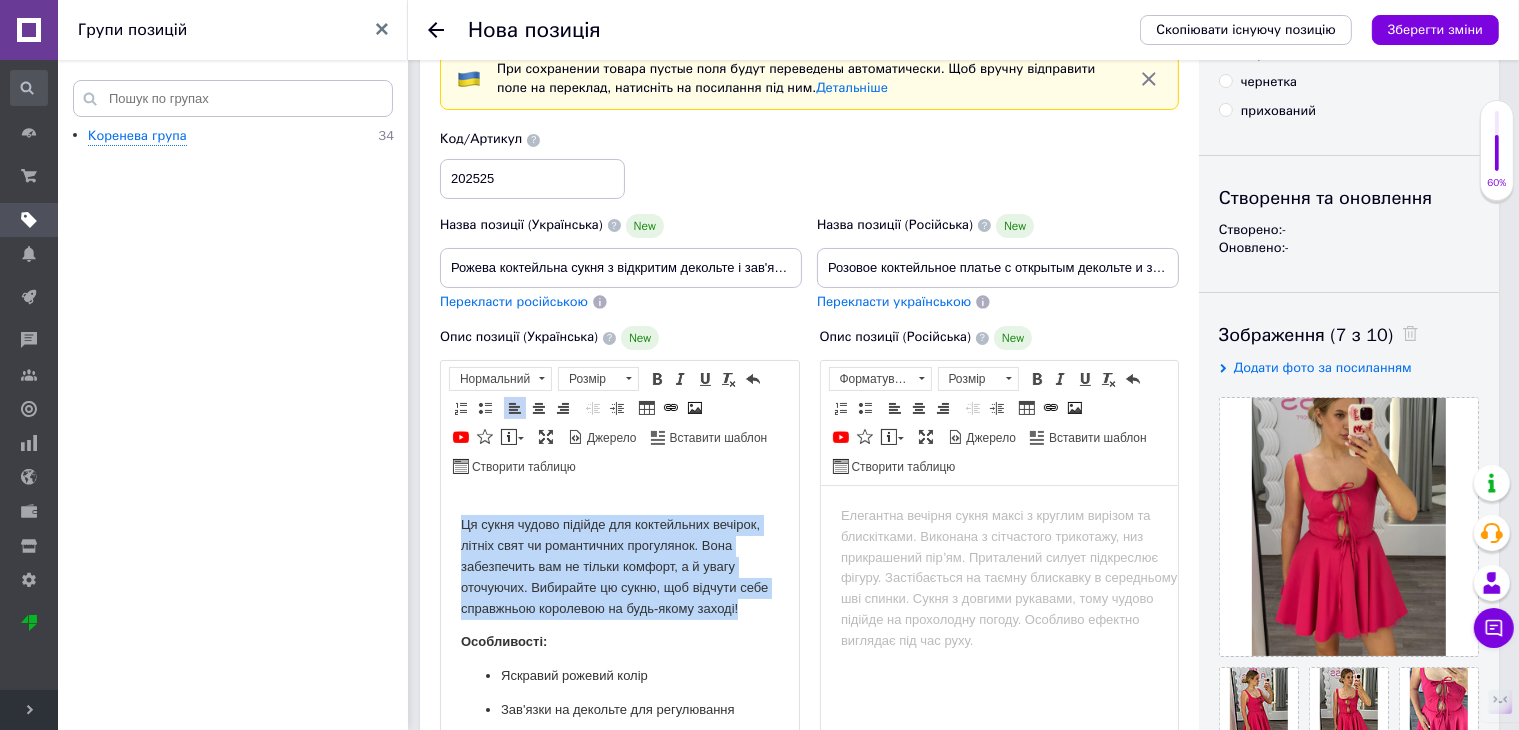 click on "Стильна та яскрава жіноча сукня для особливих подій! Модель з глибоким вирізом і декоративними зав’язками спереду створює привабливий, жіночний образ. Легка розкльошена спідниця додає силуету легкості та грайливості. Сукня підходить для вечірок, побачень, літніх прогулянок і фотосесій. 🔹   Матеріал:  поліестер 95%, еластан 5% 🔹  Країна виробництва:  Туреччина 🔹  Розміри в наявності:  S, M, L 🔹  Посадка:  приталена, злегка тягнеться 🔹  Особливості моделі:  глибокий виріз, зав’язки спереду, розкльошена спідниця Особливості: Яскравий рожевий колір Розміри:" at bounding box center [619, 552] 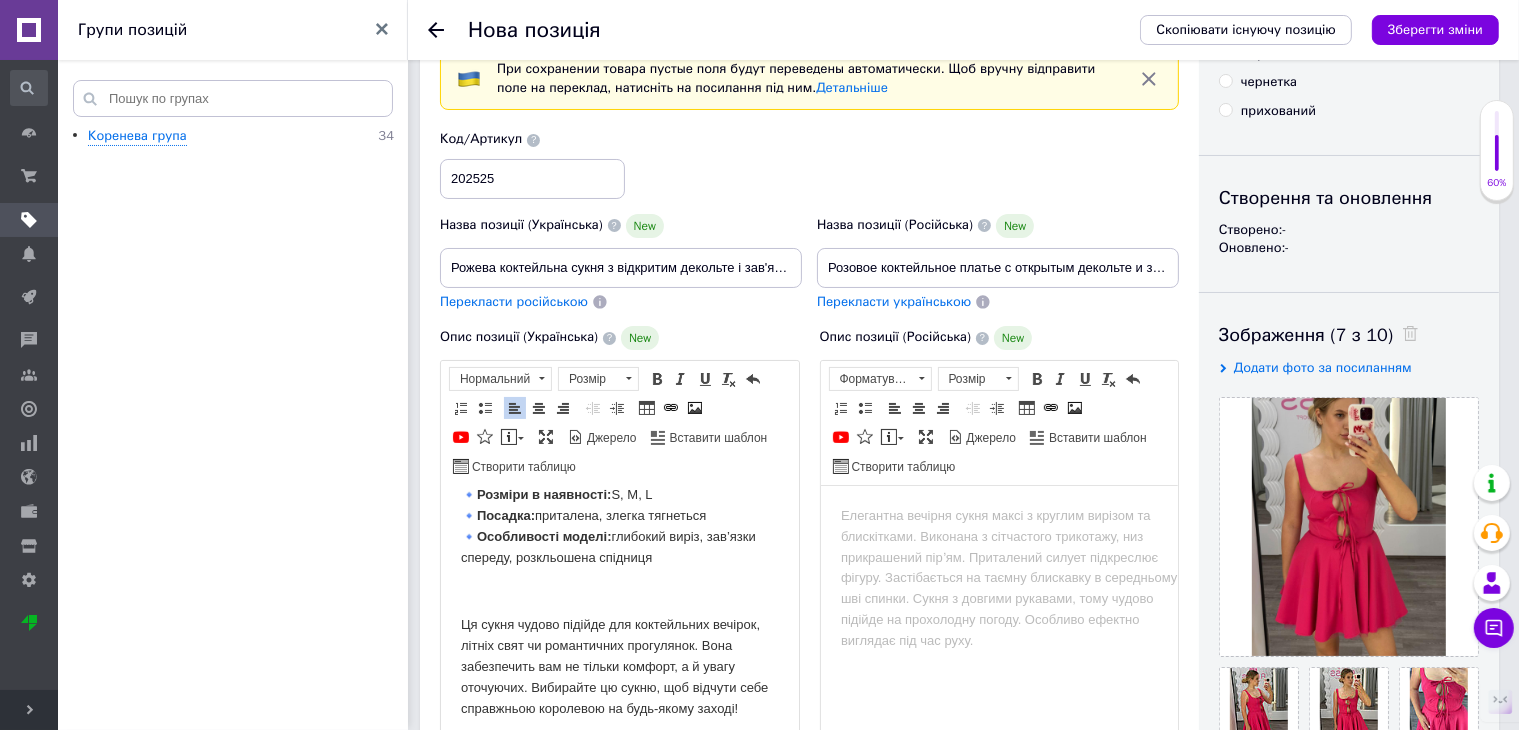 scroll, scrollTop: 300, scrollLeft: 0, axis: vertical 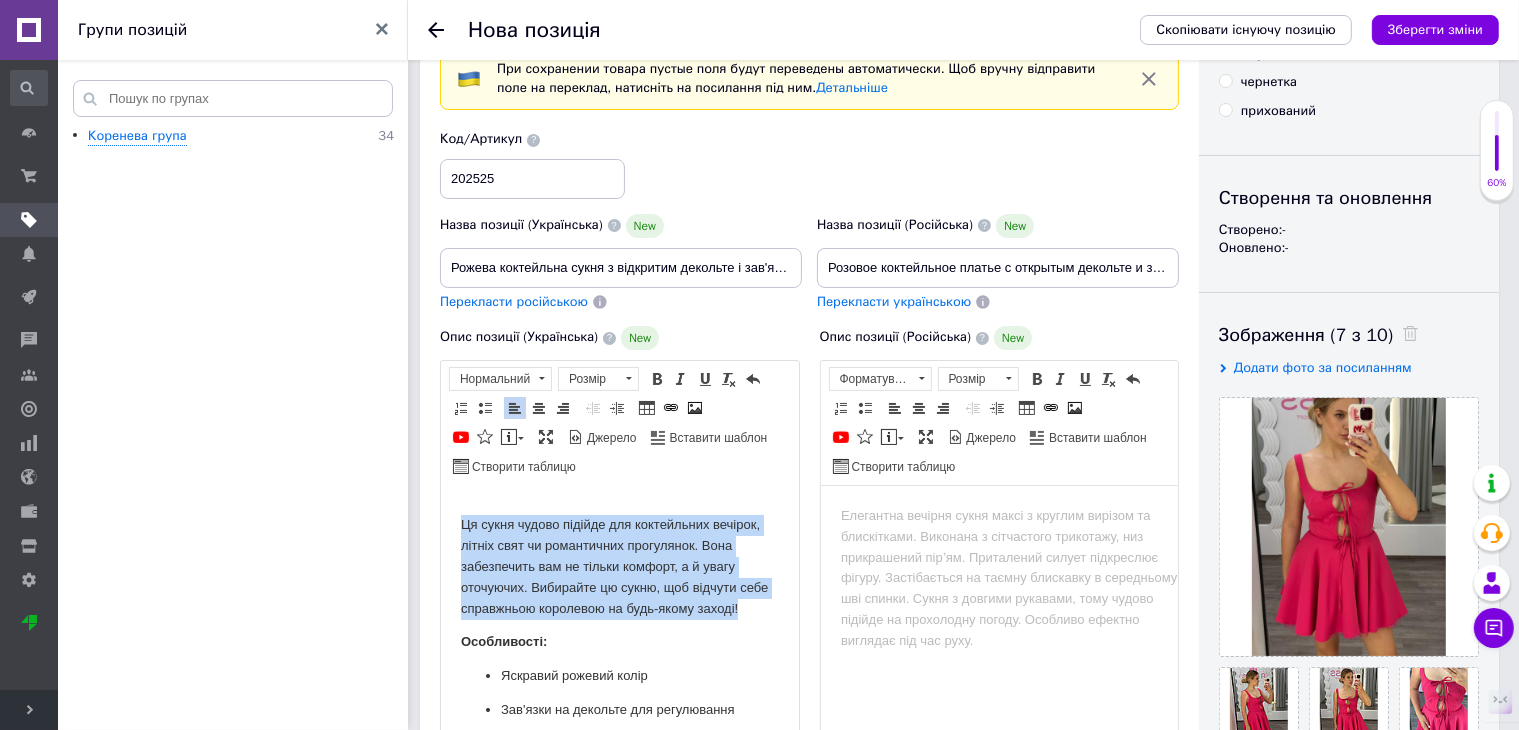 drag, startPoint x: 530, startPoint y: 652, endPoint x: 460, endPoint y: 543, distance: 129.5415 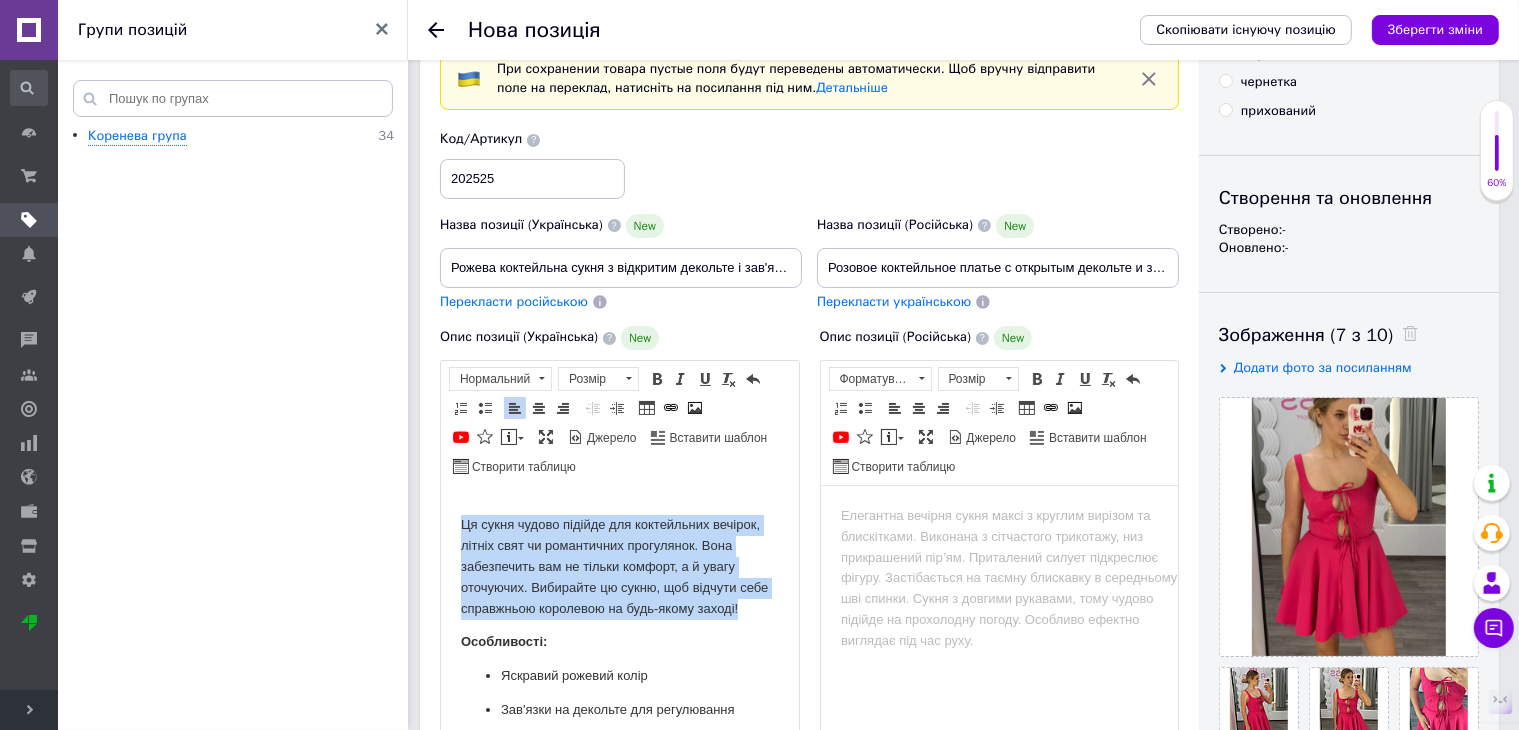 click on "Ця сукня чудово підійде для коктейльних вечірок, літніх свят чи романтичних прогулянок. Вона забезпечить вам не тільки комфорт, а й увагу оточуючих. Вибирайте цю сукню, щоб відчути себе справжньою королевою на будь-якому заході!" at bounding box center (619, 567) 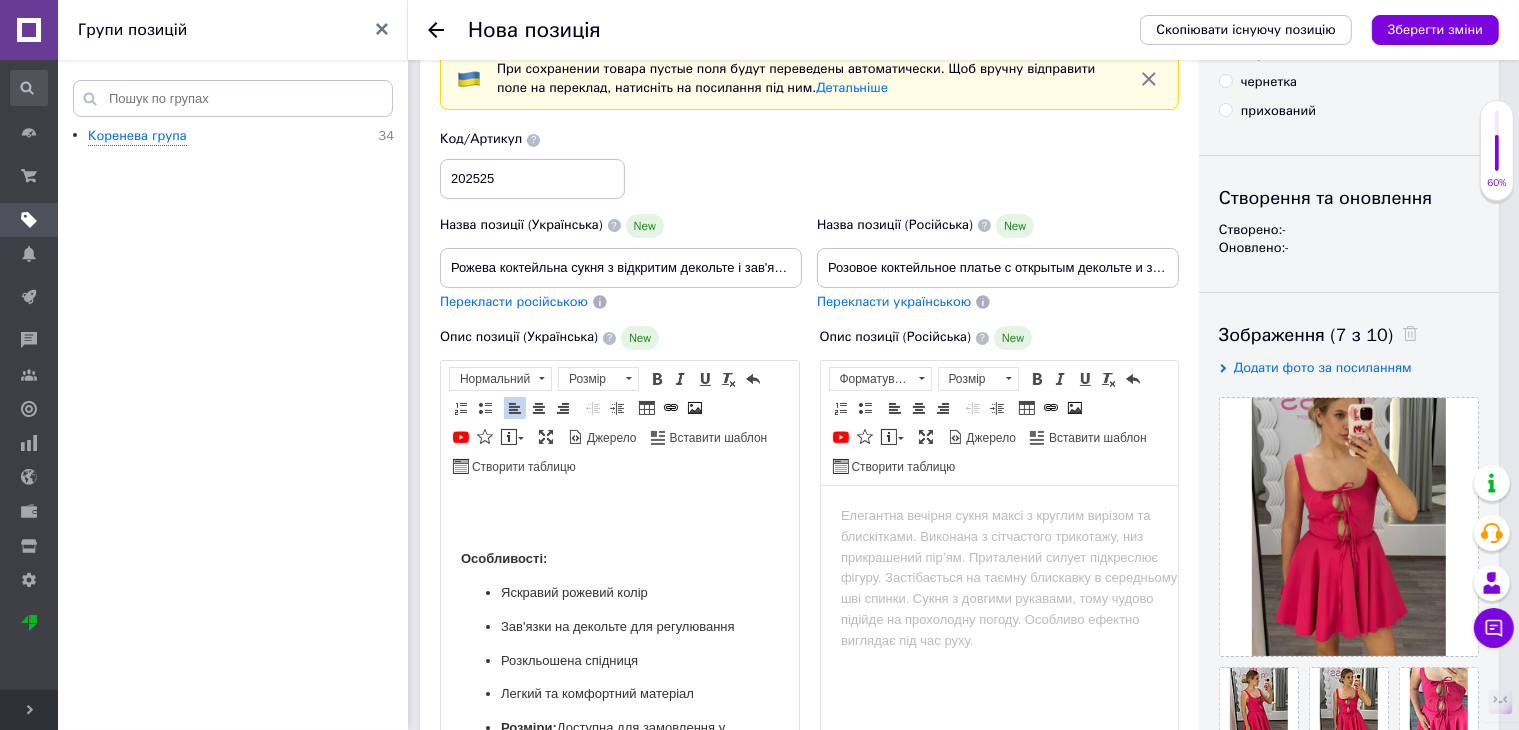 click on "Особливості:" at bounding box center (619, 559) 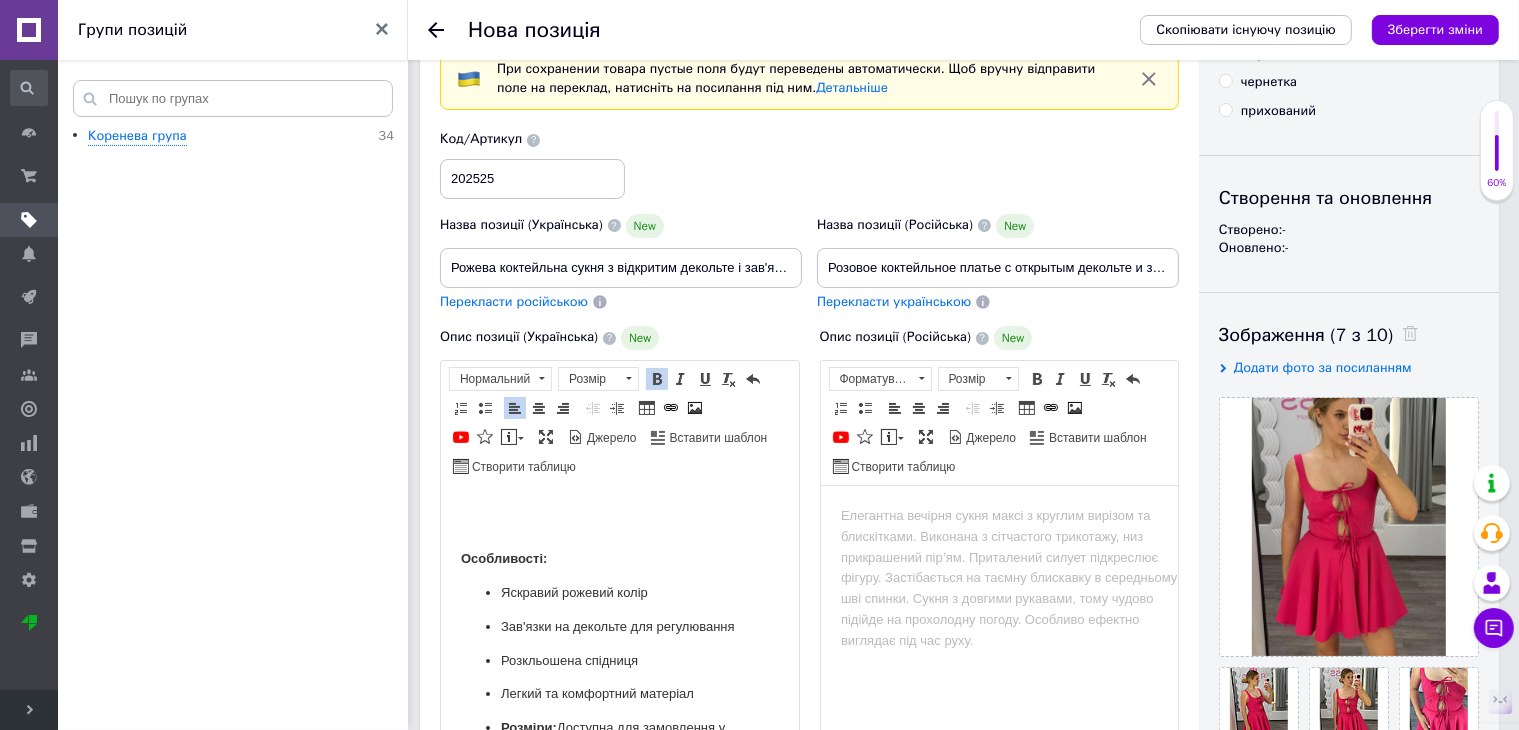 click on "Стильна та яскрава жіноча сукня для особливих подій! Модель з глибоким вирізом і декоративними зав’язками спереду створює привабливий, жіночний образ. Легка розкльошена спідниця додає силуету легкості та грайливості. Сукня підходить для вечірок, побачень, літніх прогулянок і фотосесій. 🔹   Матеріал:  поліестер 95%, еластан 5% 🔹  Країна виробництва:  Туреччина 🔹  Розміри в наявності:  S, M, L 🔹  Посадка:  приталена, злегка тягнеться 🔹  Особливості моделі:  глибокий виріз, зав’язки спереду, розкльошена спідниця Особливості: Яскравий рожевий колір Розміри:" at bounding box center [619, 510] 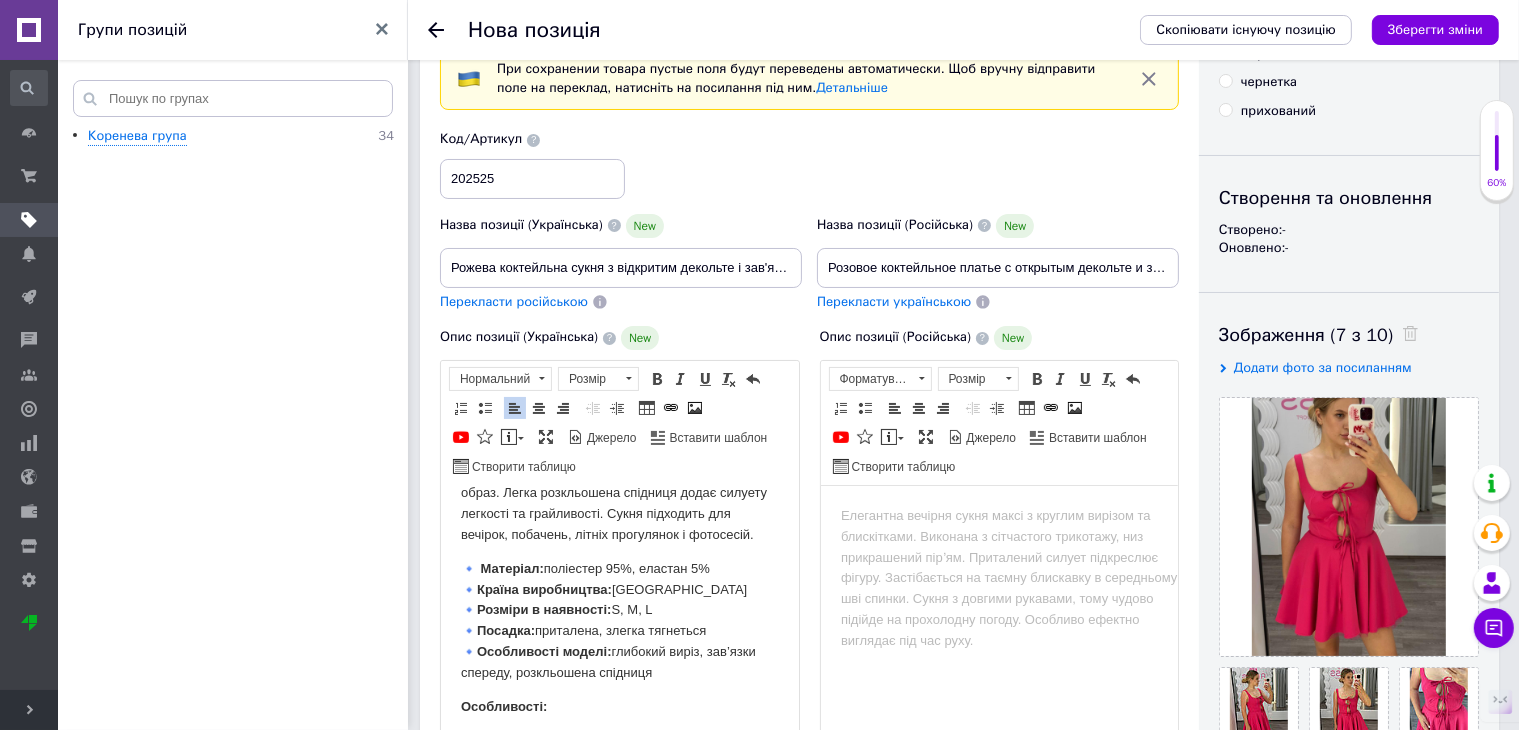 scroll, scrollTop: 200, scrollLeft: 0, axis: vertical 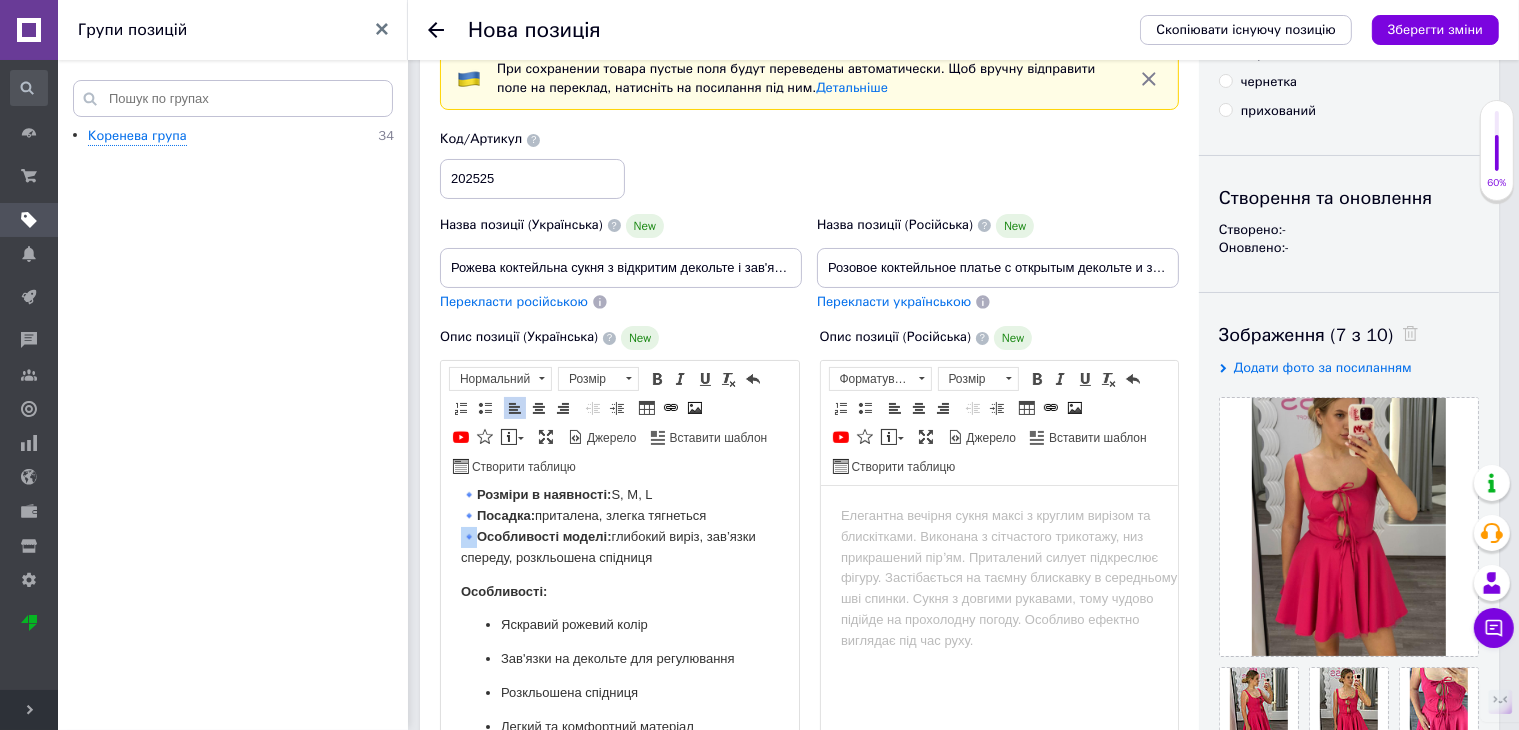 click on "🔹   Матеріал:  поліестер 95%, еластан 5% 🔹  Країна виробництва:  Туреччина 🔹  Розміри в наявності:  S, M, L 🔹  Посадка:  приталена, злегка тягнеться 🔹  Особливості моделі:  глибокий виріз, зав’язки спереду, розкльошена спідниця" at bounding box center (619, 506) 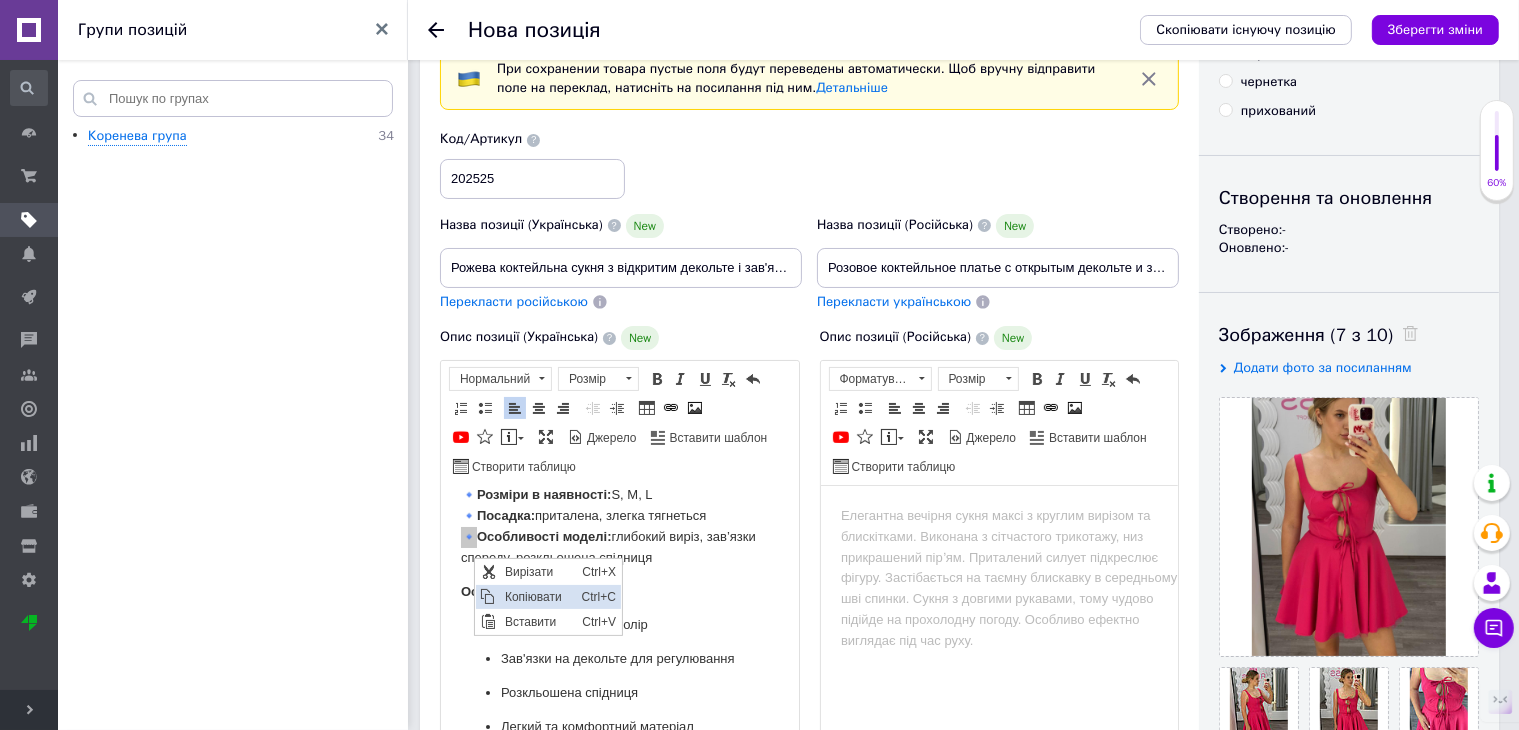 click on "Копіювати" at bounding box center [537, 596] 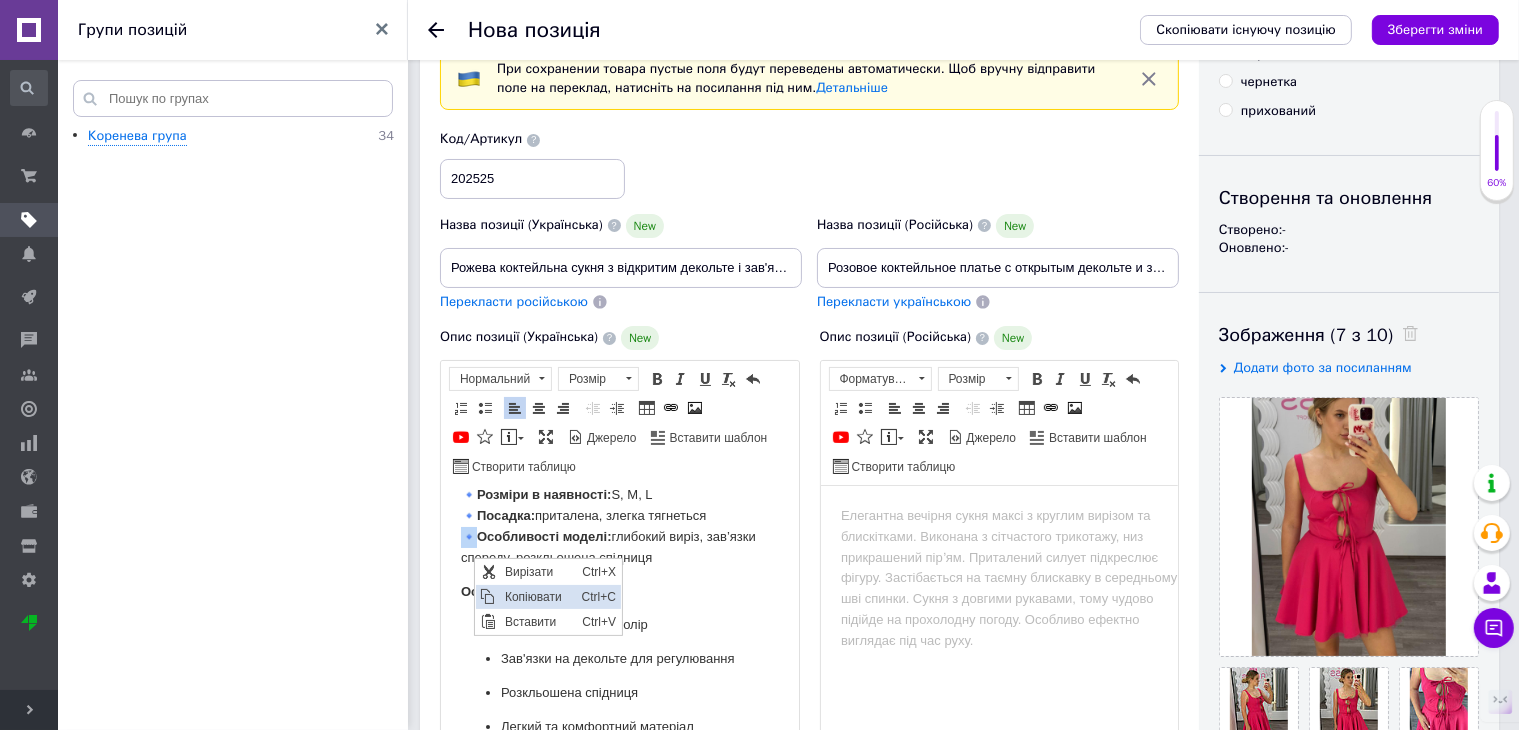 copy on "🔹" 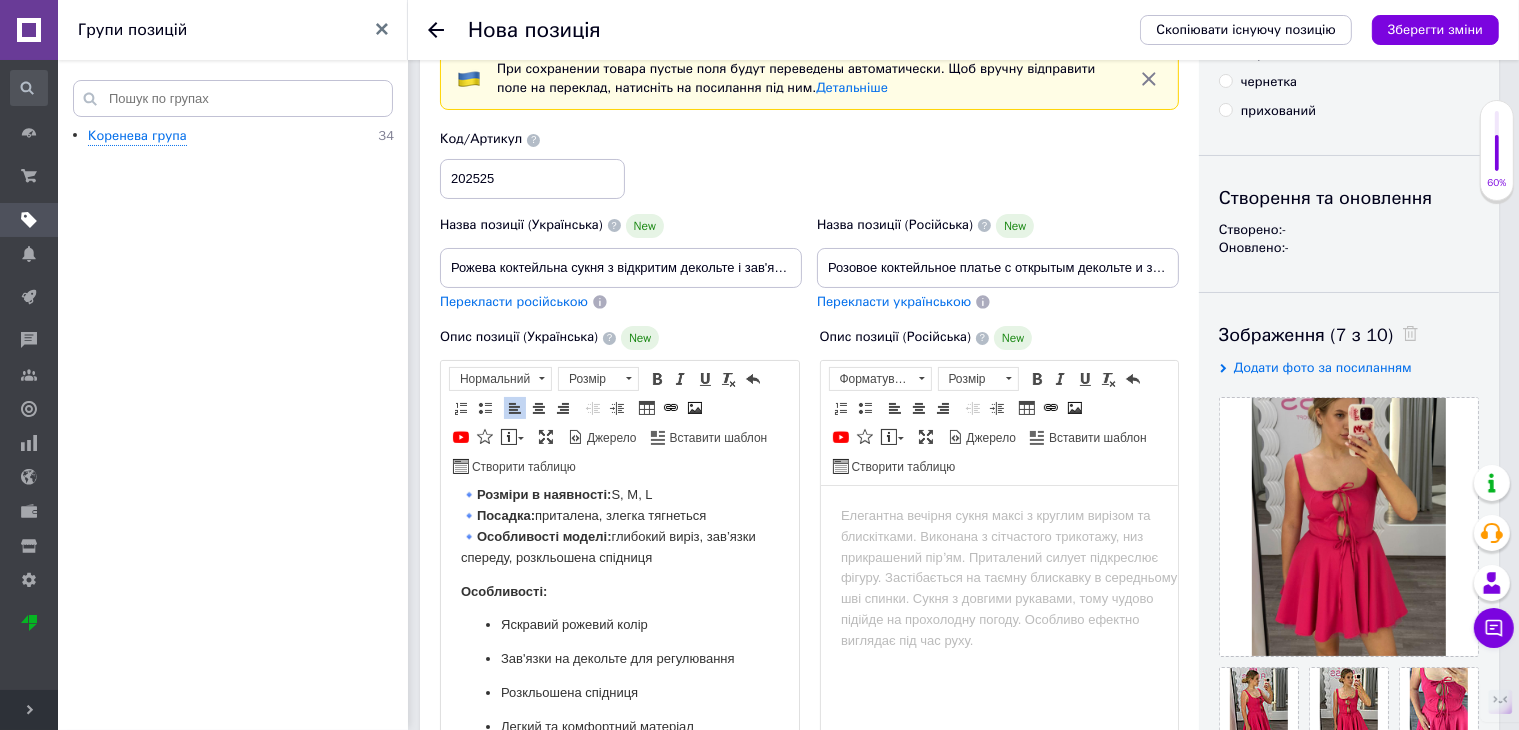 click on "Стильна та яскрава жіноча сукня для особливих подій! Модель з глибоким вирізом і декоративними зав’язками спереду створює привабливий, жіночний образ. Легка розкльошена спідниця додає силуету легкості та грайливості. Сукня підходить для вечірок, побачень, літніх прогулянок і фотосесій. 🔹   Матеріал:  поліестер 95%, еластан 5% 🔹  Країна виробництва:  Туреччина 🔹  Розміри в наявності:  S, M, L 🔹  Посадка:  приталена, злегка тягнеться 🔹  Особливості моделі:  глибокий виріз, зав’язки спереду, розкльошена спідниця Особливості: Яскравий рожевий колір Розміри:" at bounding box center [619, 576] 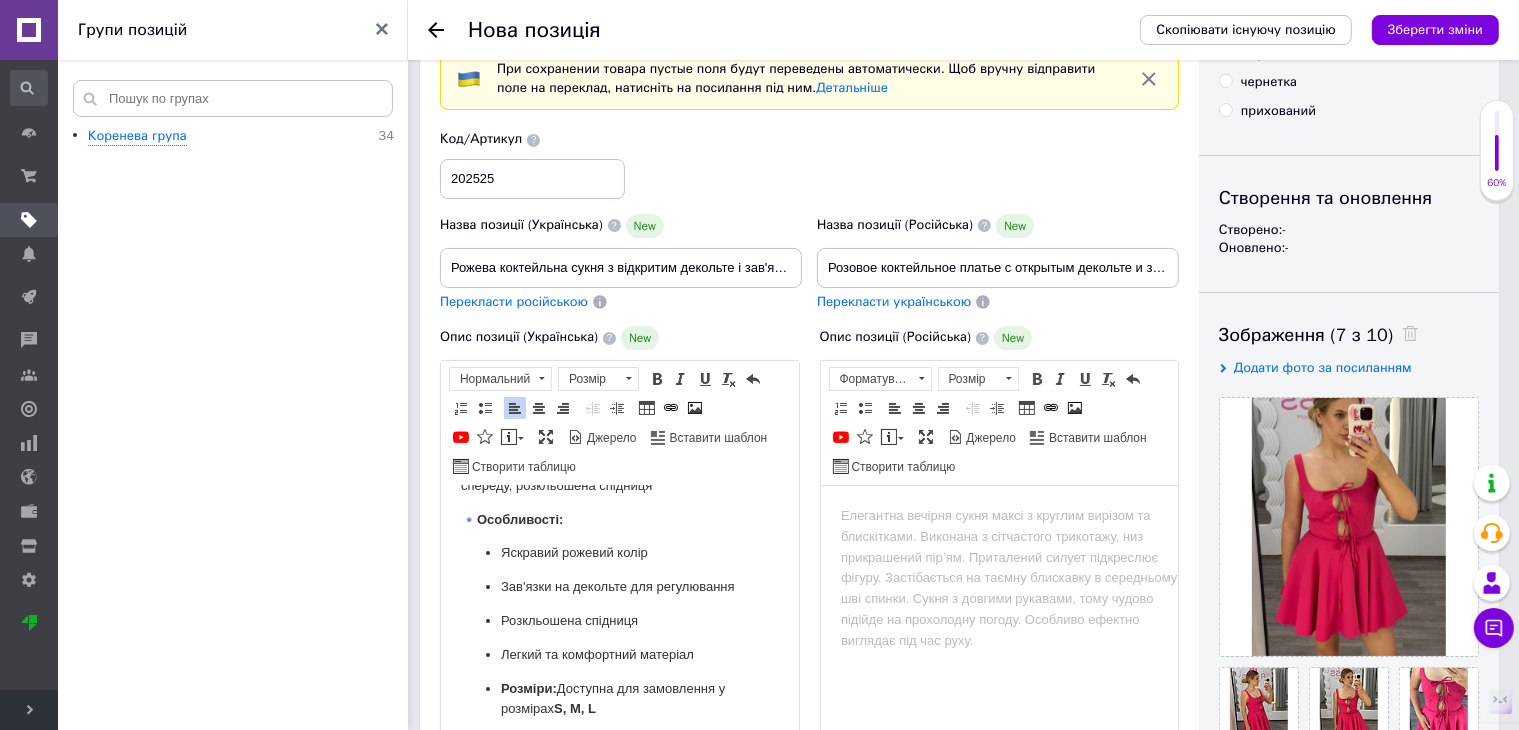 scroll, scrollTop: 372, scrollLeft: 0, axis: vertical 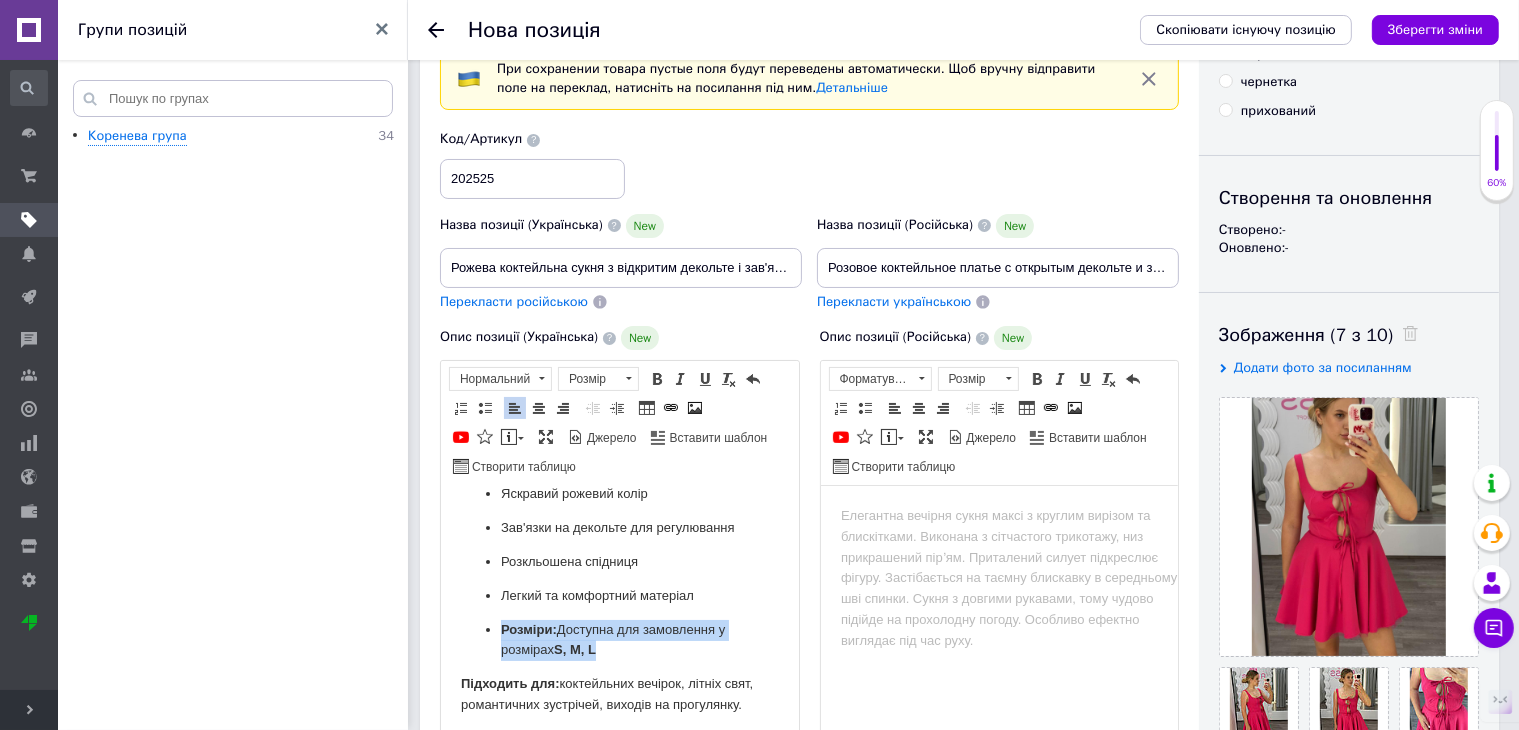 drag, startPoint x: 610, startPoint y: 654, endPoint x: 460, endPoint y: 634, distance: 151.32745 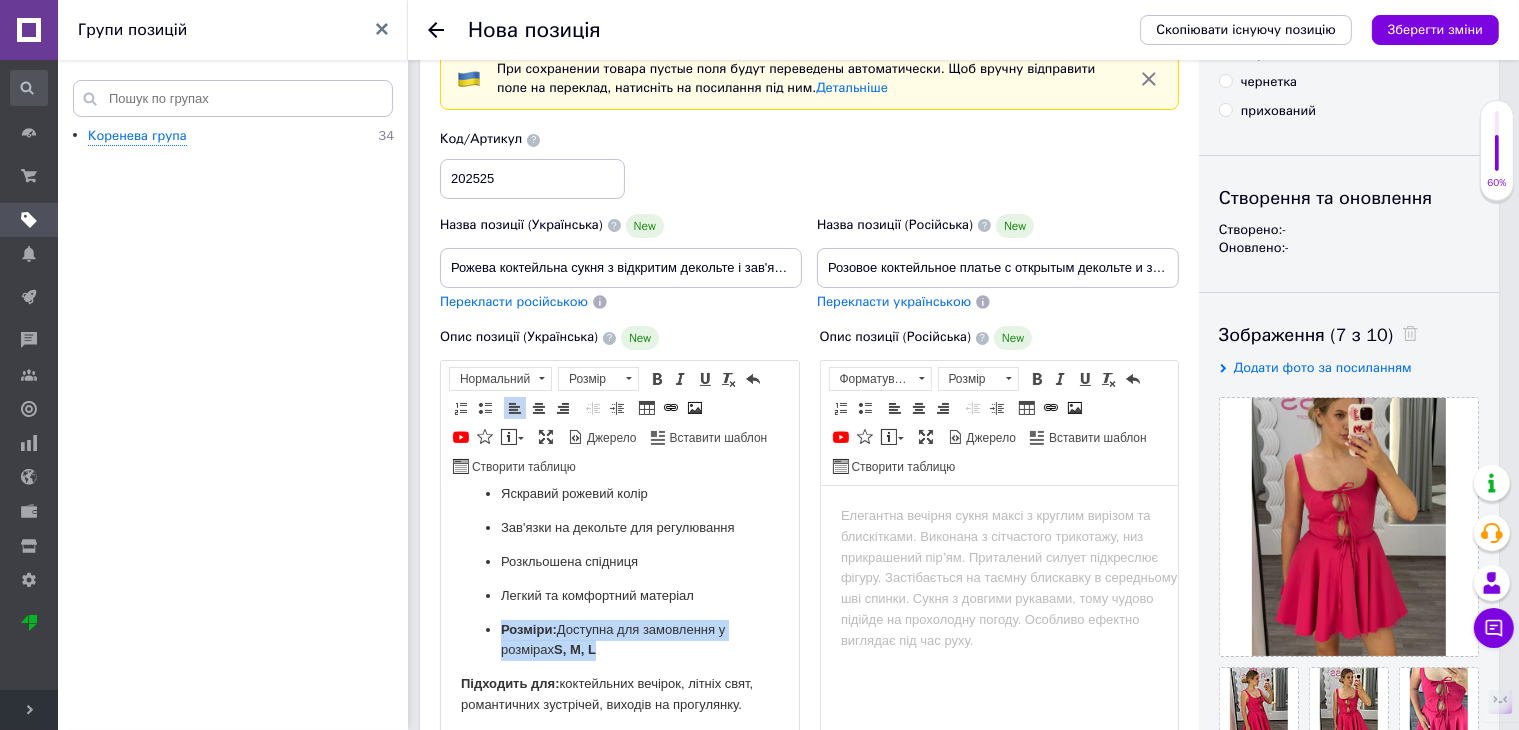 click on "Яскравий рожевий колір Зав'язки на декольте для регулювання Розкльошена спідниця Легкий та комфортний матеріал Розміри:  Доступна для замовлення у розмірах  S, M, L" at bounding box center (619, 572) 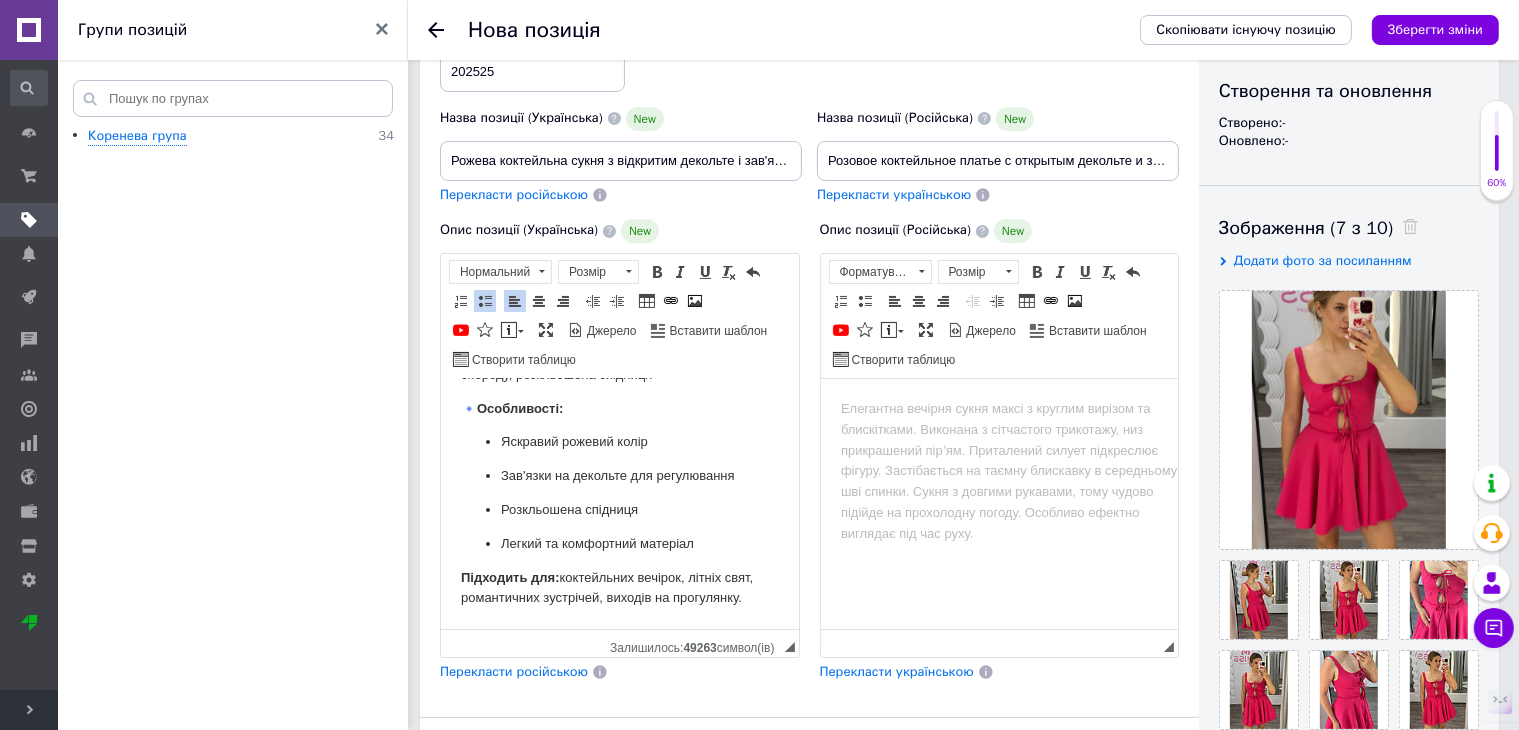 scroll, scrollTop: 300, scrollLeft: 0, axis: vertical 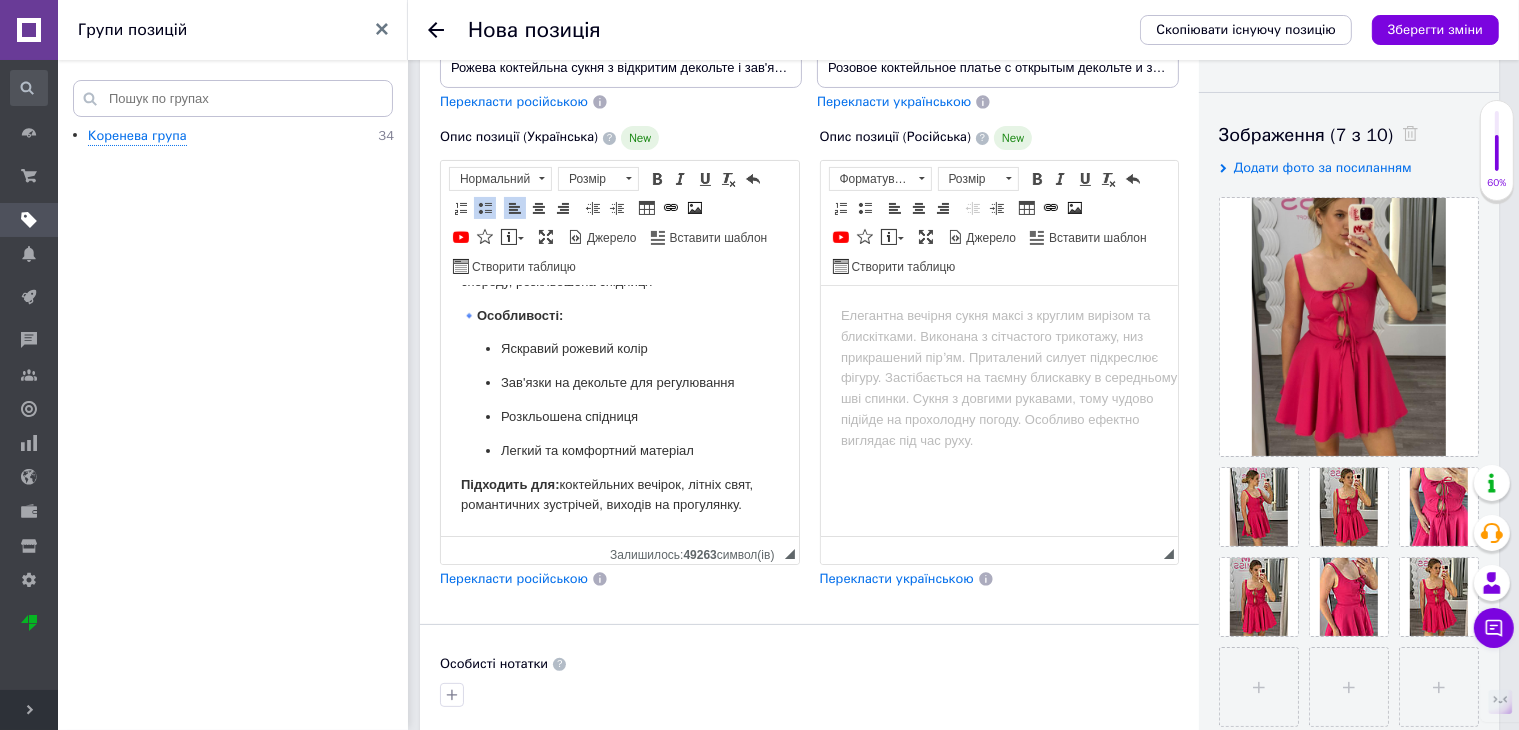 click on "Перекласти російською" at bounding box center (514, 578) 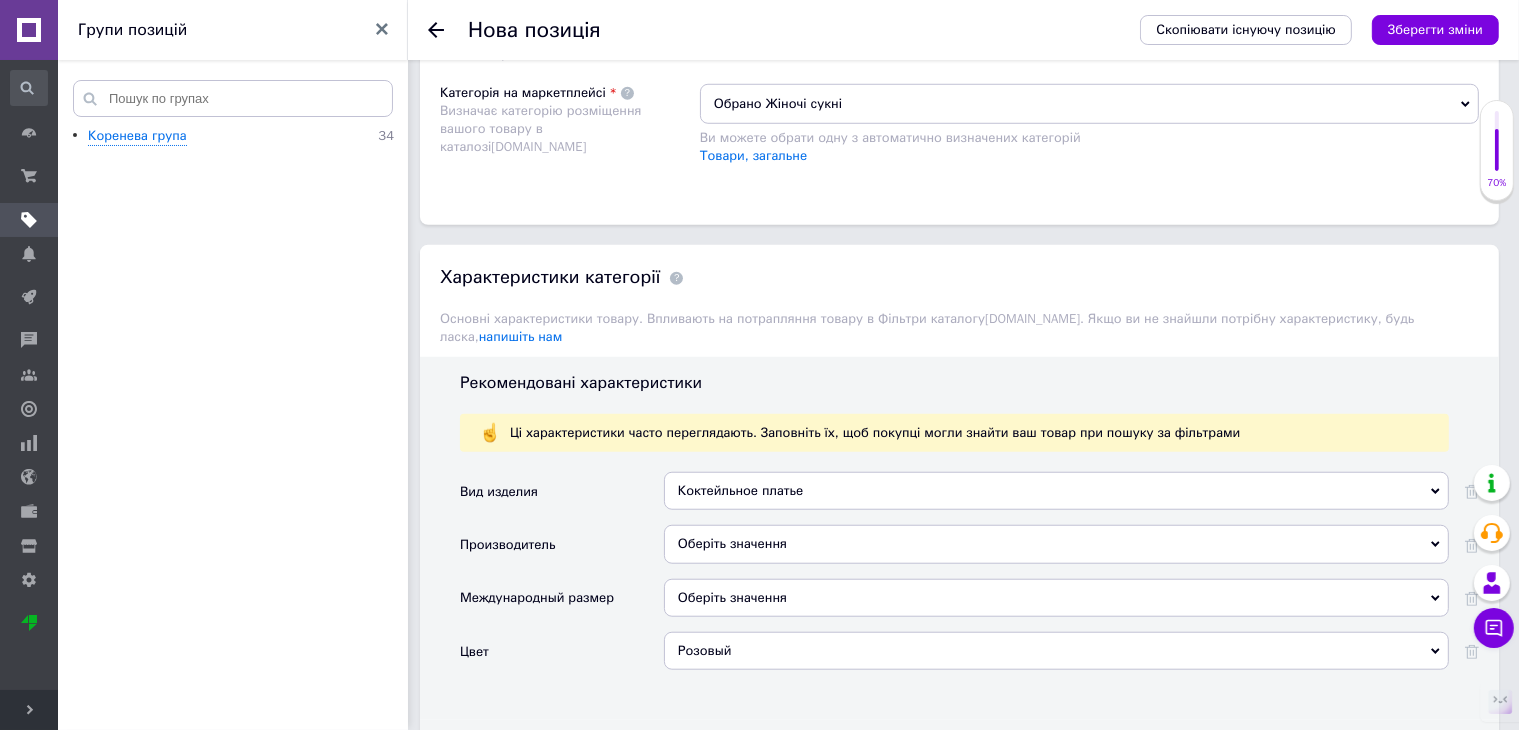 scroll, scrollTop: 1600, scrollLeft: 0, axis: vertical 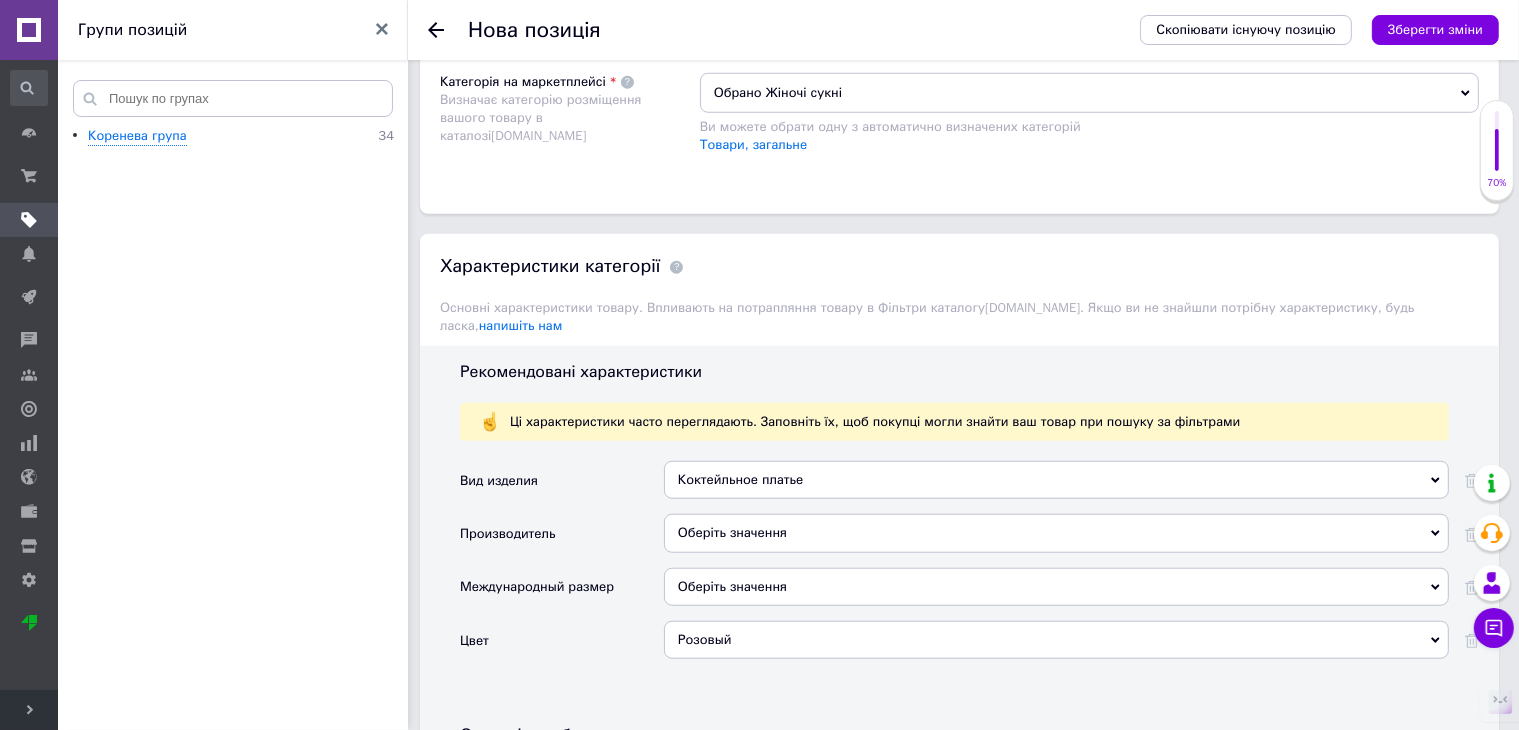 click on "Оберіть значення" at bounding box center (1056, 587) 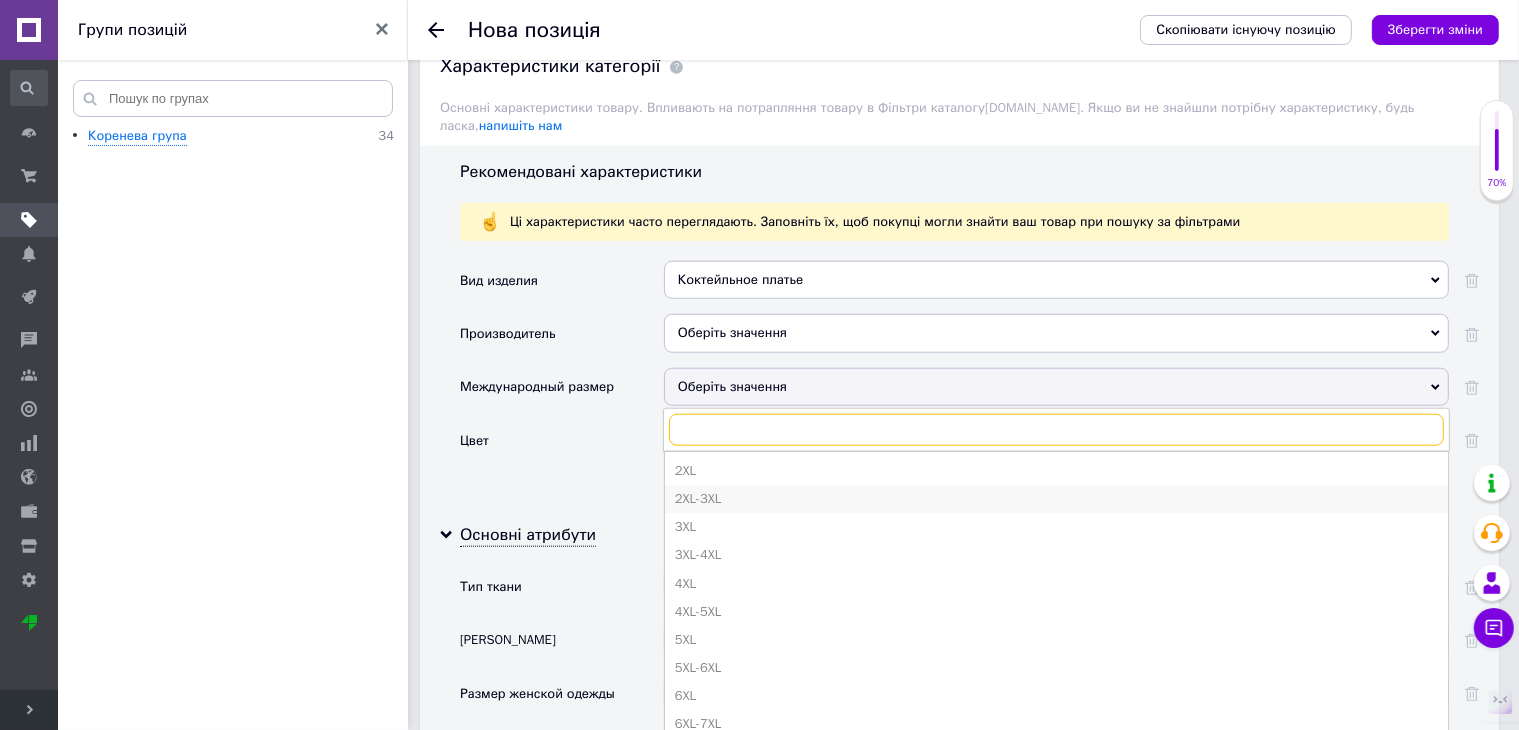scroll, scrollTop: 1900, scrollLeft: 0, axis: vertical 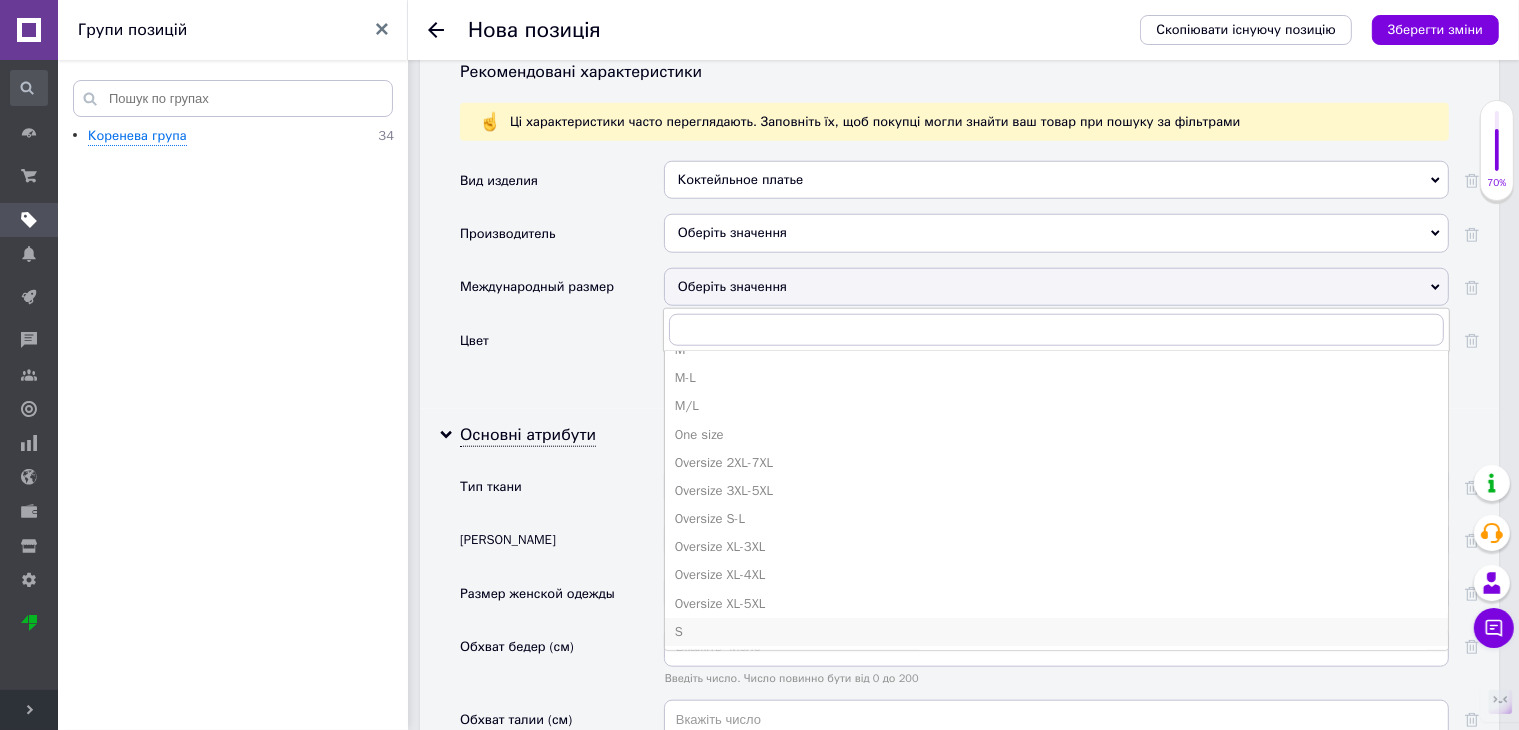 click on "S" at bounding box center (1056, 632) 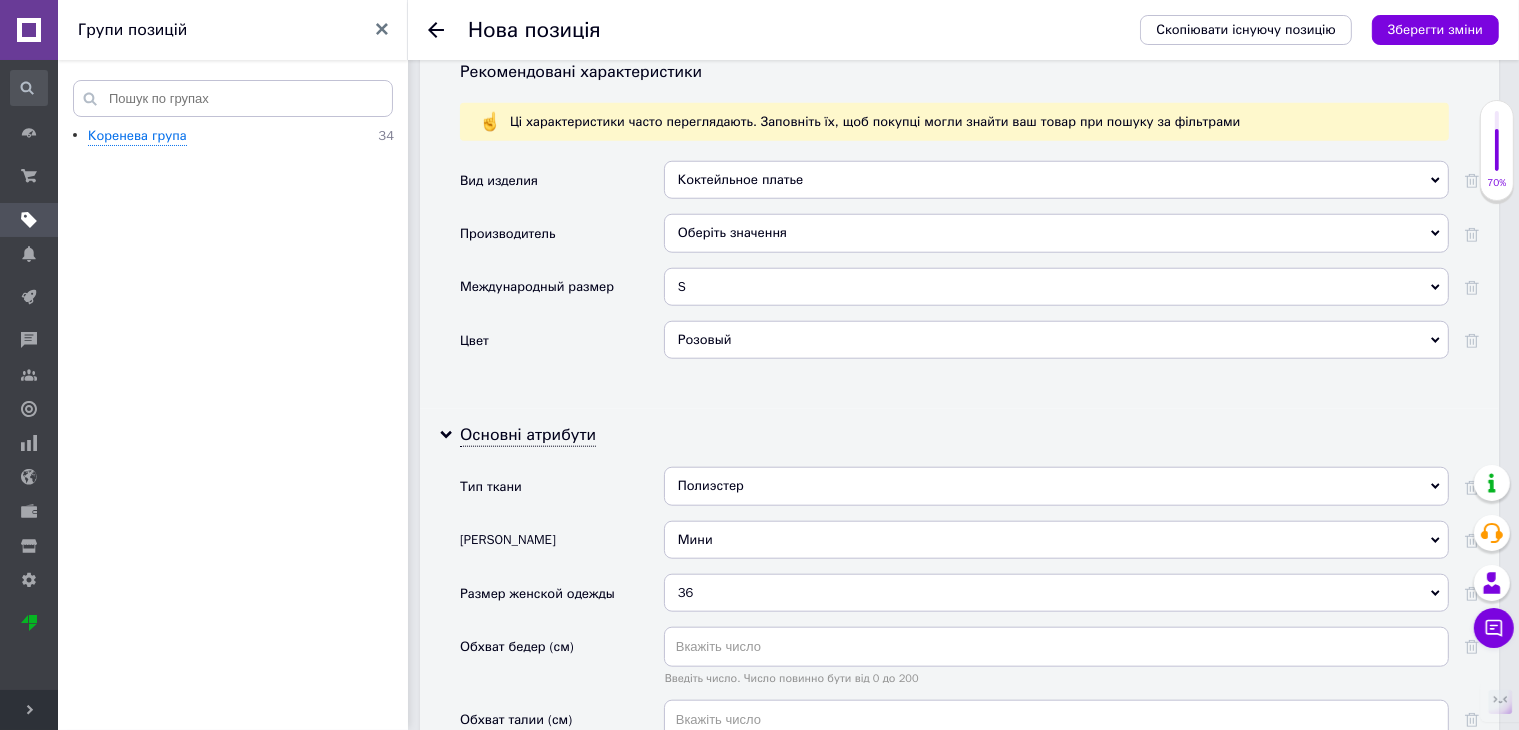 click on "Мини А-силуэт [PERSON_NAME] Без бретелей Бэби-долл Вязаное Годе Летучая мышь [PERSON_NAME] Мини Облегающее Платье-комбинезон Платье - майка Платье-пиджак Платье - рубашка Платье с баской Платье - туника Платье - тюльпан Платье - футляр Полу-прилегающего силуэта Прилегающего силуэта Приталенное Прямое Свободный крой С завышенной талией С заниженной талией С запахом С одним плечом С открытой спиной Спадающее с плеча Трапециевидный" at bounding box center (1056, 547) 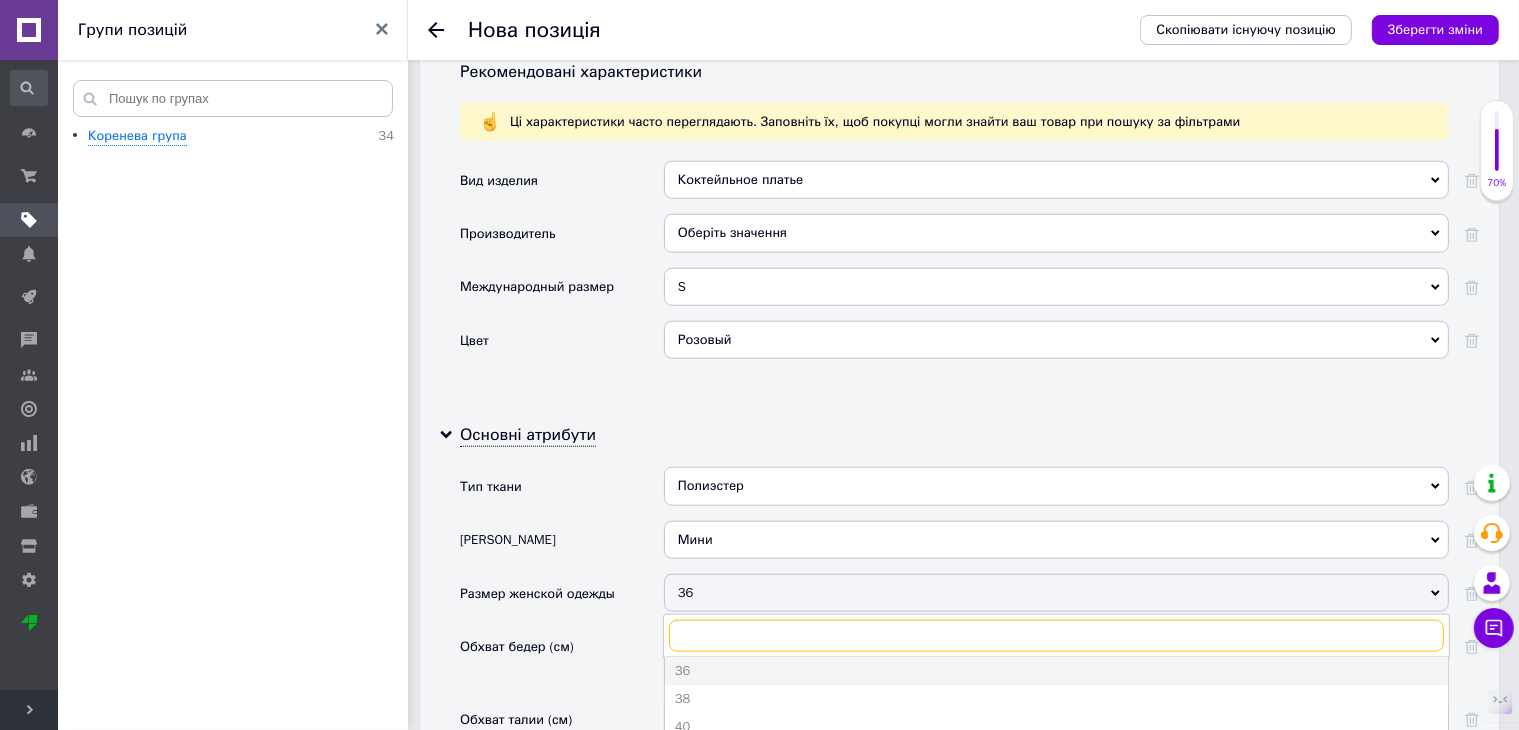 scroll, scrollTop: 0, scrollLeft: 0, axis: both 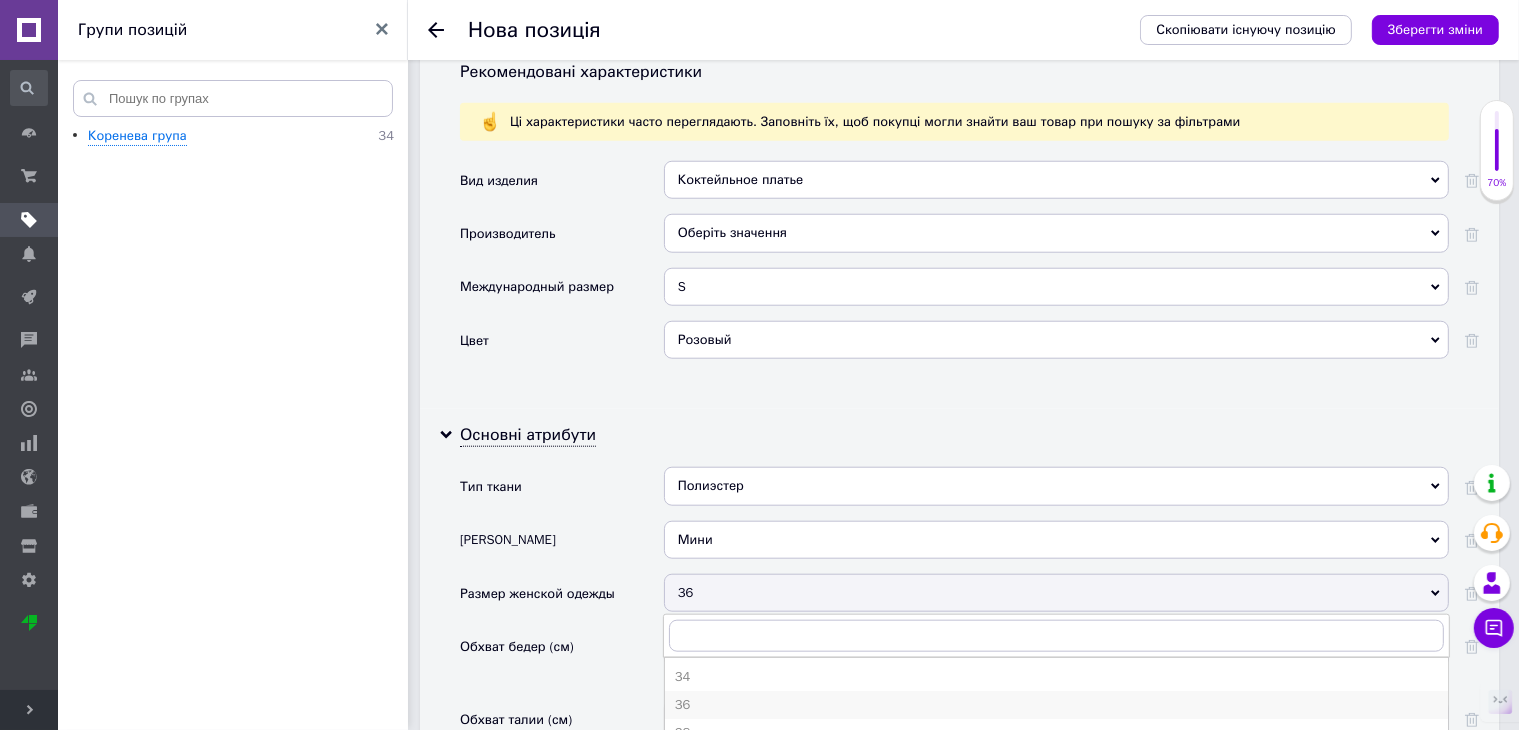 click on "36" at bounding box center (1056, 705) 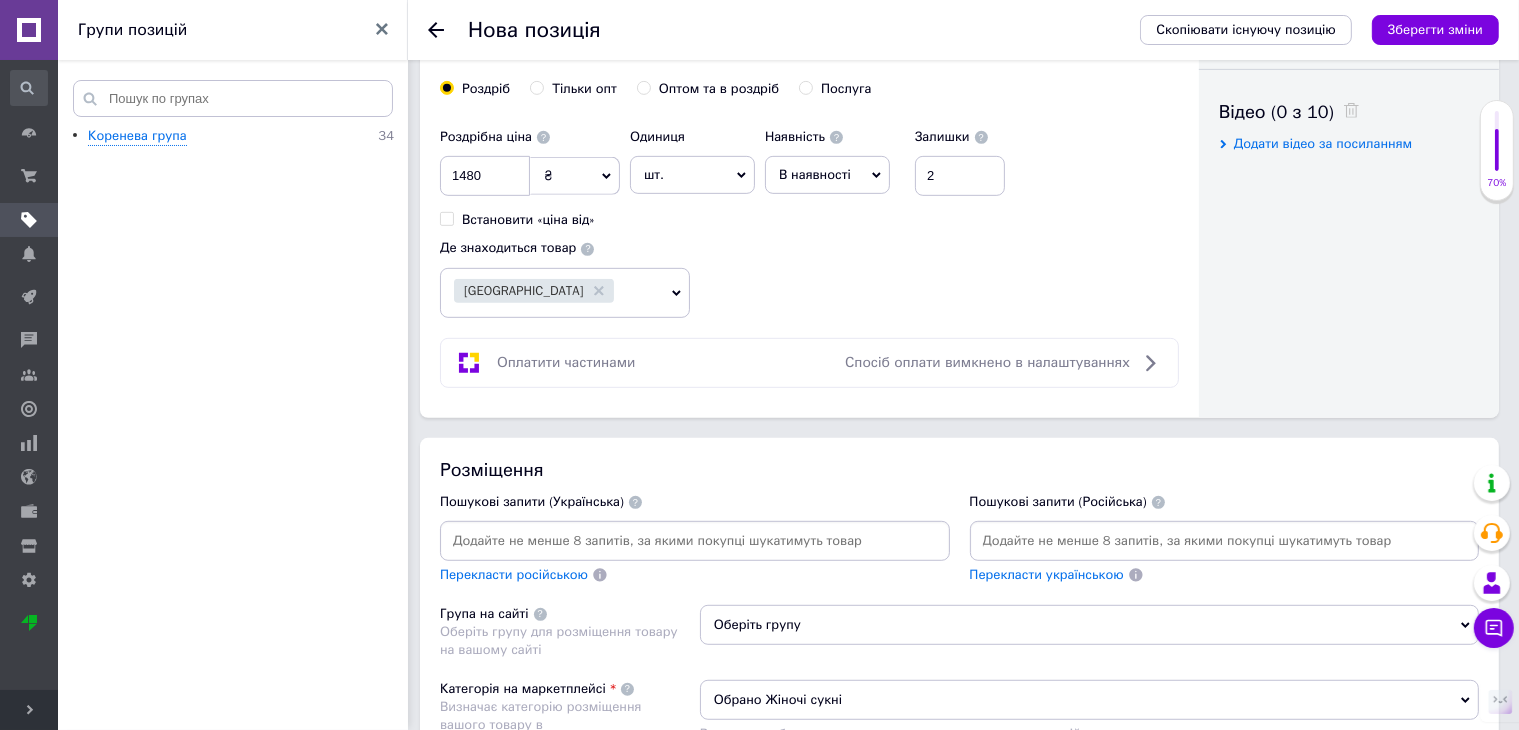 scroll, scrollTop: 1000, scrollLeft: 0, axis: vertical 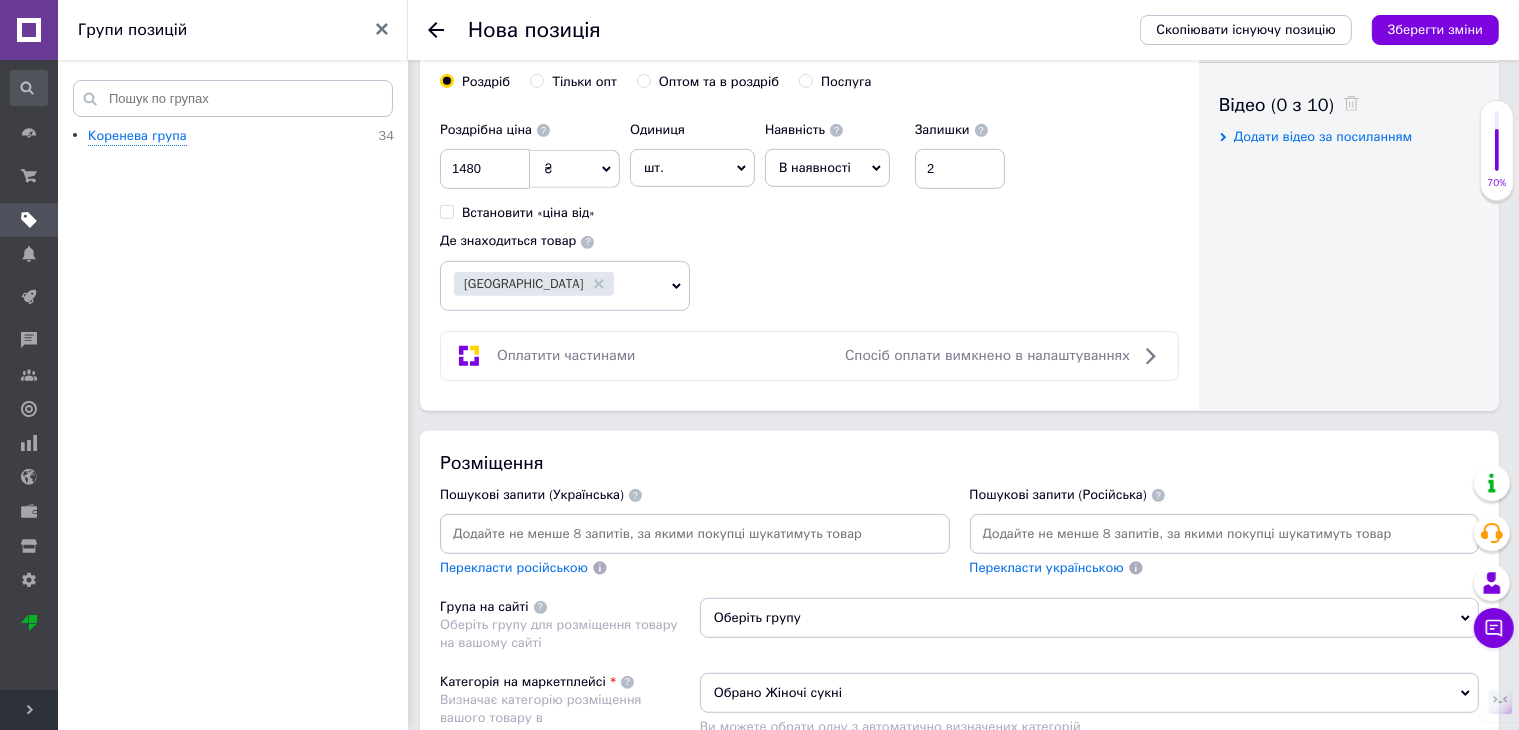 click at bounding box center [695, 534] 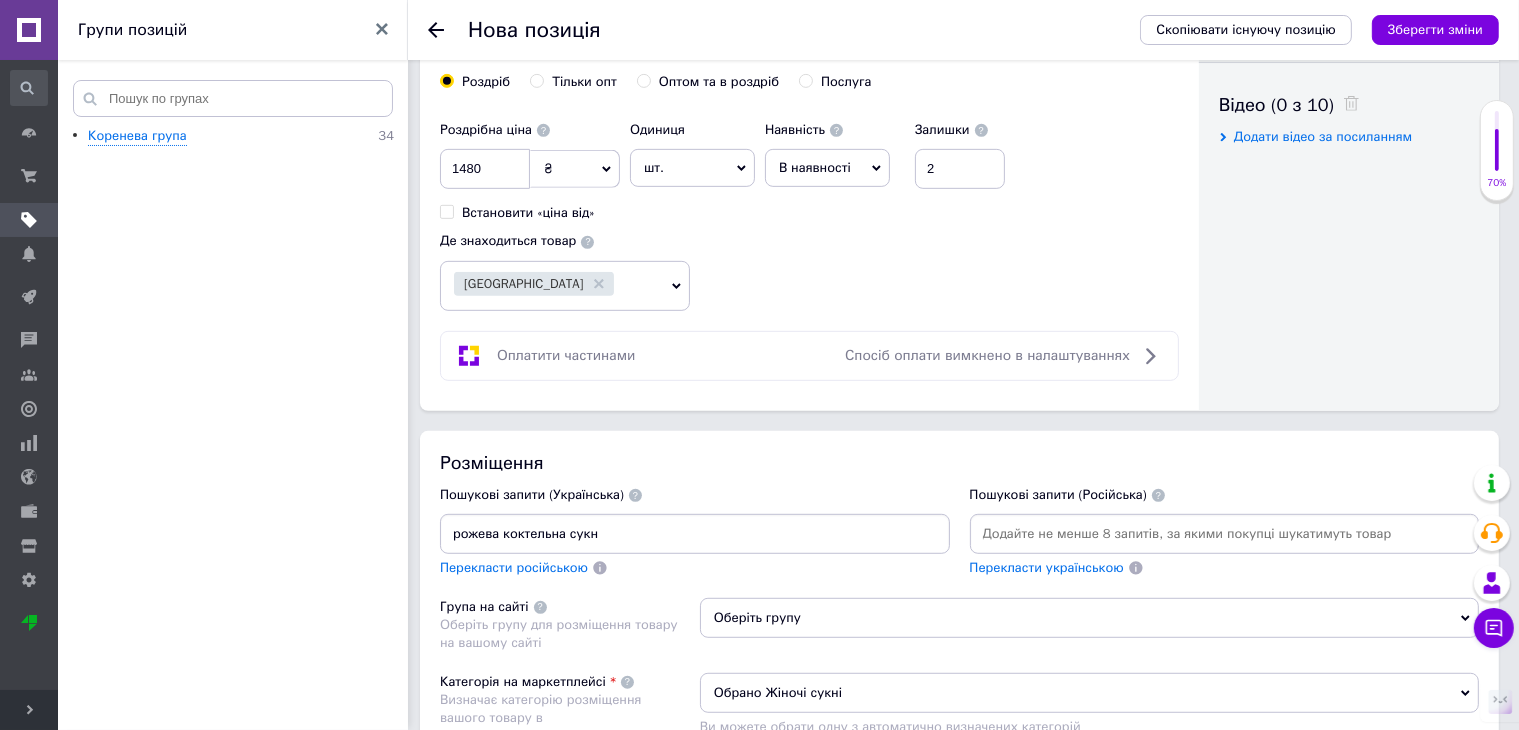 type on "рожева коктельна сукня" 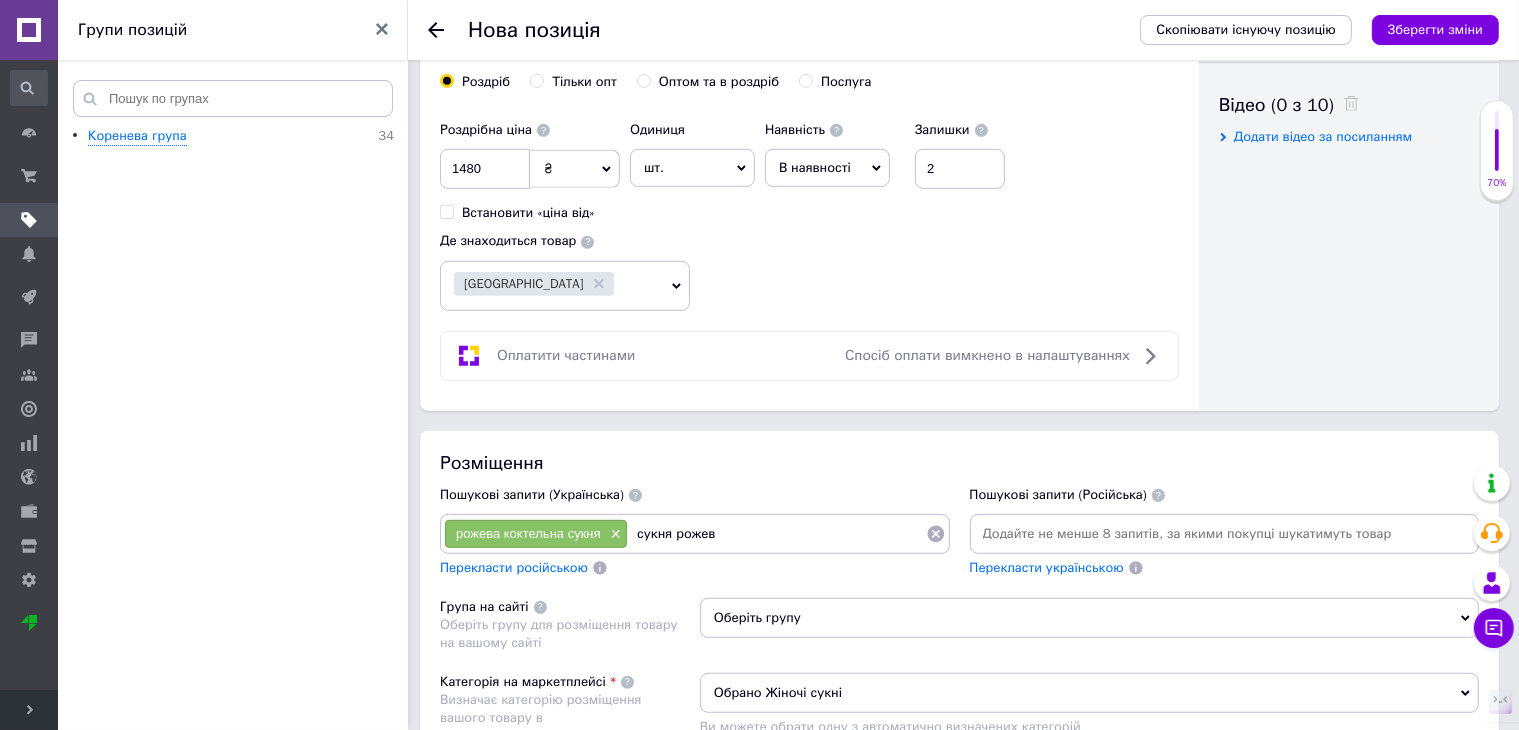 type on "сукня рожева" 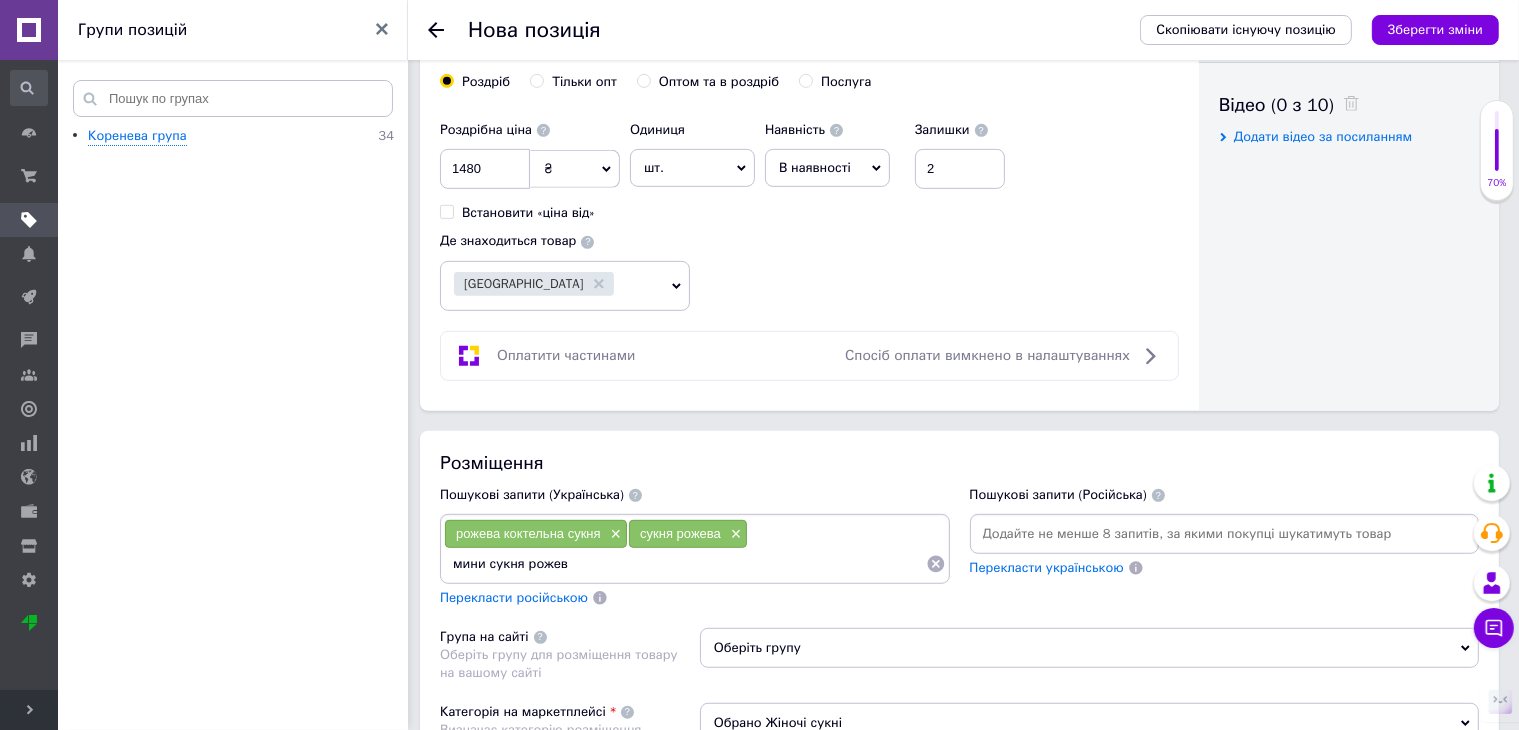 type on "мини сукня рожева" 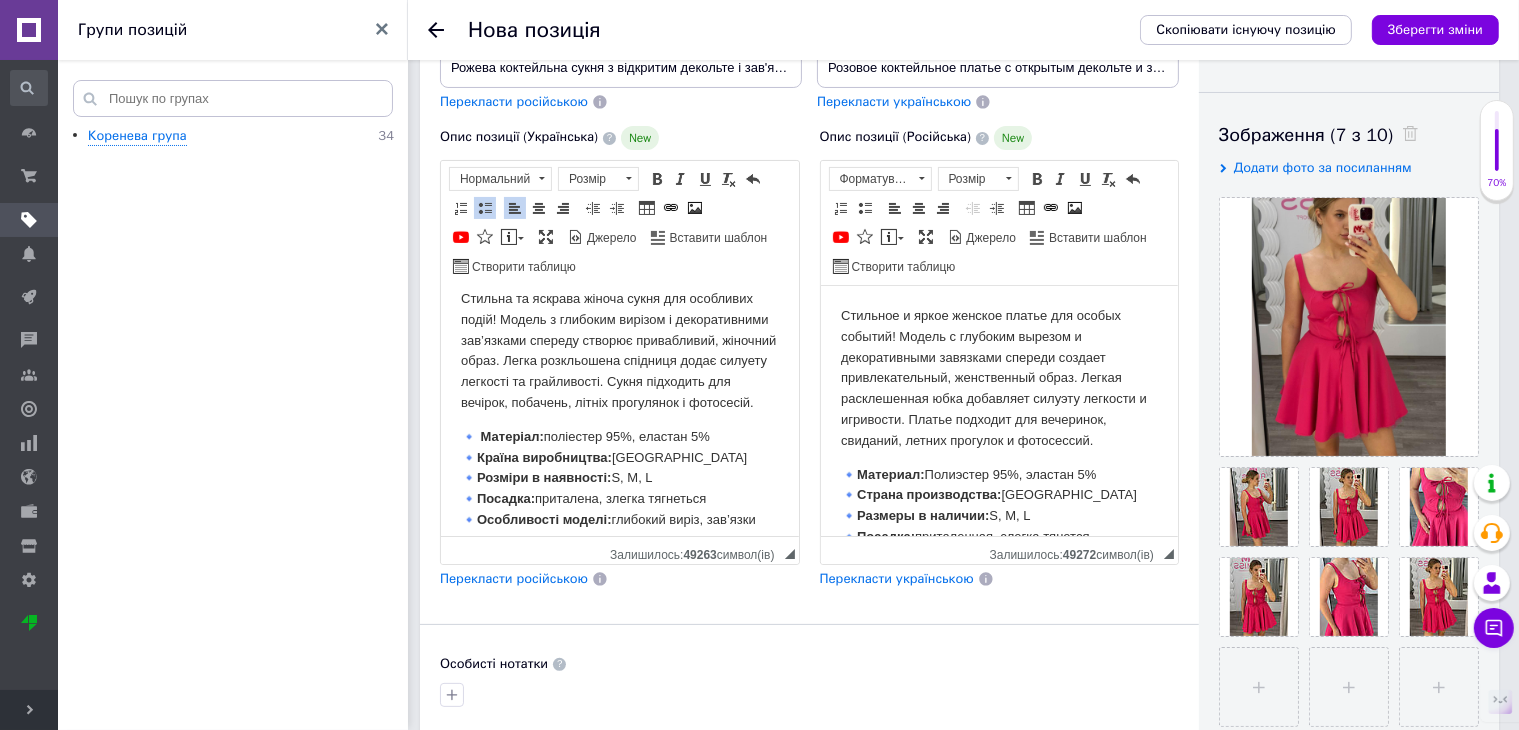 scroll, scrollTop: 0, scrollLeft: 0, axis: both 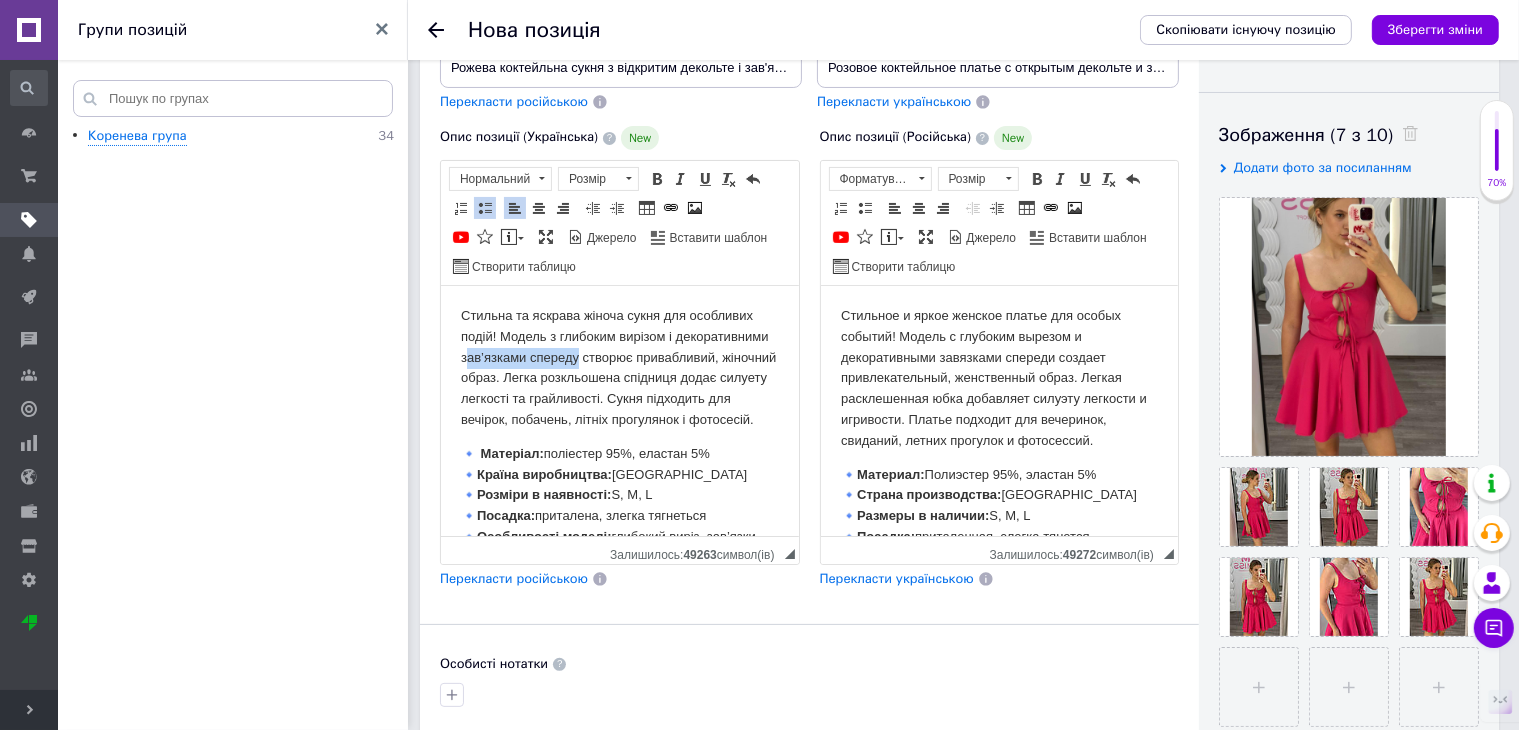 drag, startPoint x: 560, startPoint y: 356, endPoint x: 673, endPoint y: 361, distance: 113.110565 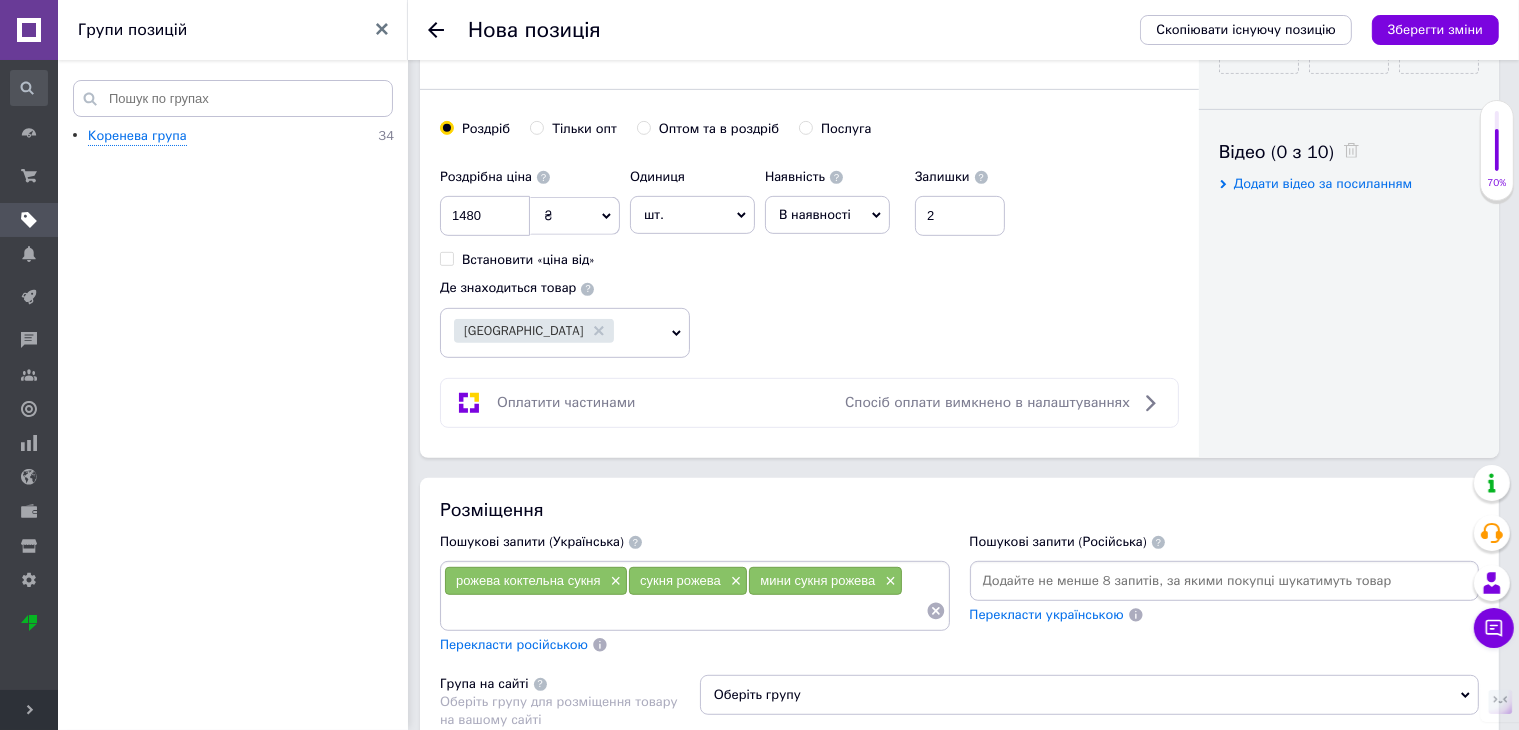 scroll, scrollTop: 1000, scrollLeft: 0, axis: vertical 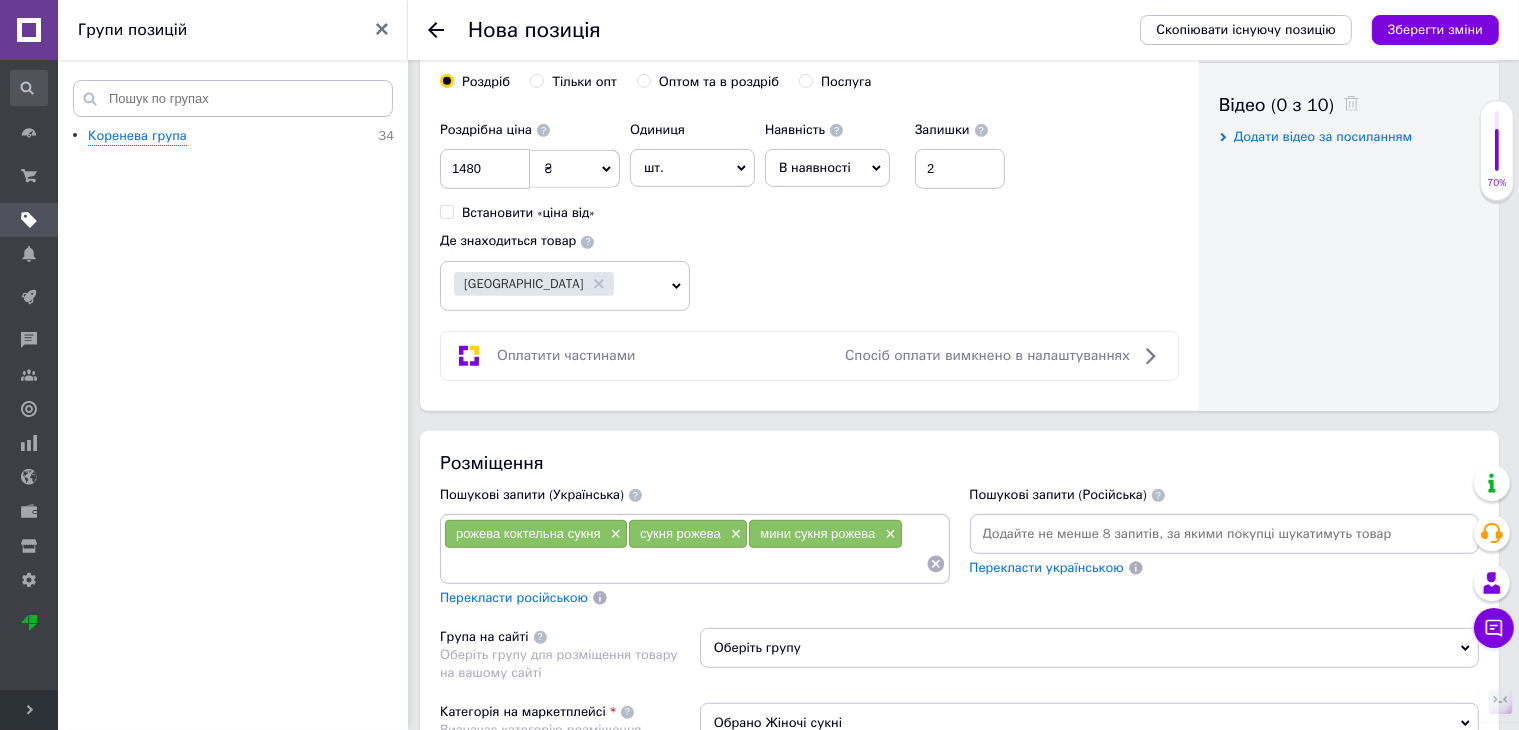 click at bounding box center [685, 564] 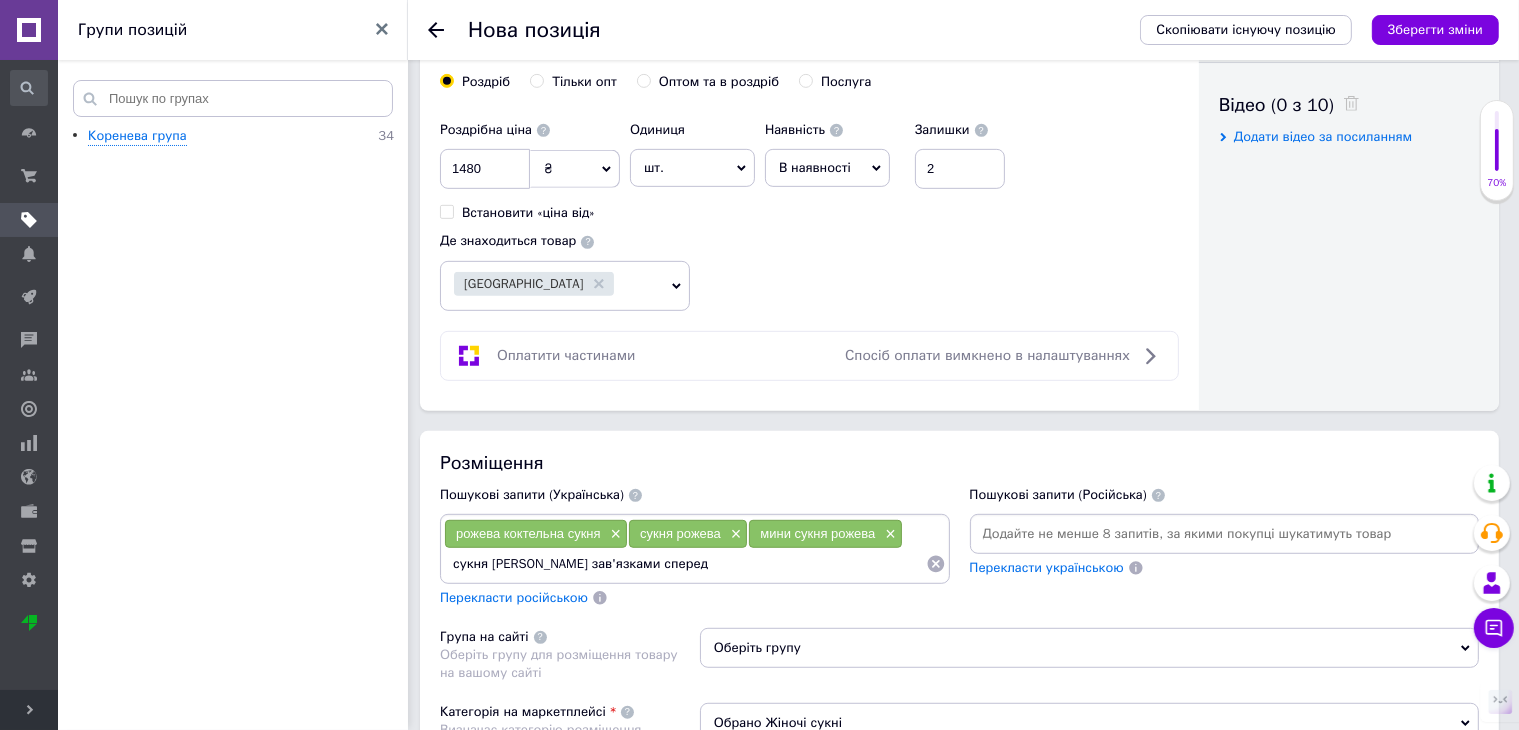 type on "сукня [PERSON_NAME] зав'язками спереду" 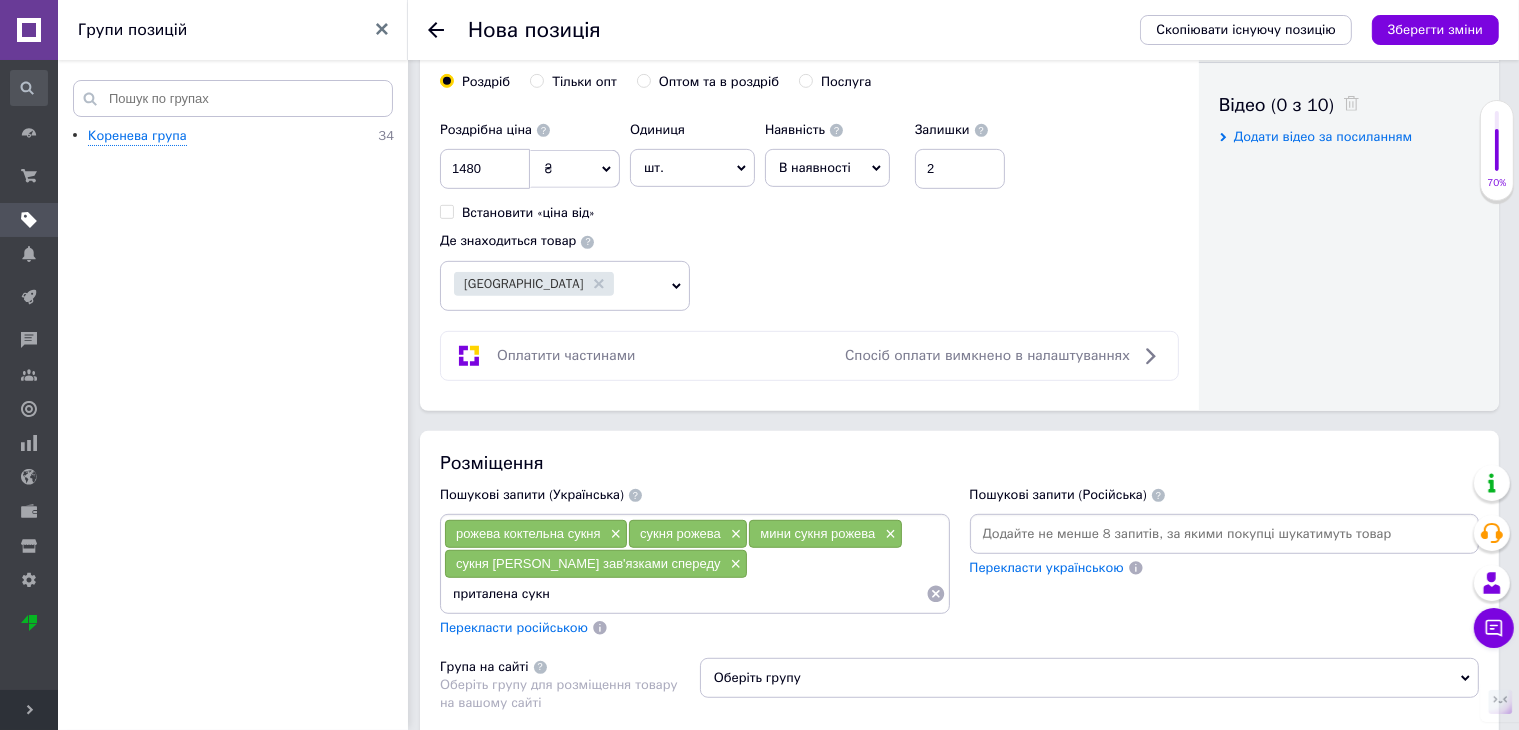 type on "приталена сукня" 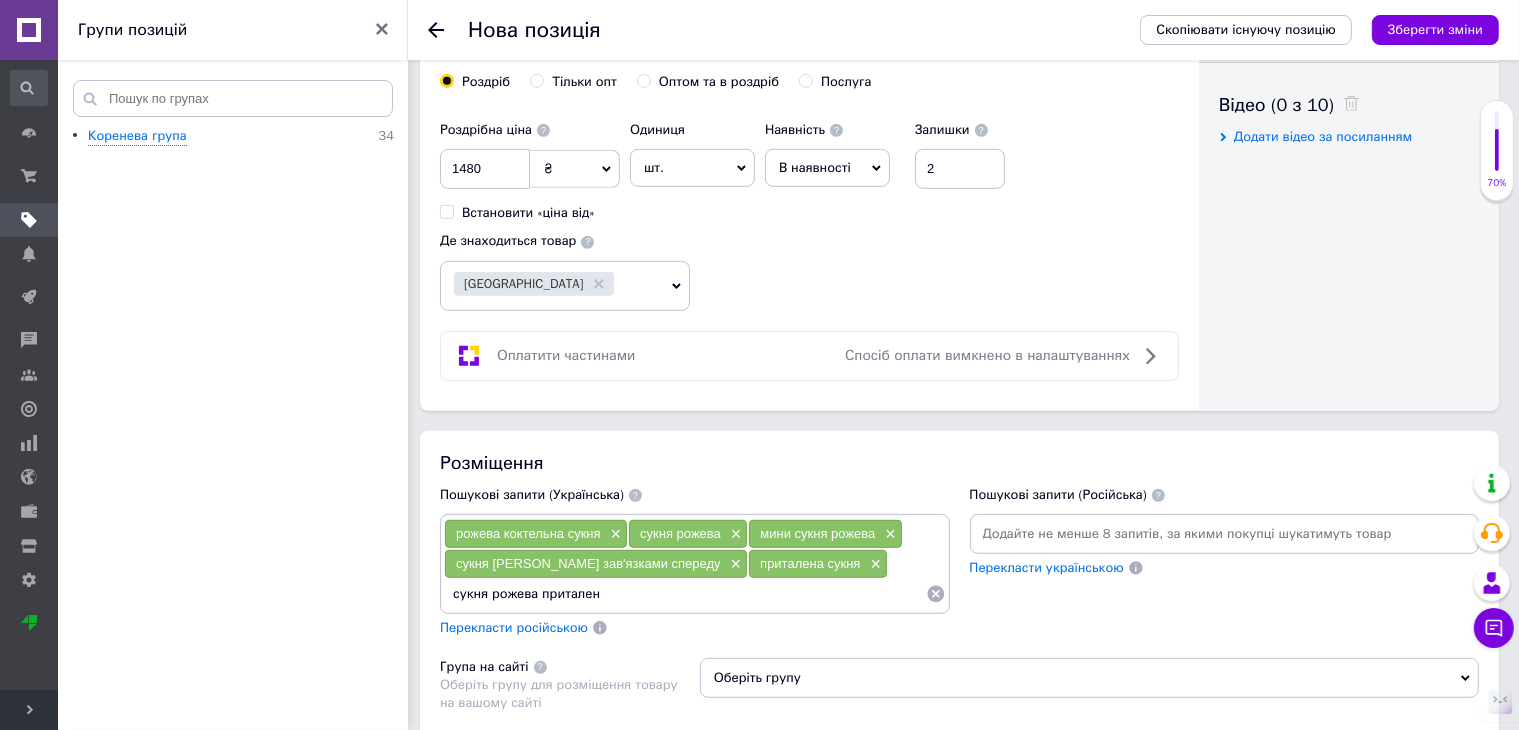 type on "сукня рожева приталена" 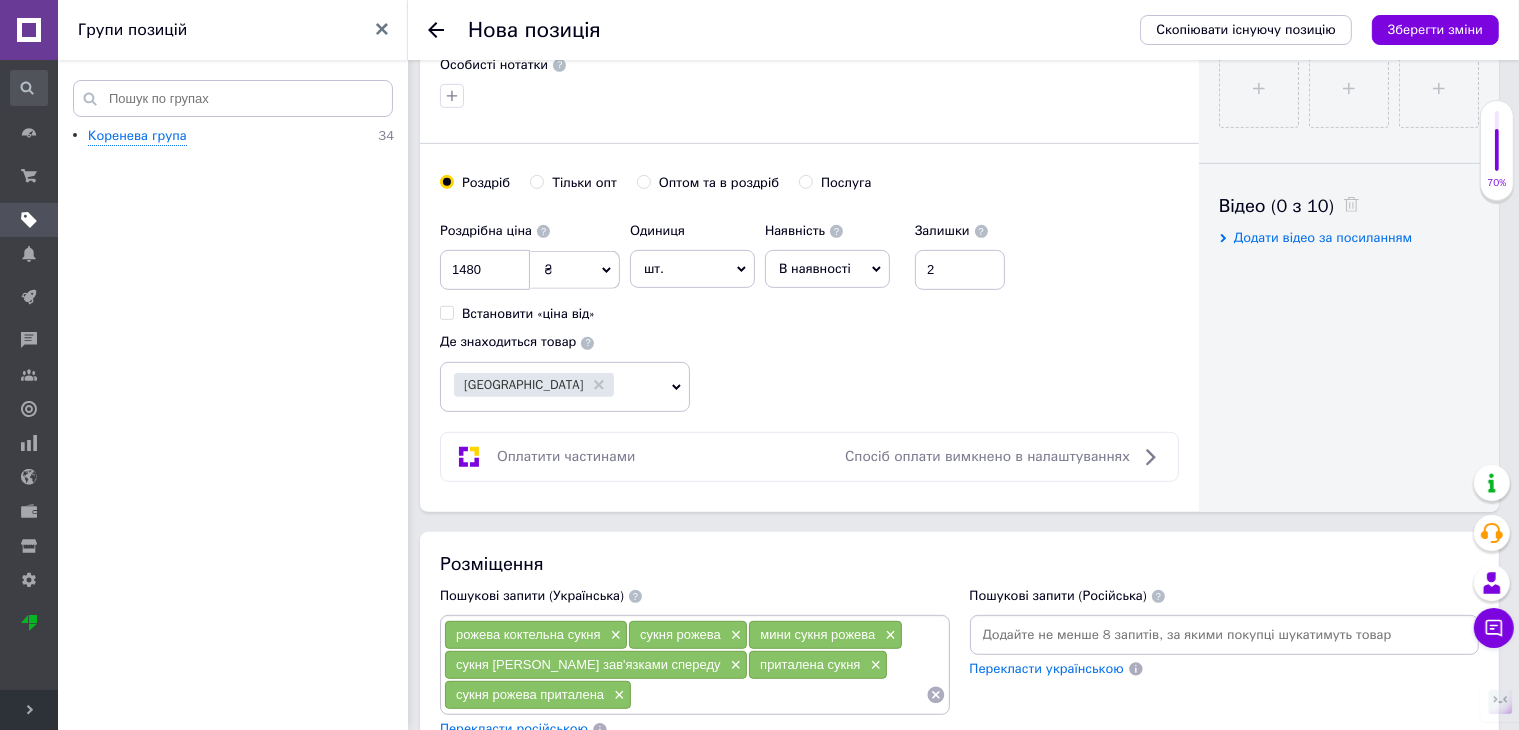 scroll, scrollTop: 900, scrollLeft: 0, axis: vertical 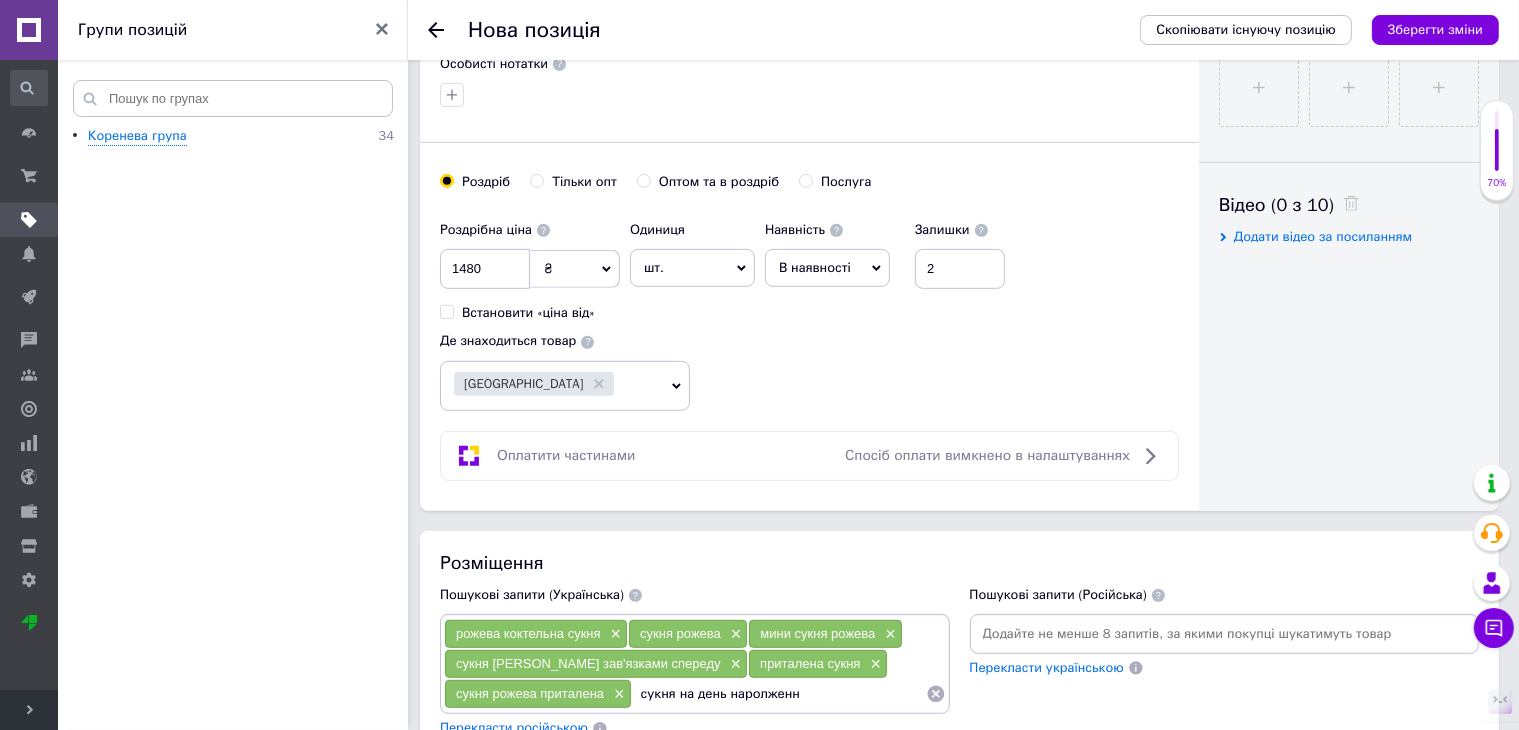 type on "сукня на день наролження" 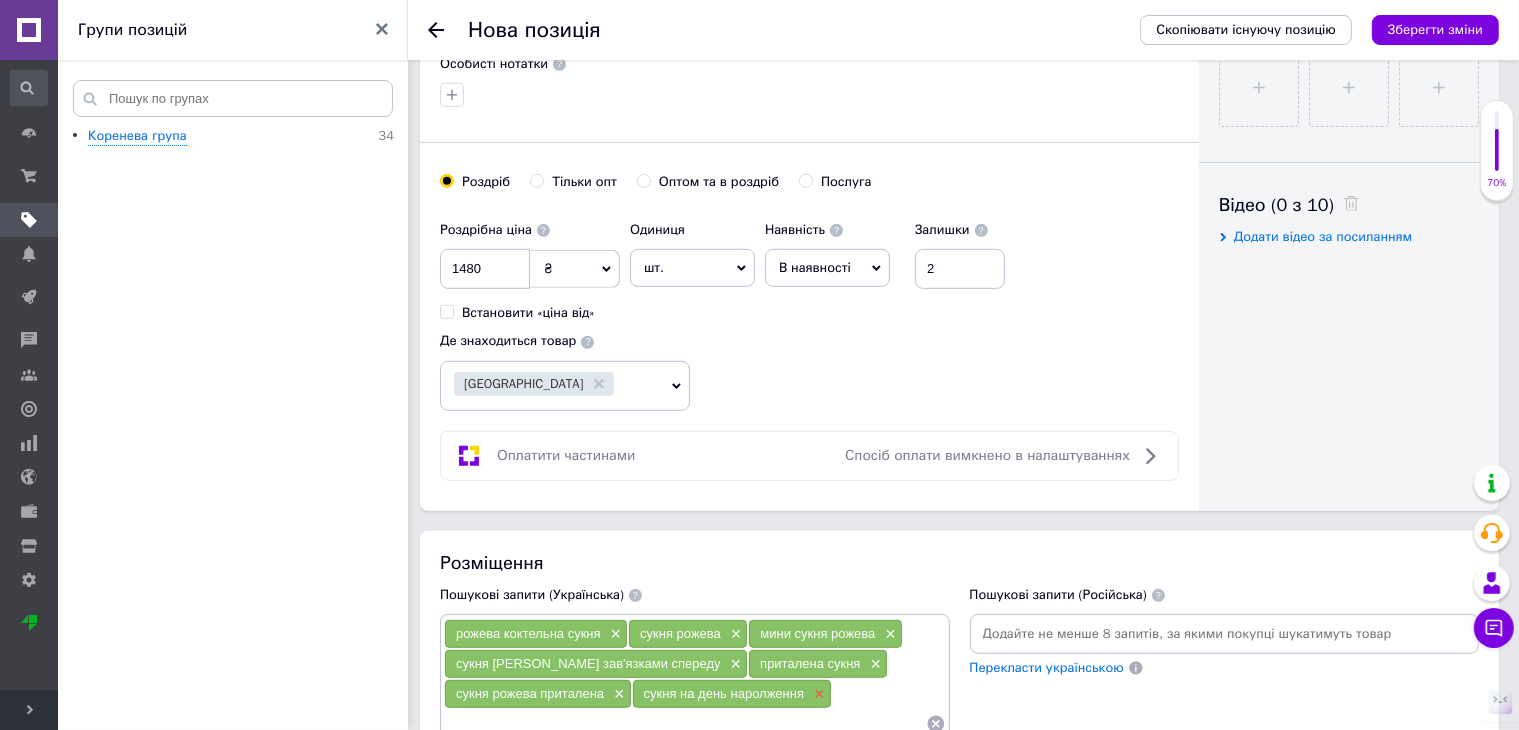 click on "×" at bounding box center (817, 694) 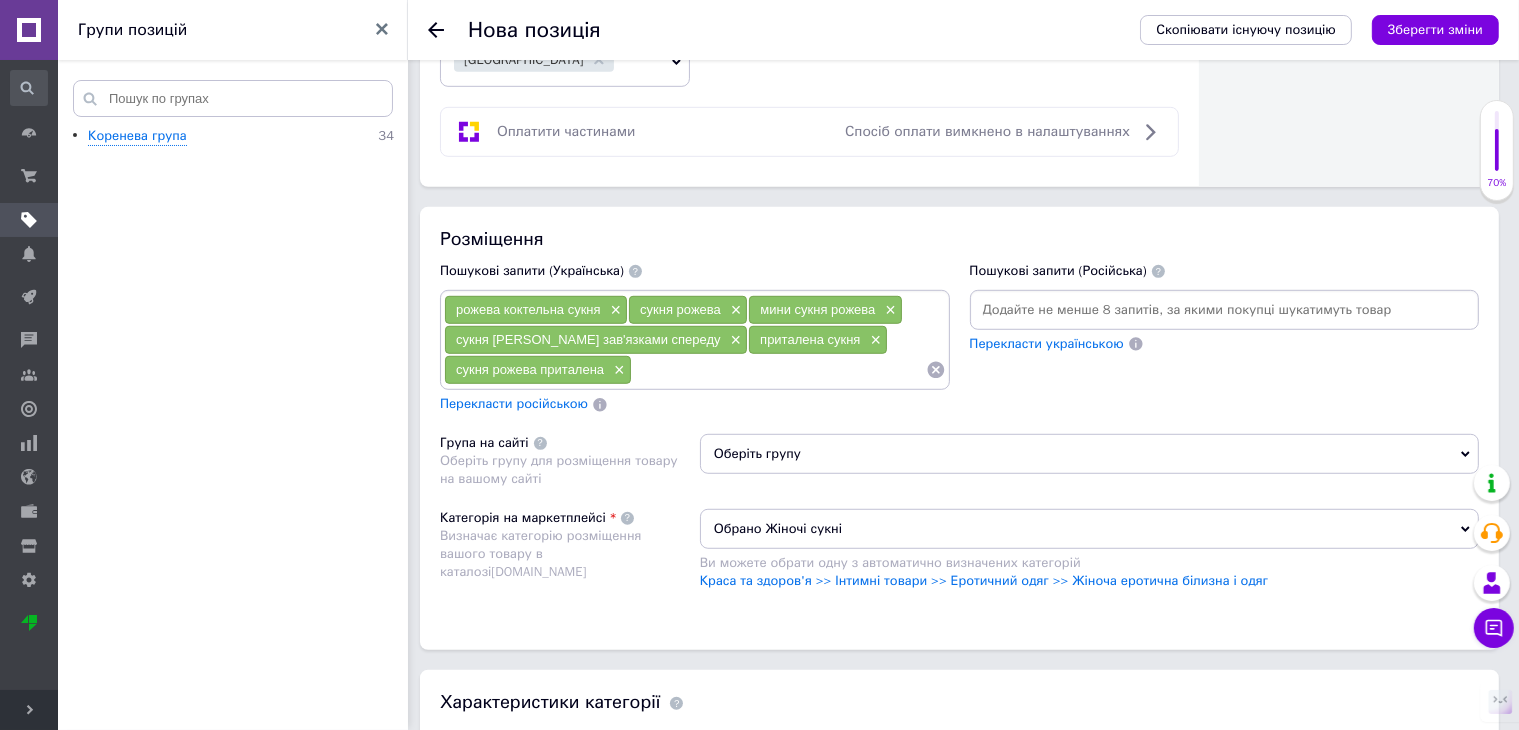 scroll, scrollTop: 1276, scrollLeft: 0, axis: vertical 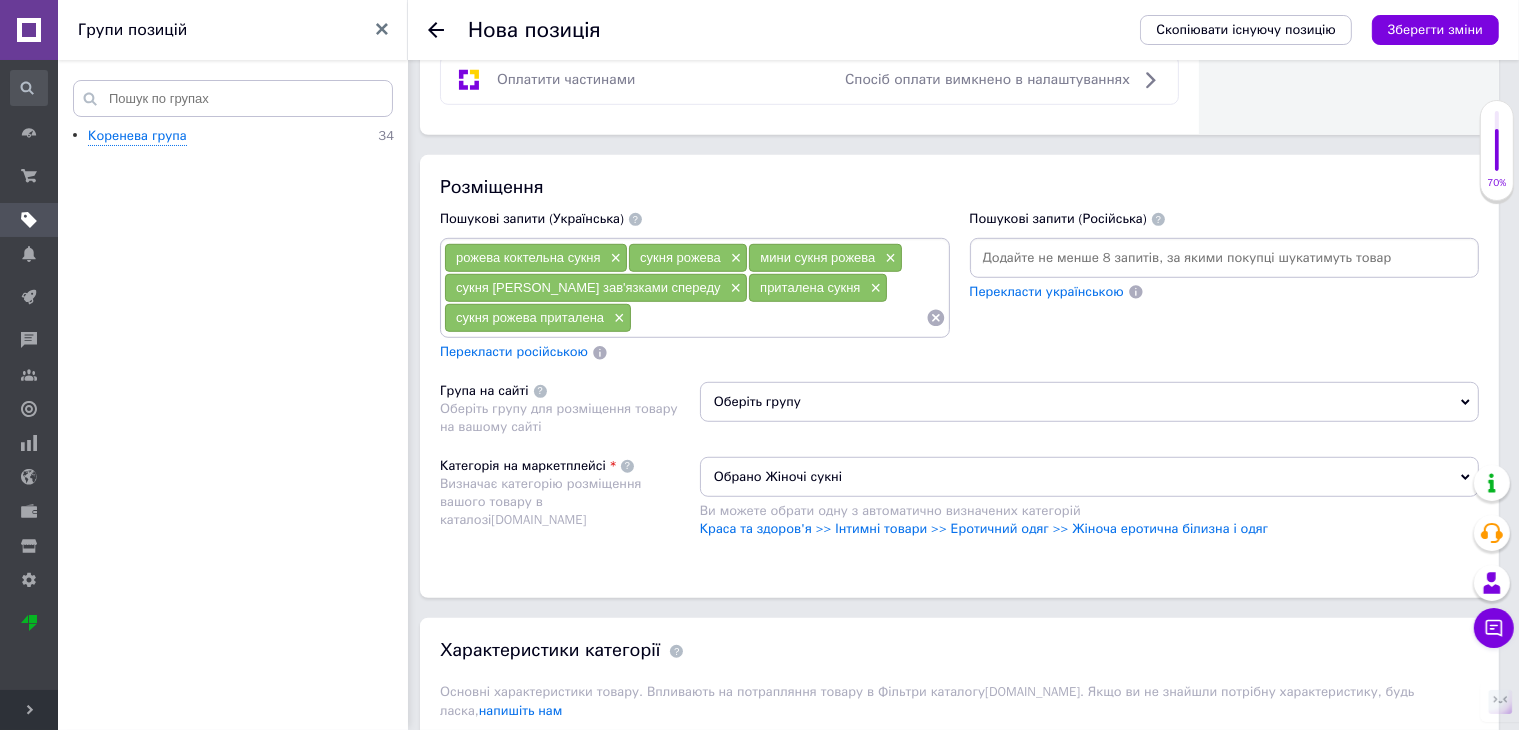 click at bounding box center [779, 318] 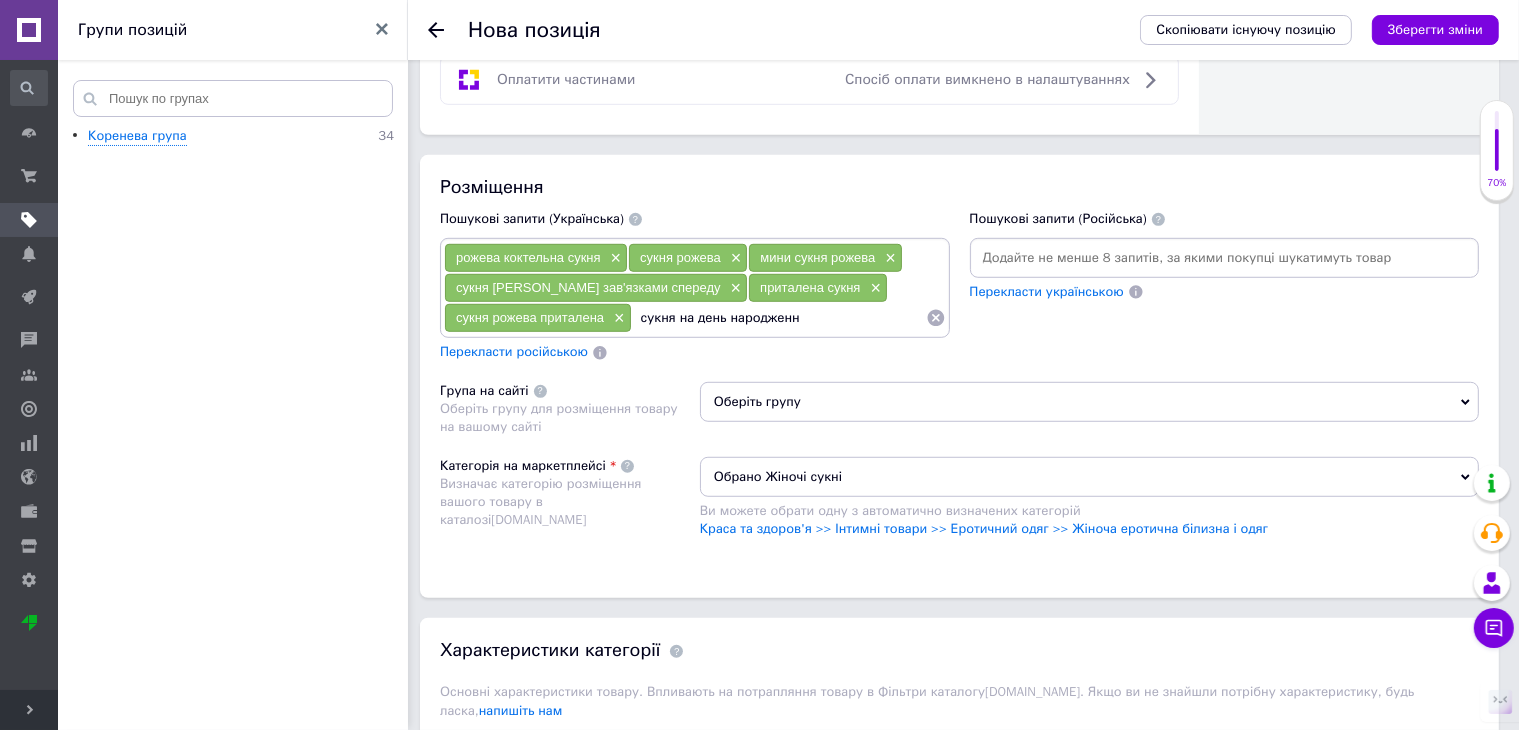 type on "сукня на день народження" 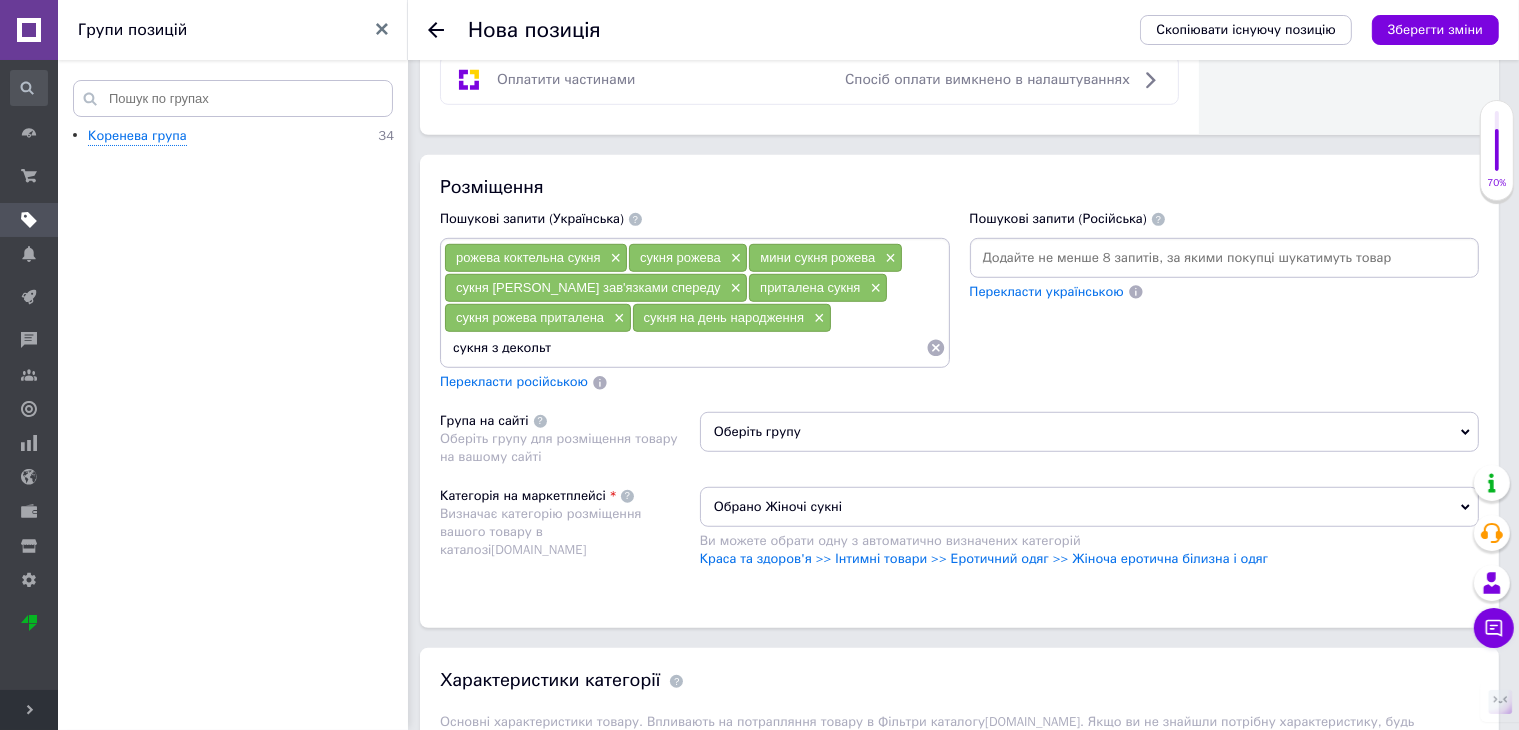 type on "сукня з декольте" 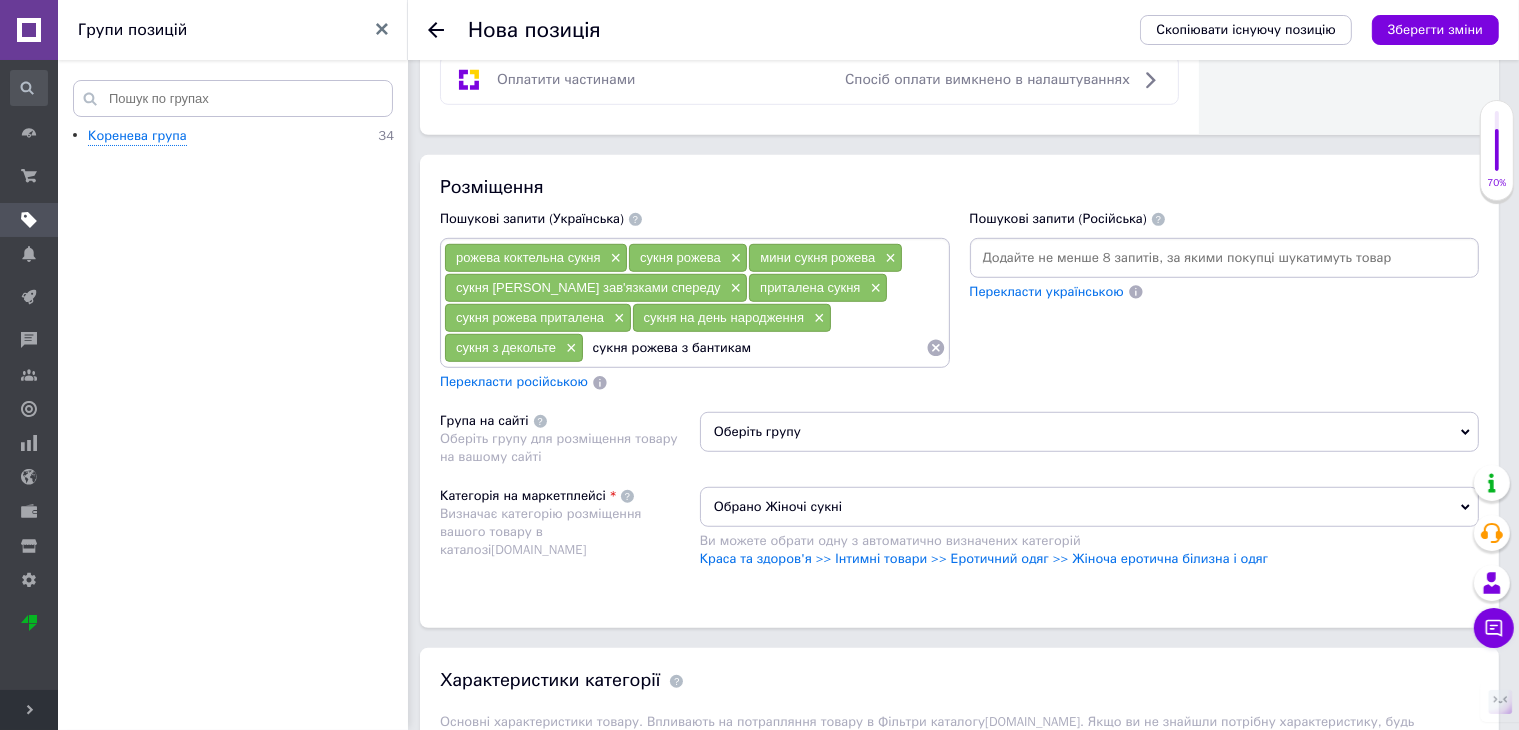 type on "сукня рожева з бантиками" 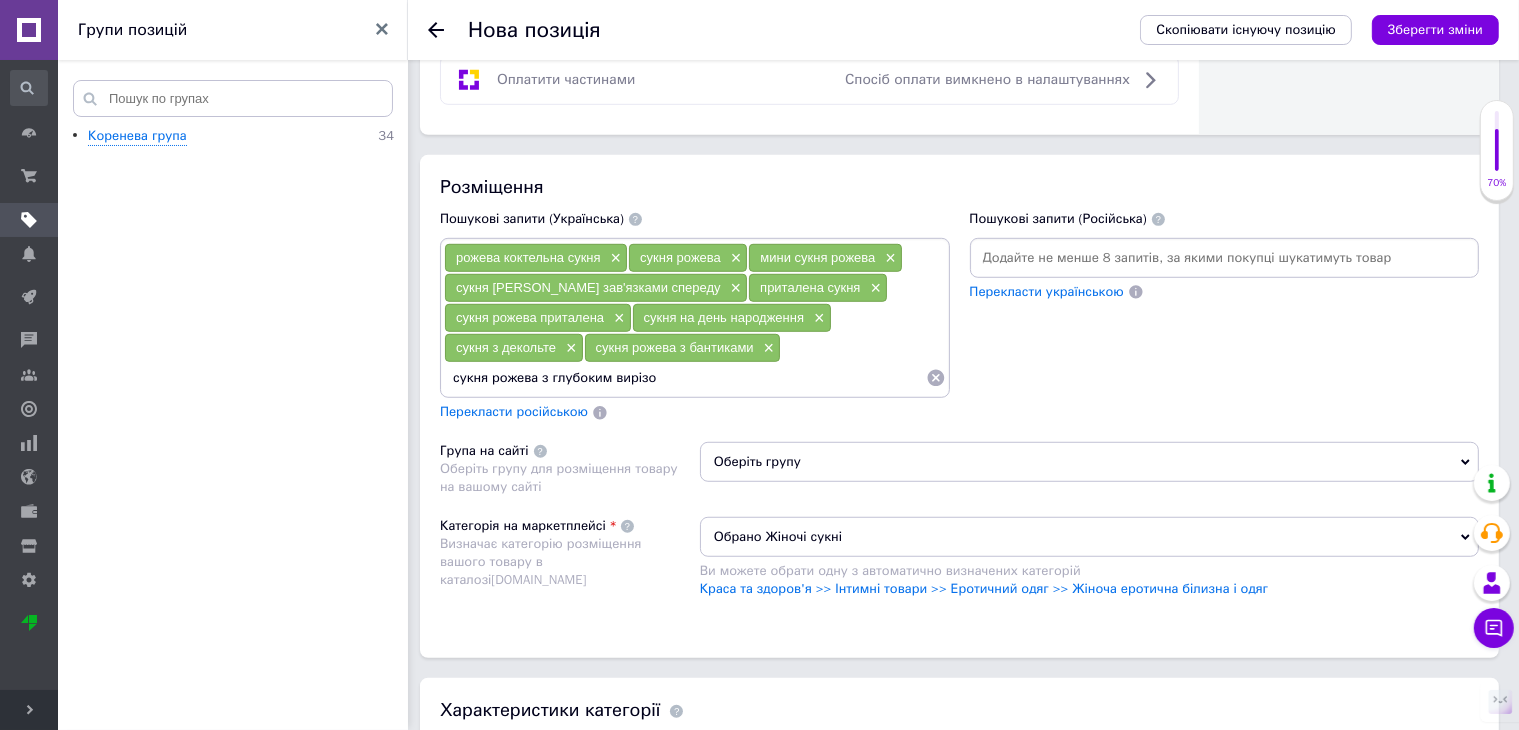 type on "сукня рожева з глубоким вирізом" 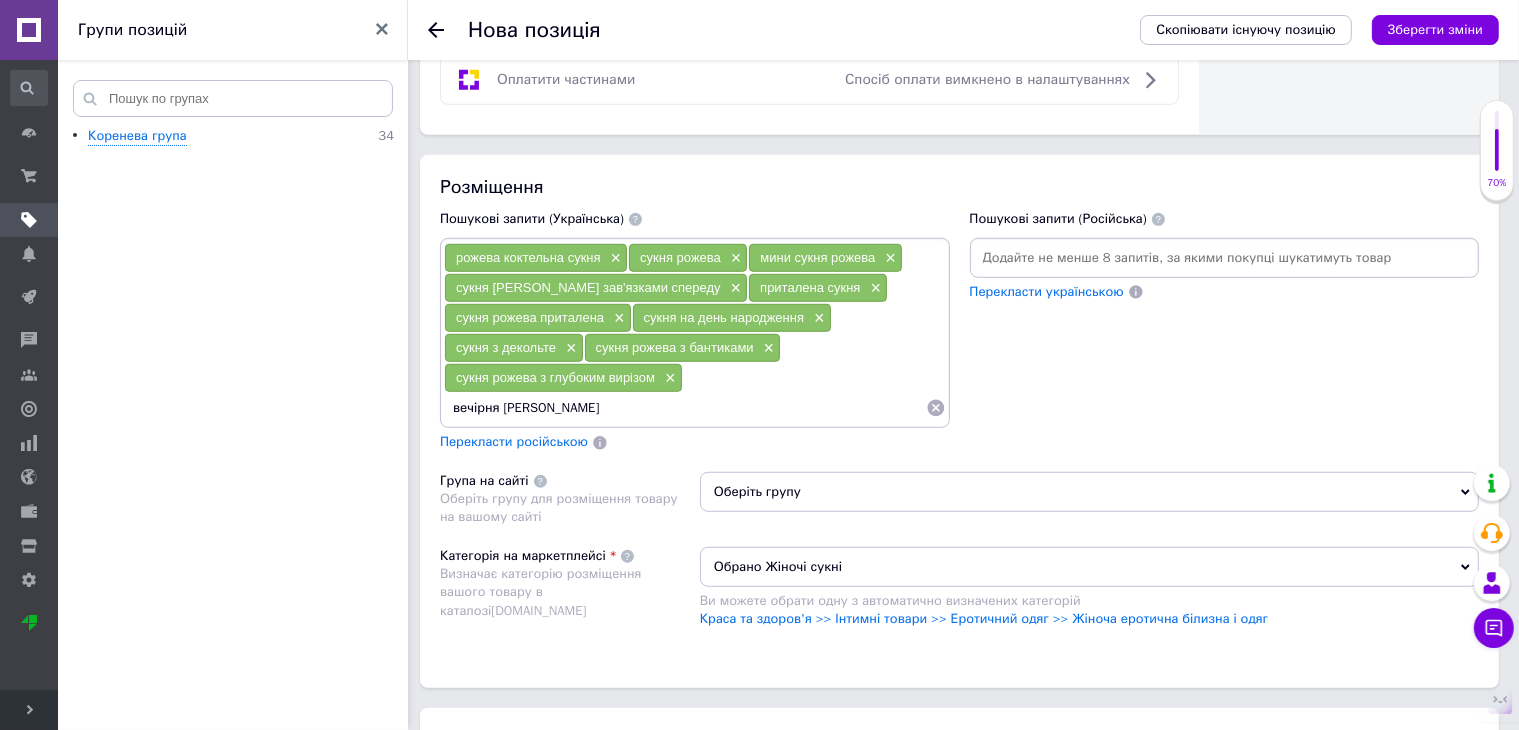 type on "вечірня рожева сукня" 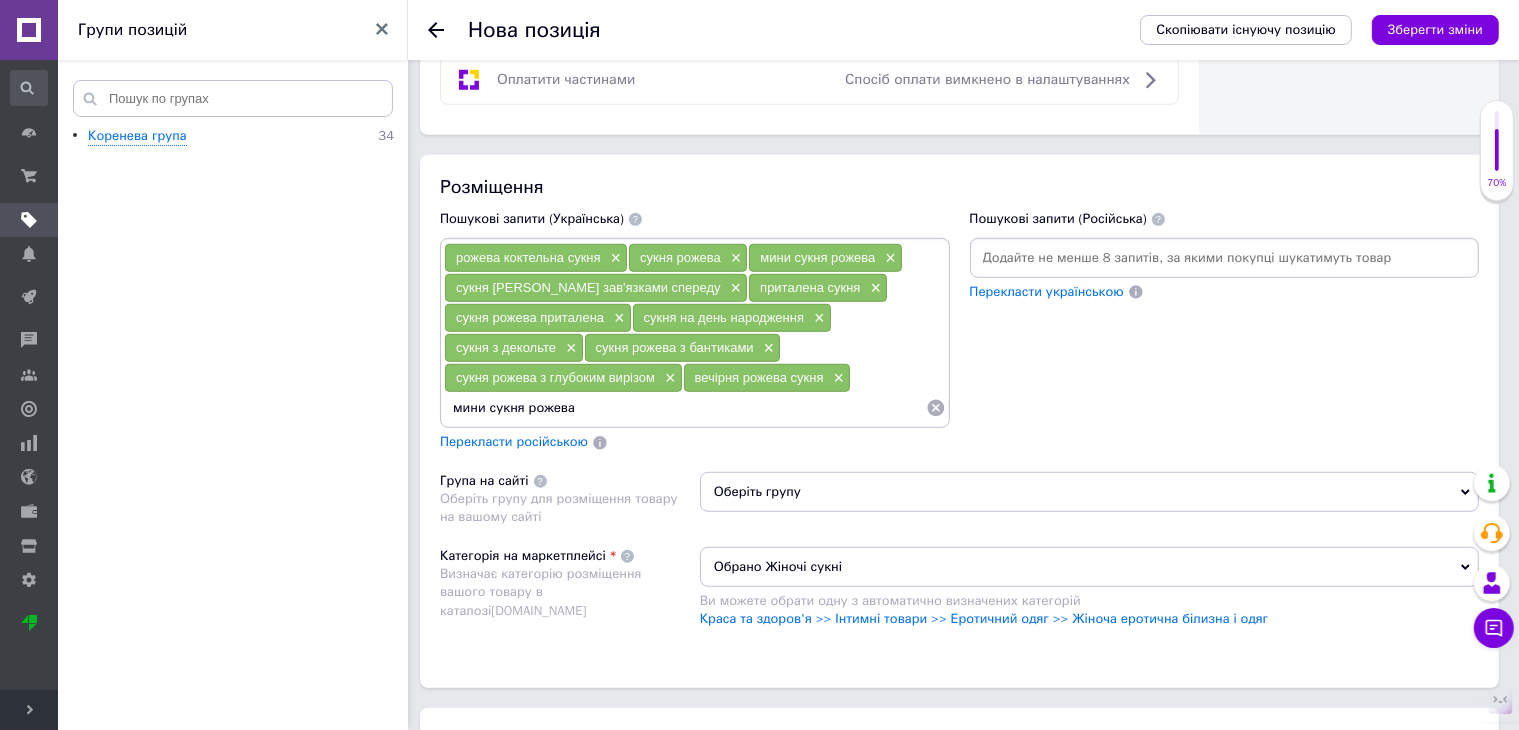 click on "мини сукня рожева" at bounding box center [685, 408] 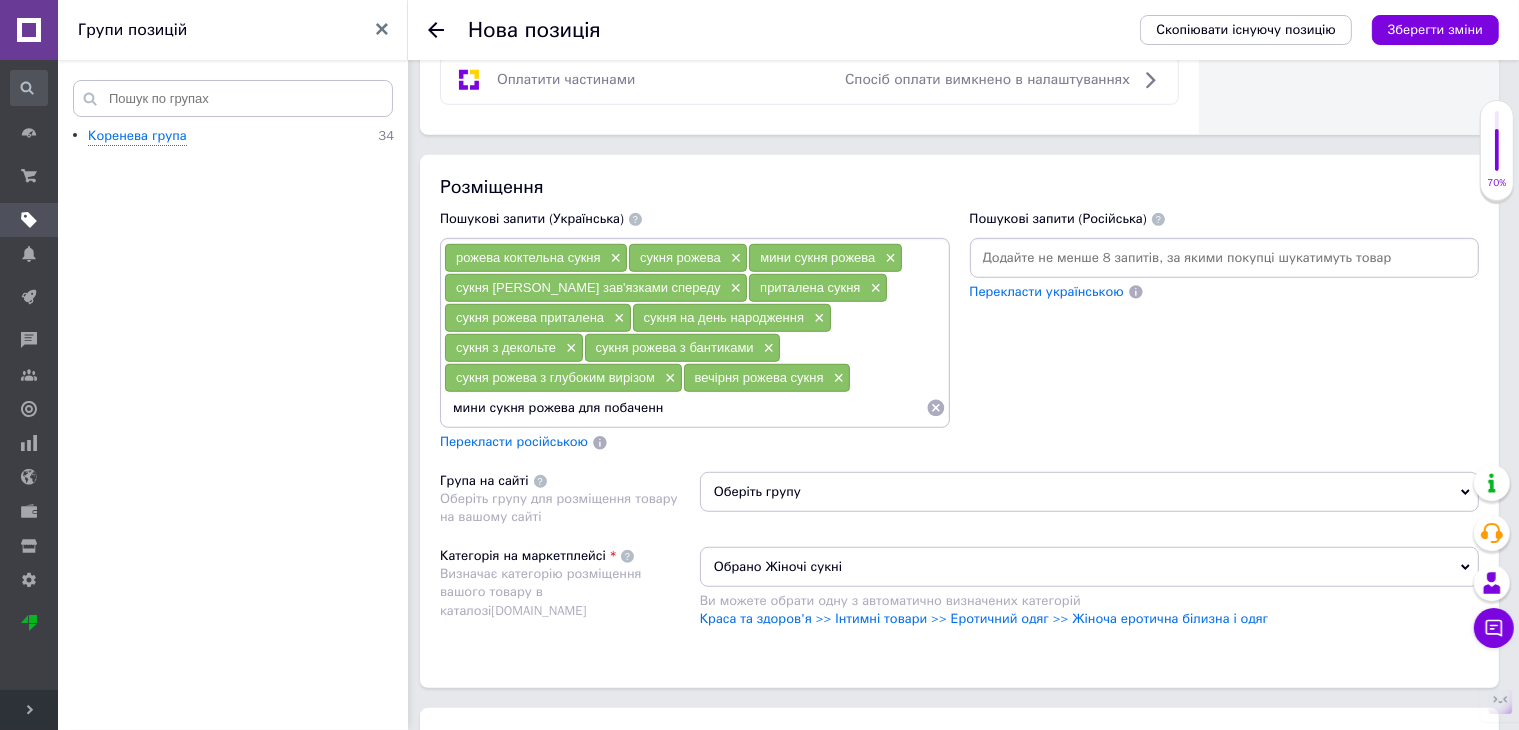 type on "мини сукня рожева для побачення" 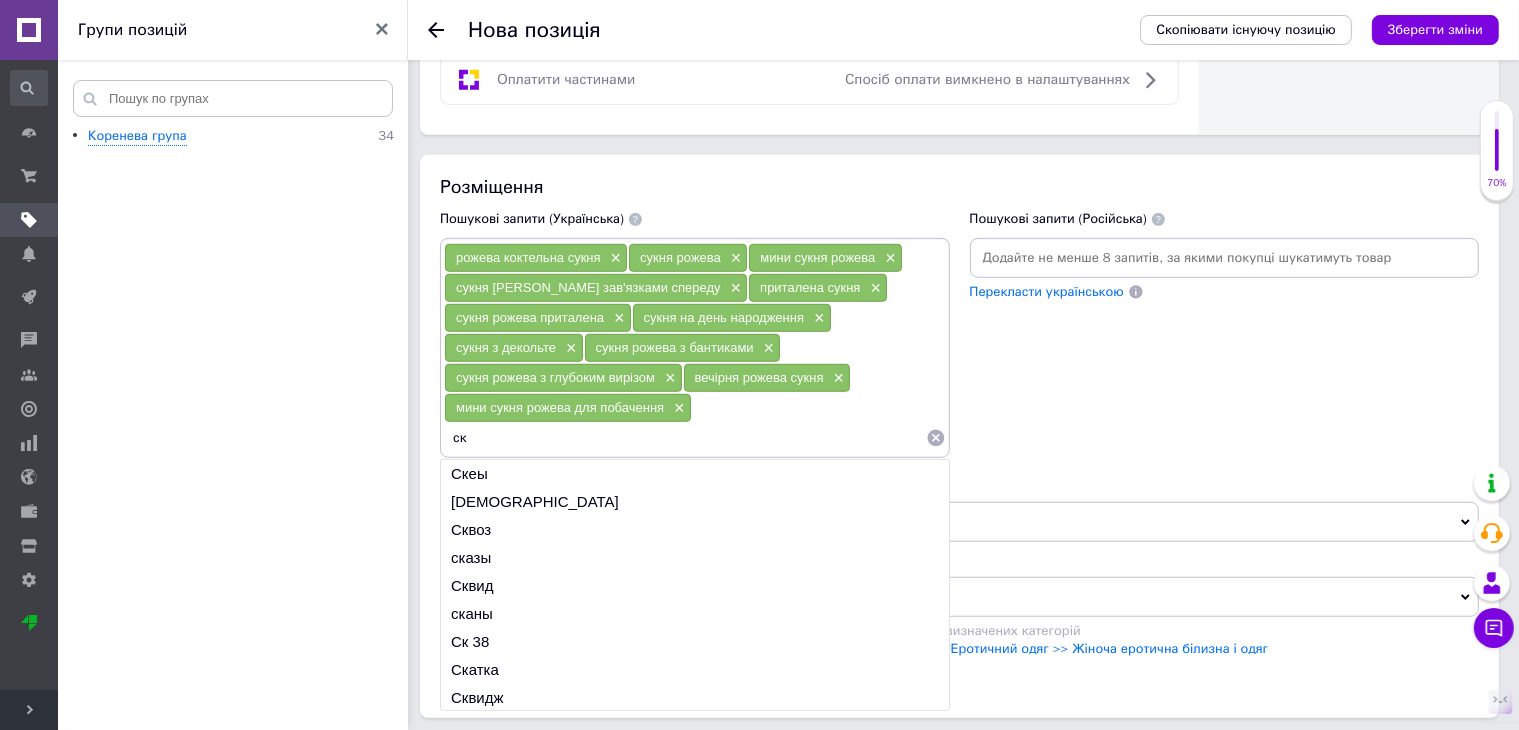 type on "с" 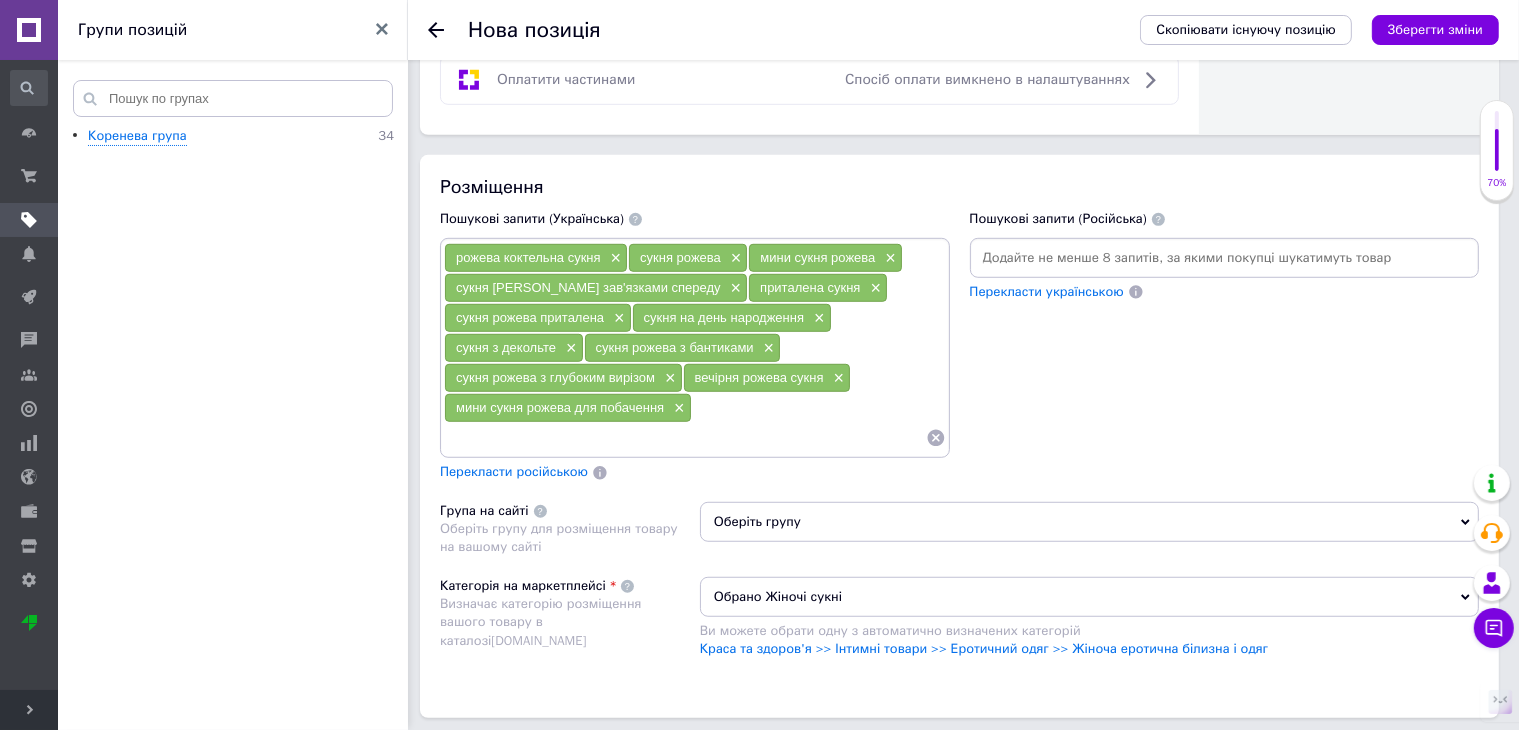 type on "мини сукня рожева для побачення" 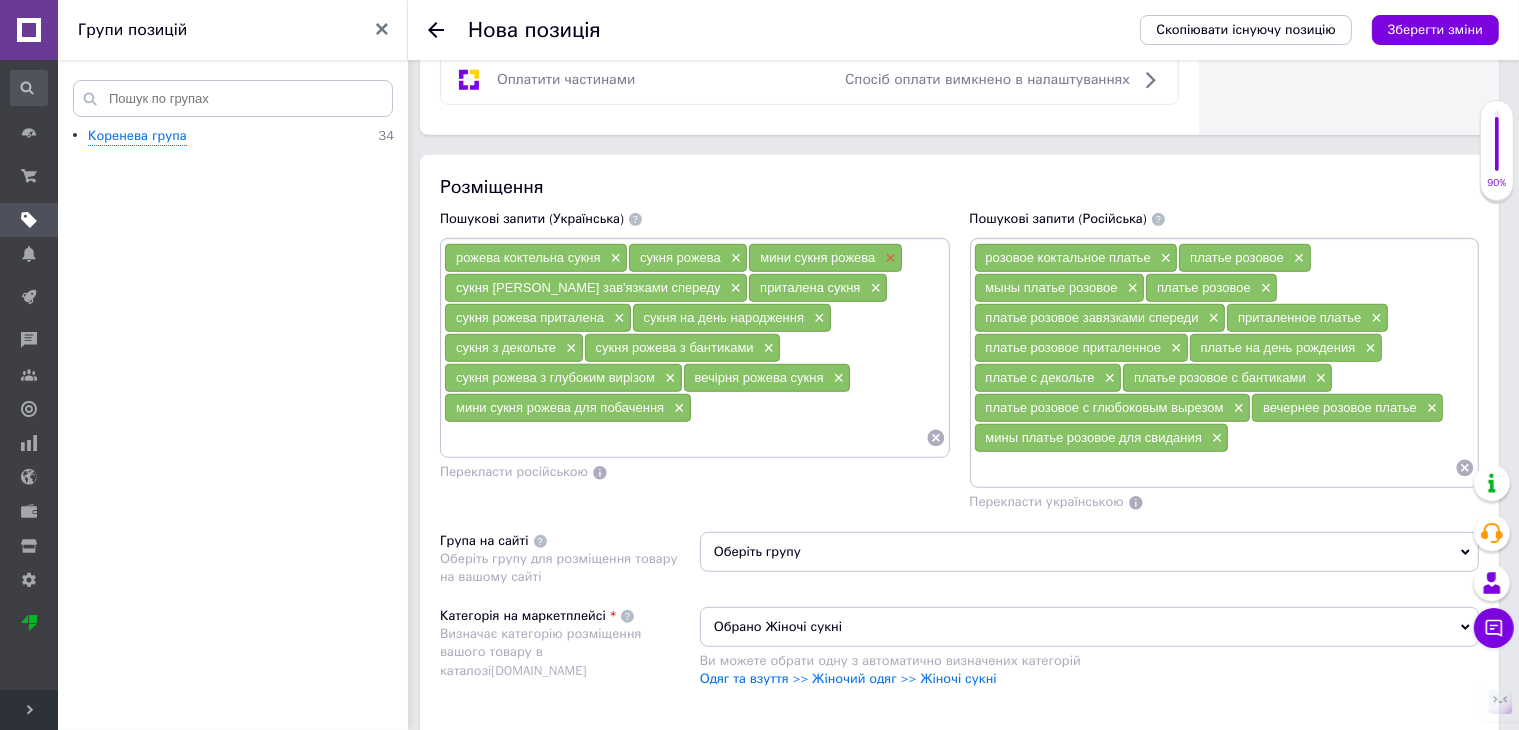 click on "×" at bounding box center [888, 258] 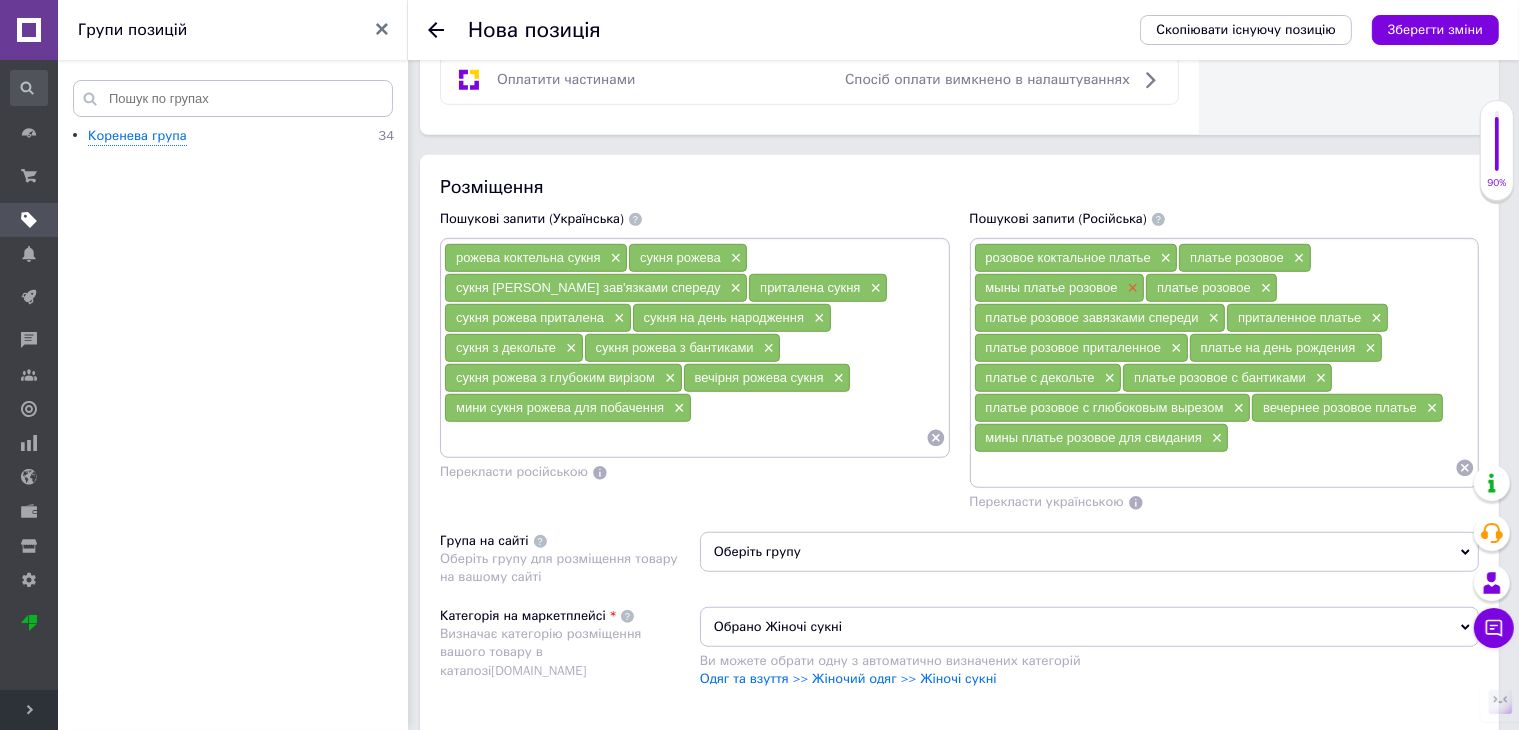click on "×" at bounding box center (1131, 288) 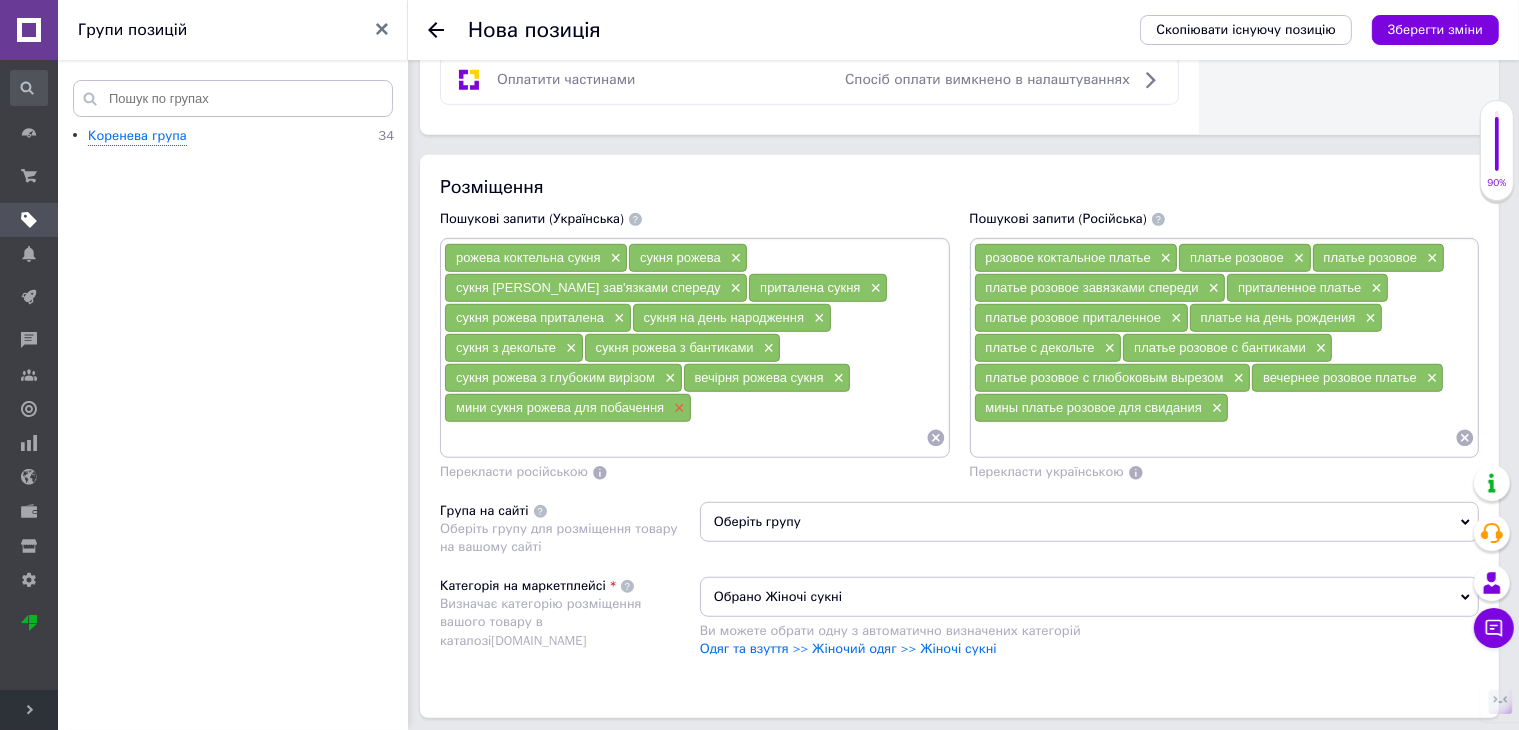 click on "×" at bounding box center (677, 408) 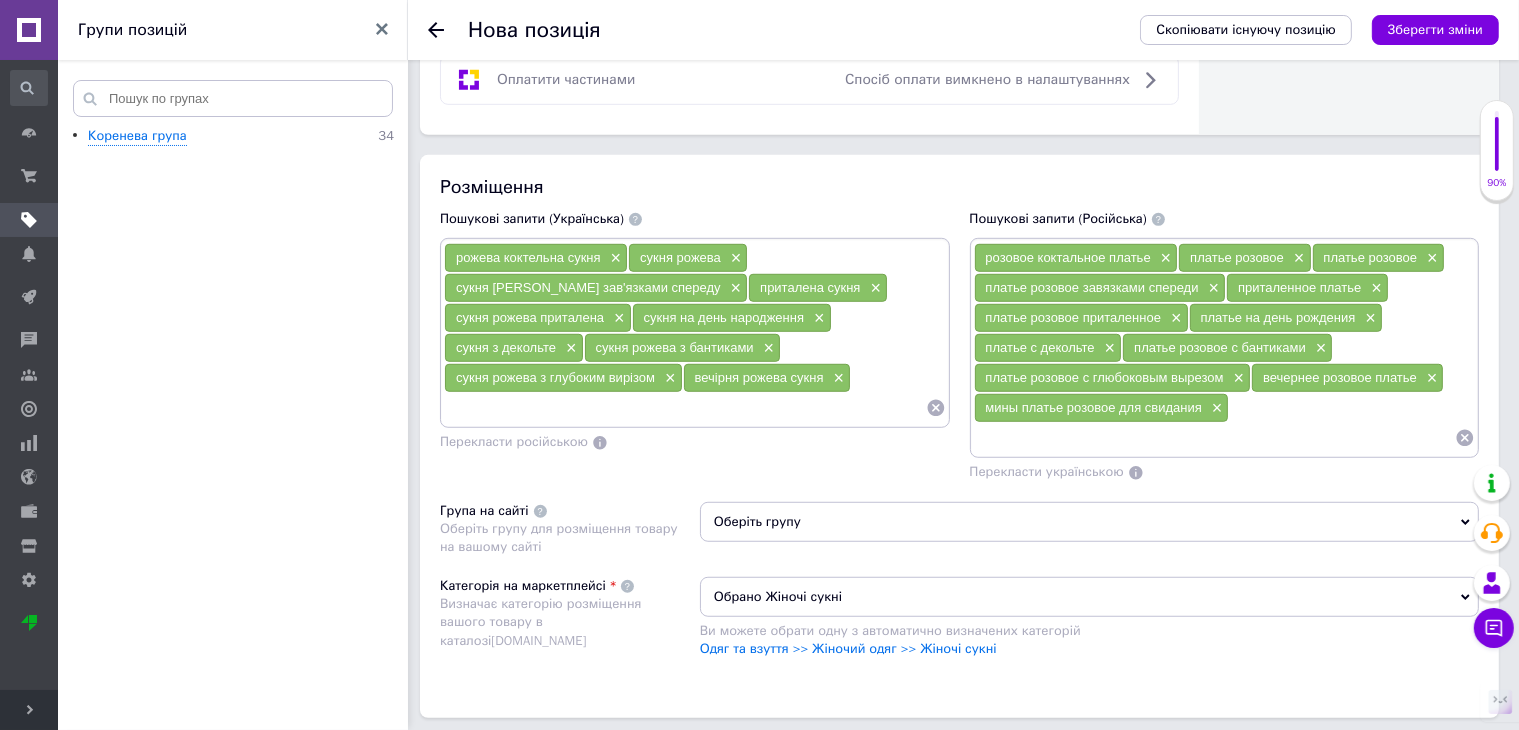 click at bounding box center [685, 408] 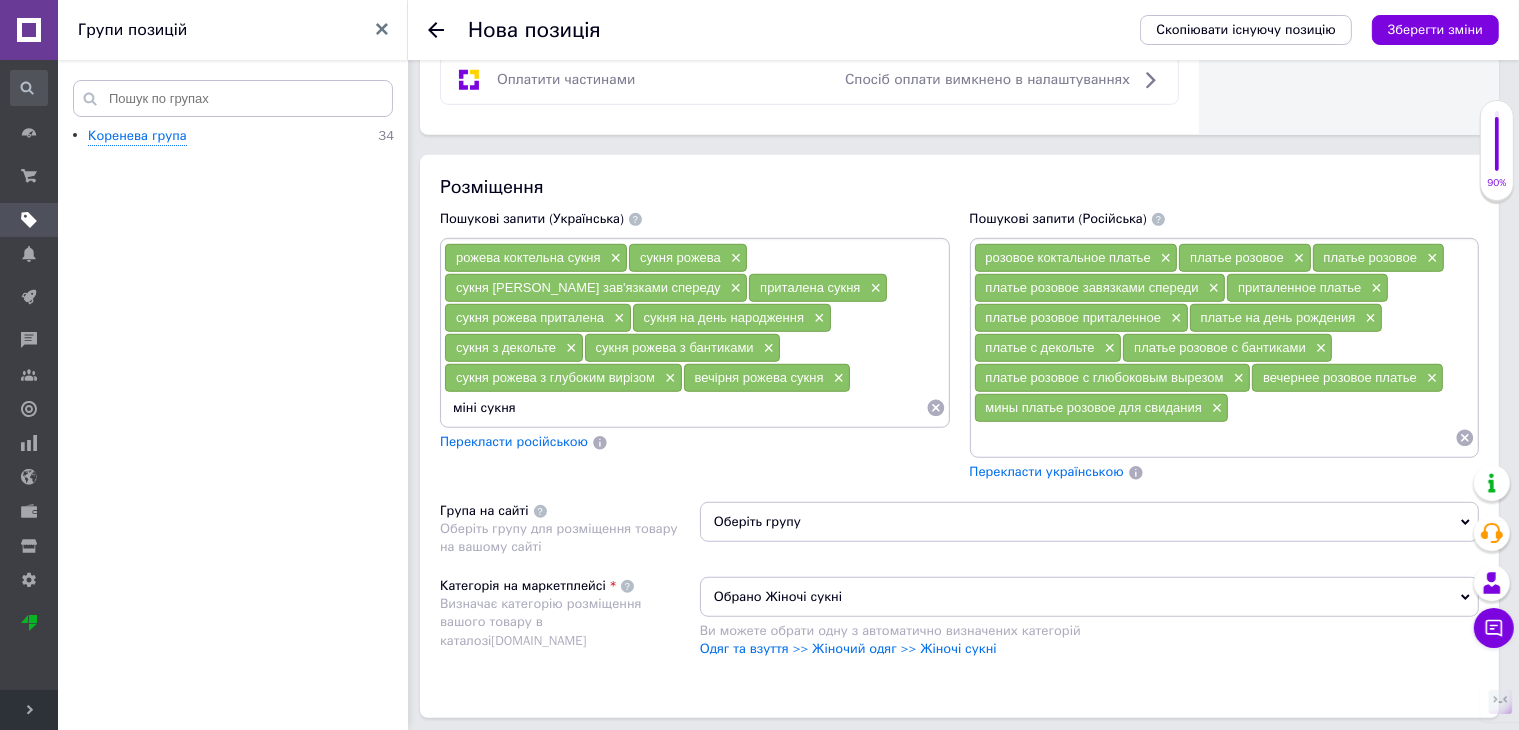 type on "міні сукня" 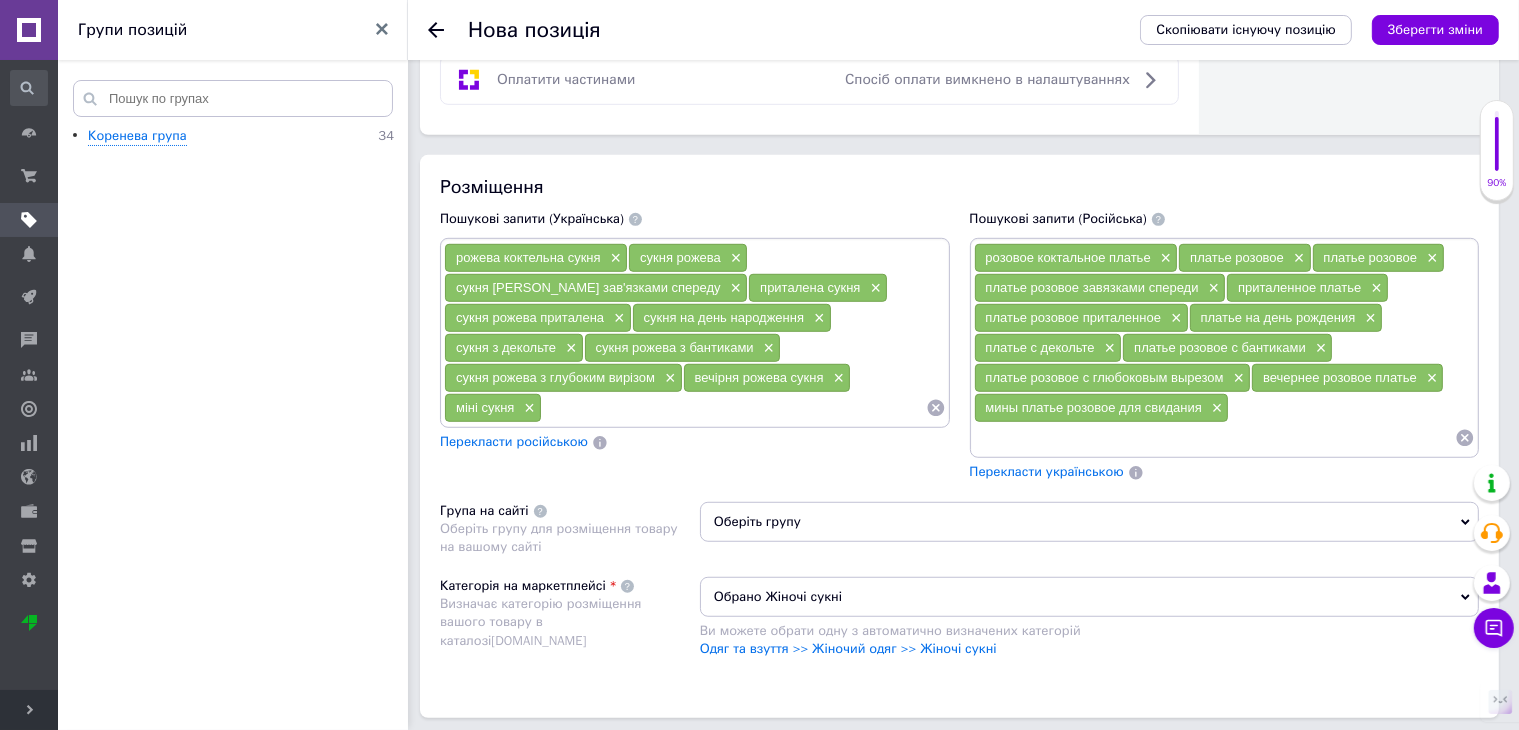 type on "с" 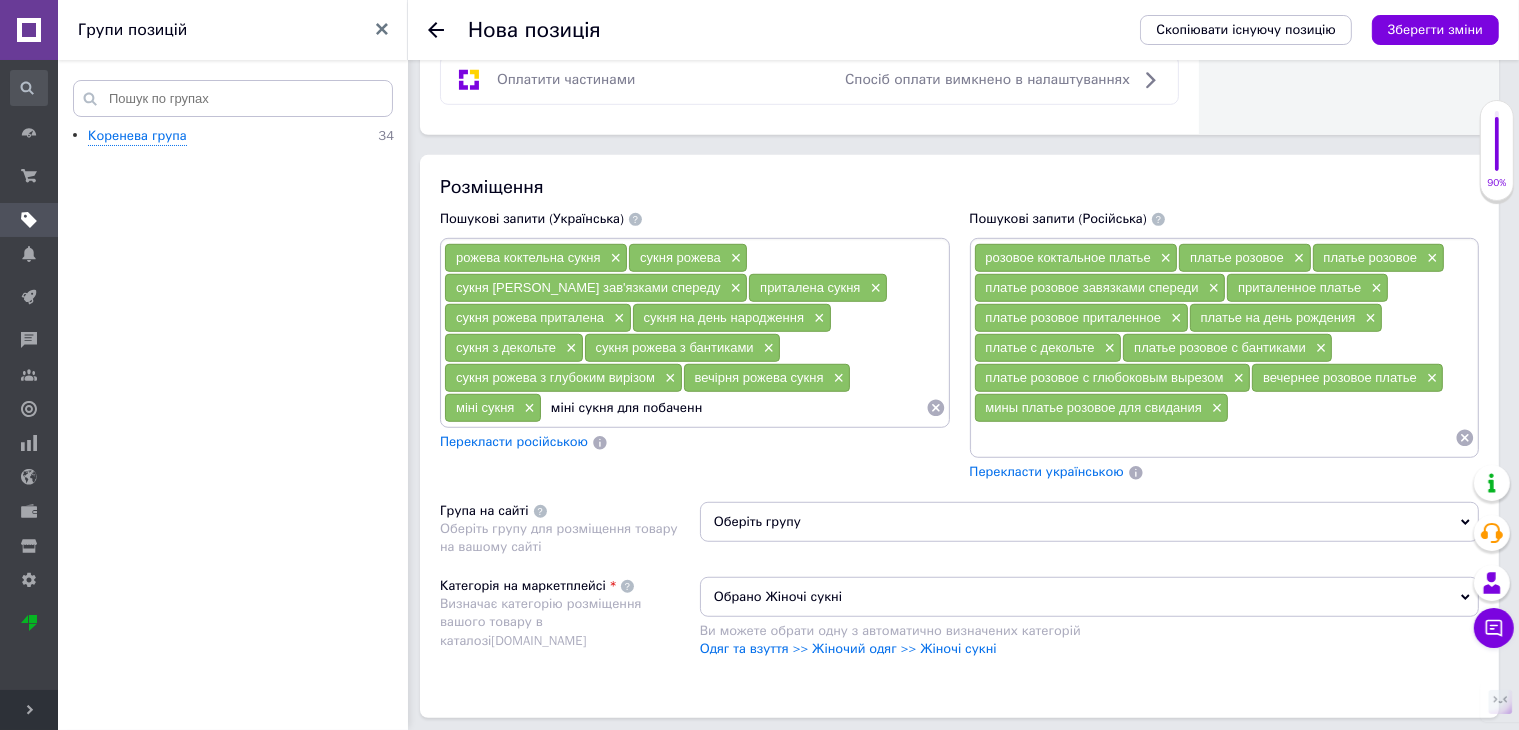 type on "міні сукня для побачення" 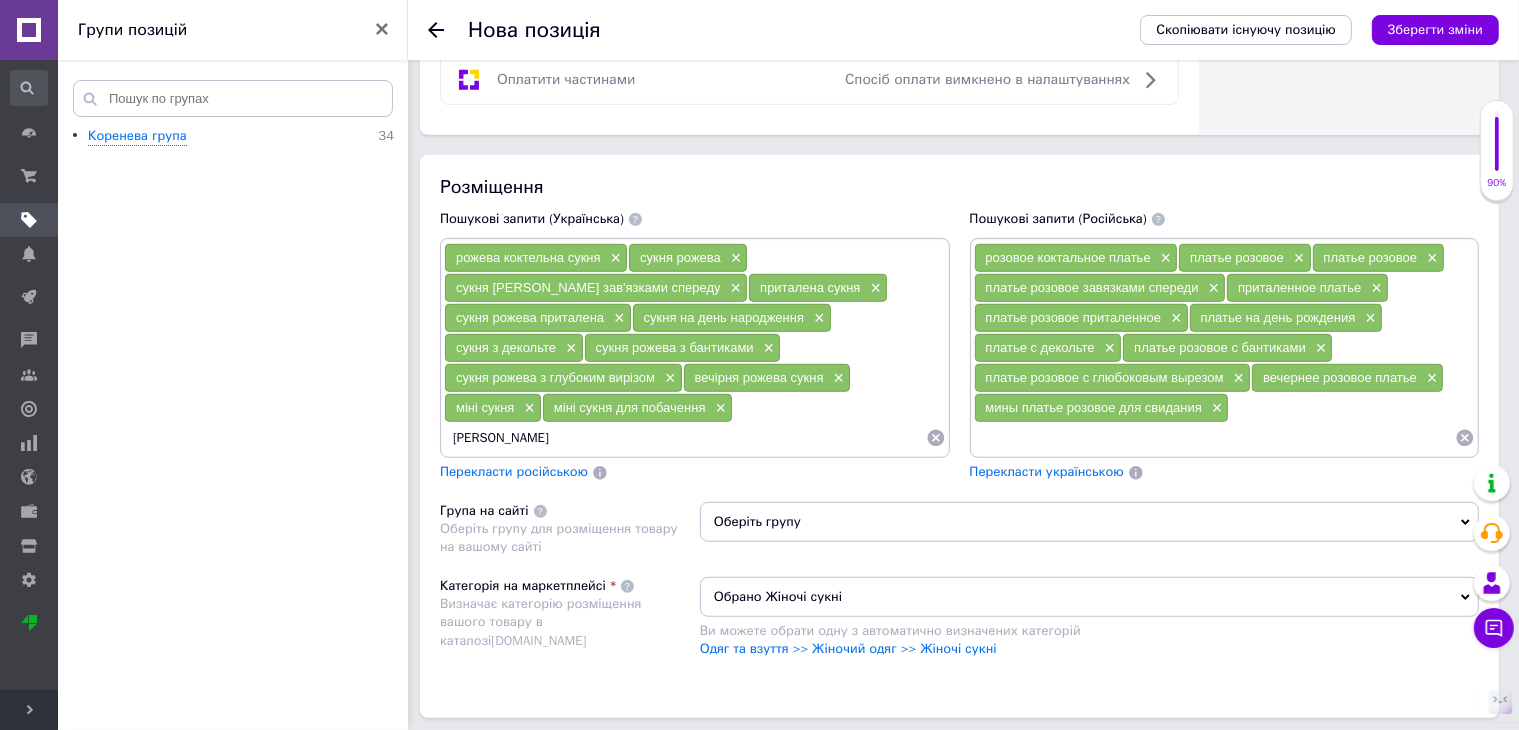 type on "рожева міні-сукня" 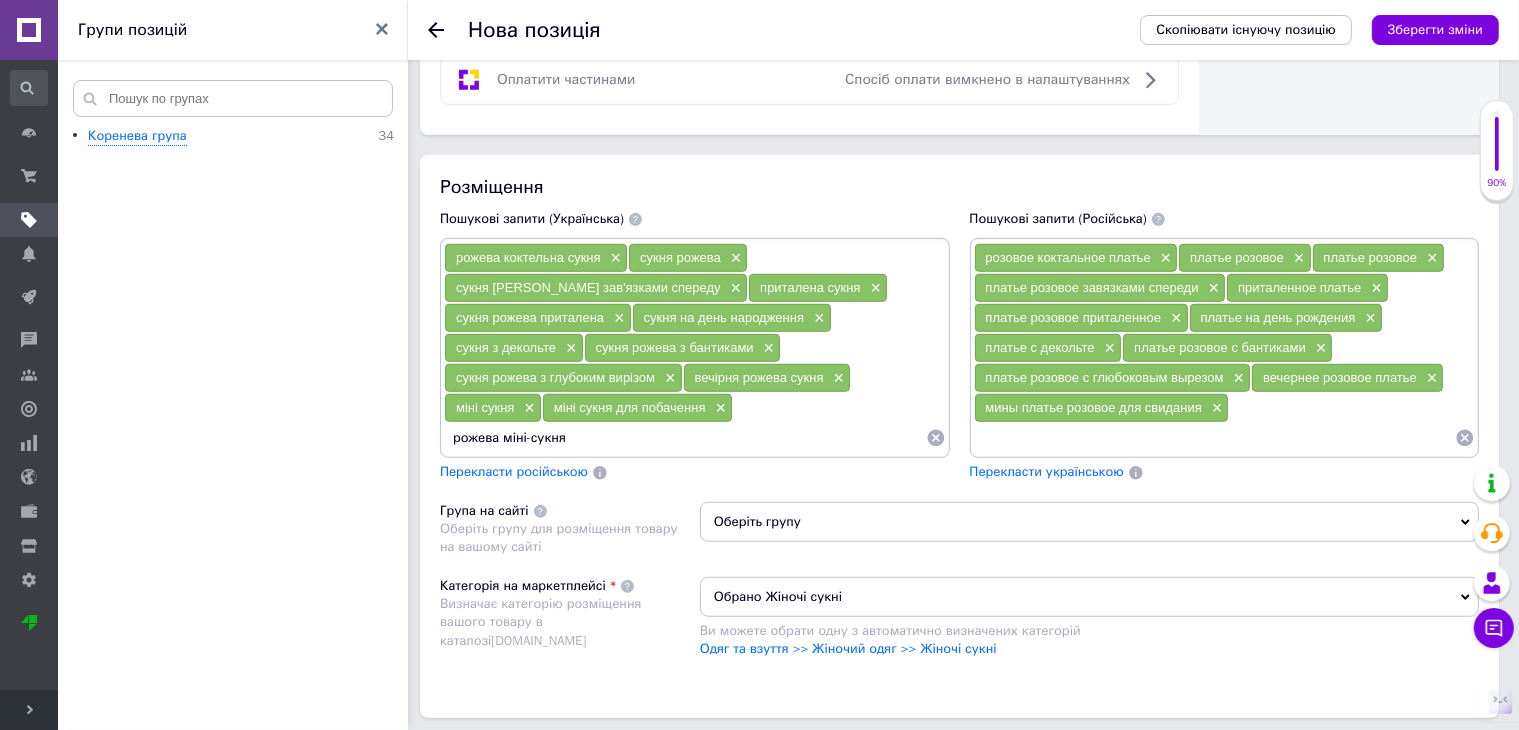 type 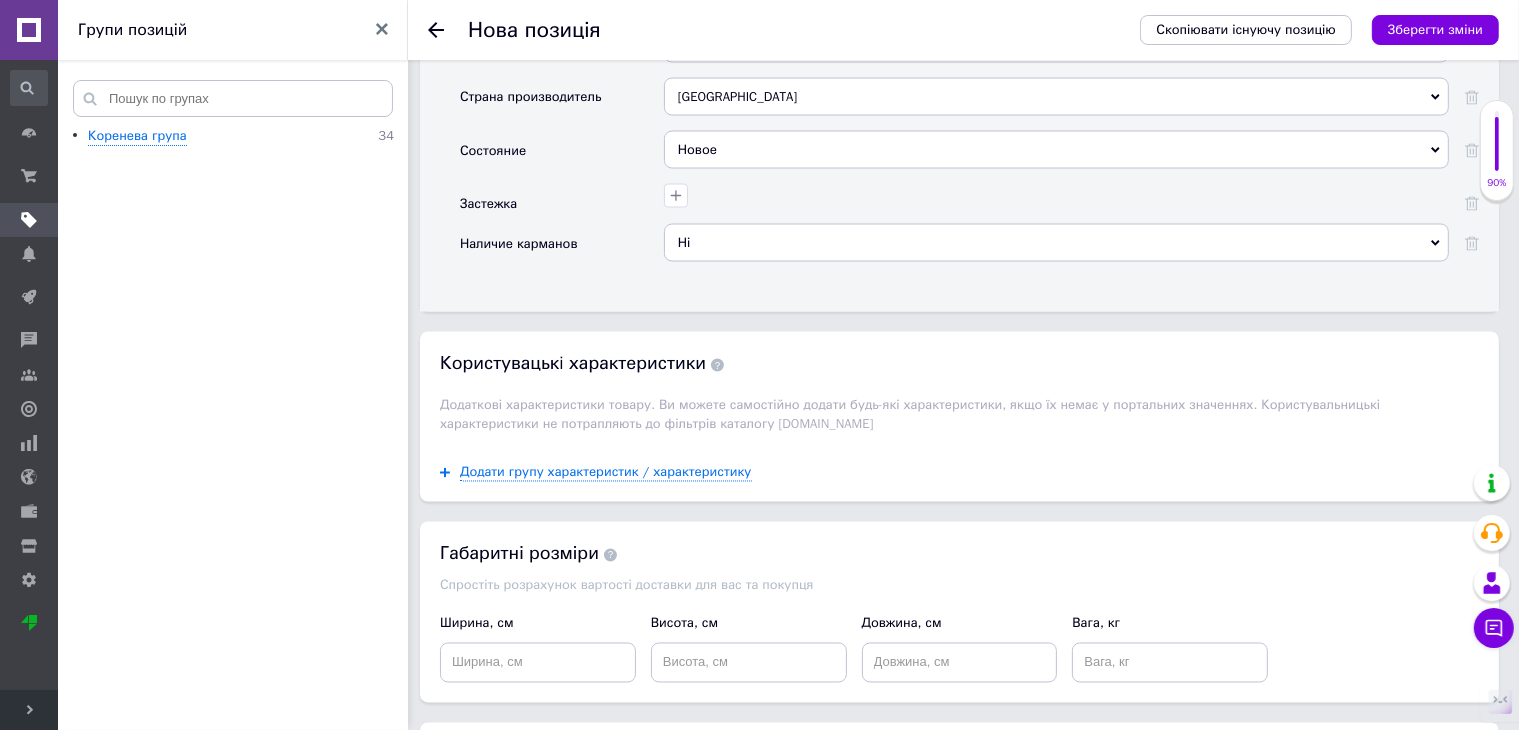 scroll, scrollTop: 3591, scrollLeft: 0, axis: vertical 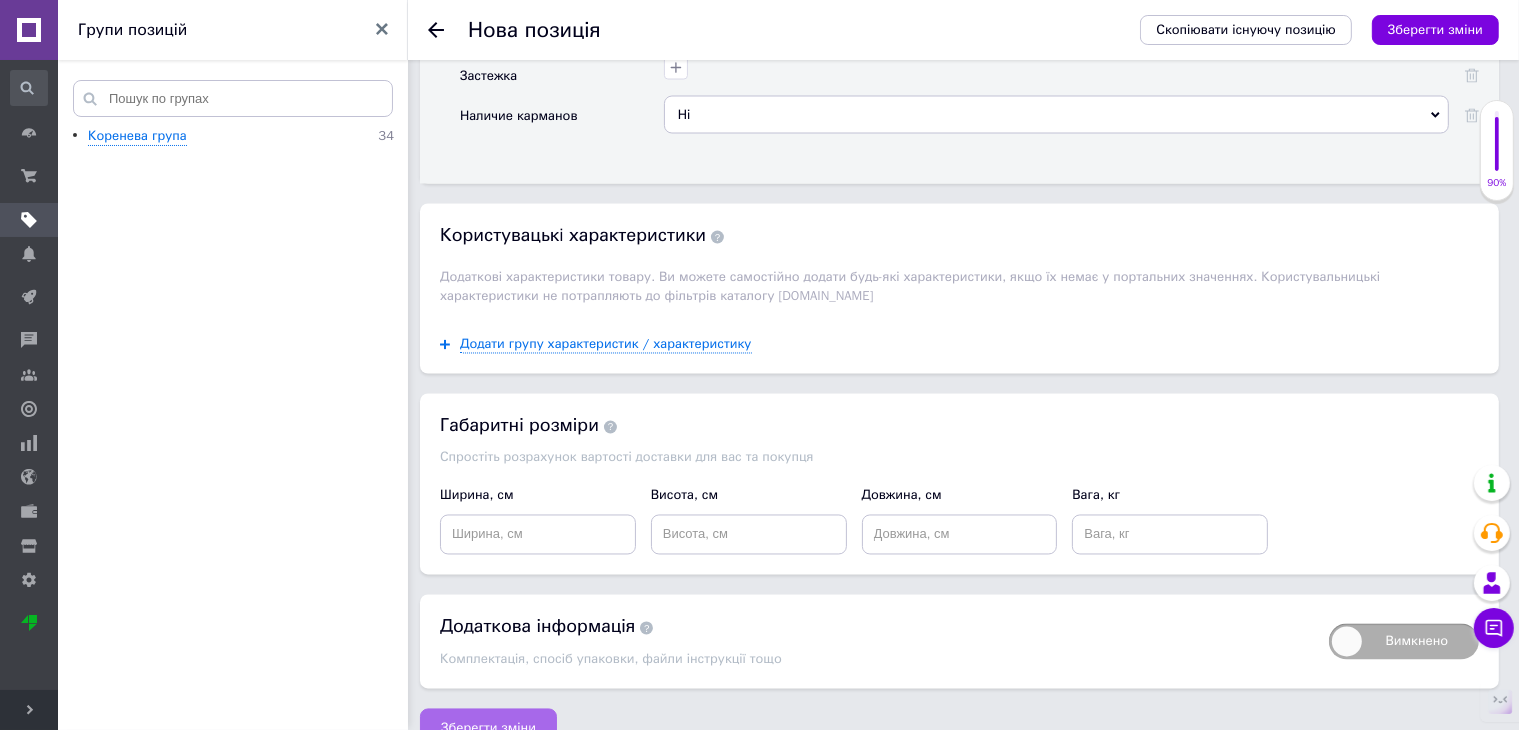 click on "Зберегти зміни" at bounding box center (488, 729) 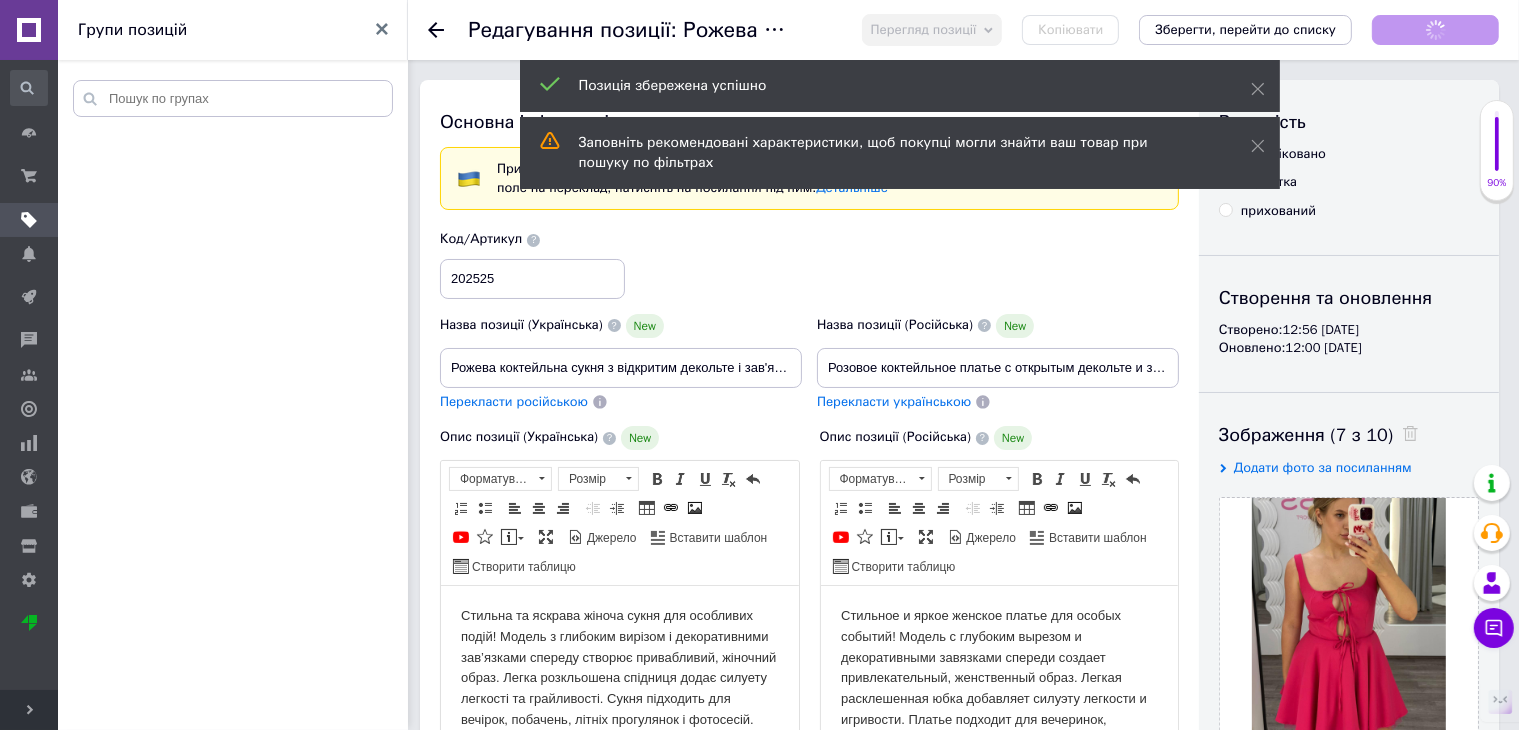 scroll, scrollTop: 0, scrollLeft: 0, axis: both 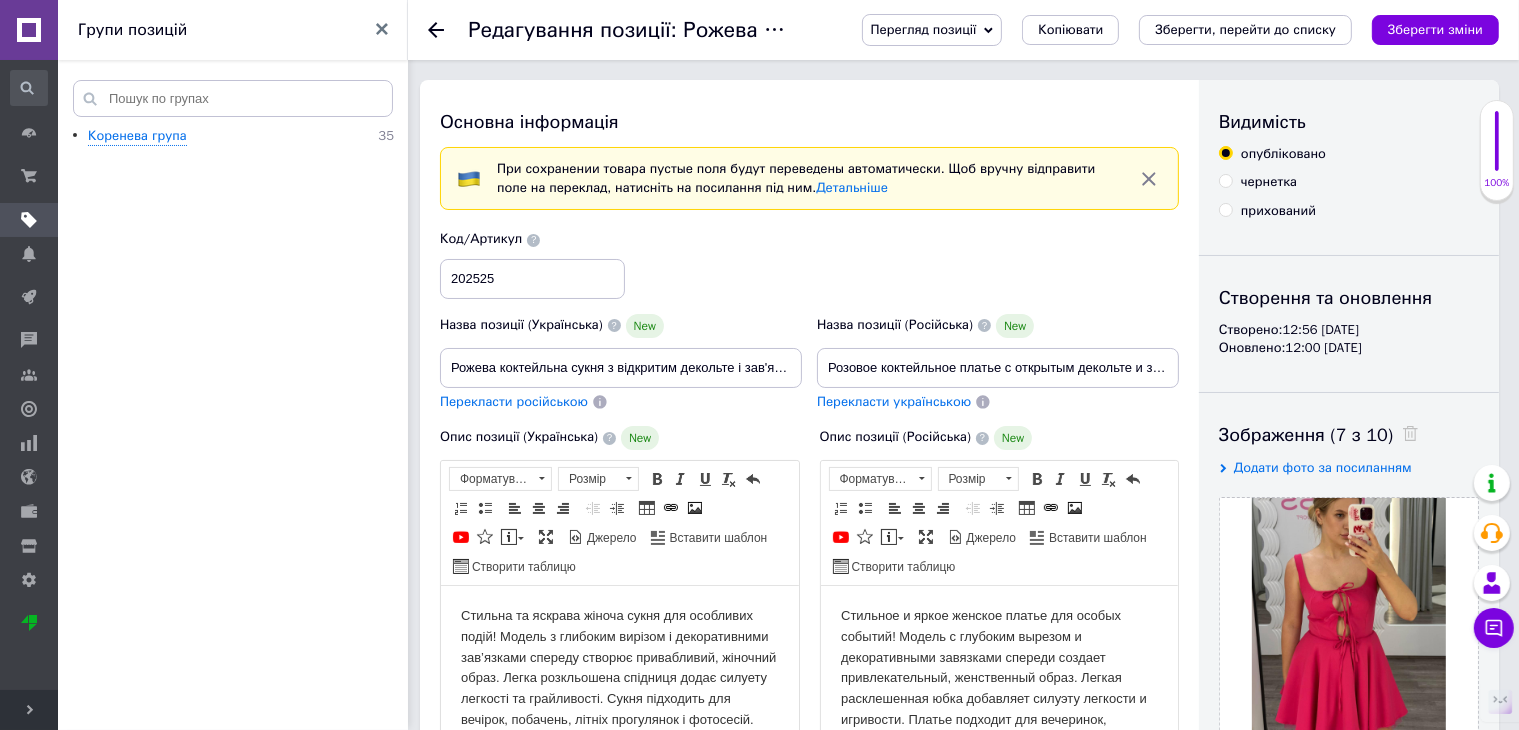 click on "Зберегти зміни" at bounding box center [1435, 29] 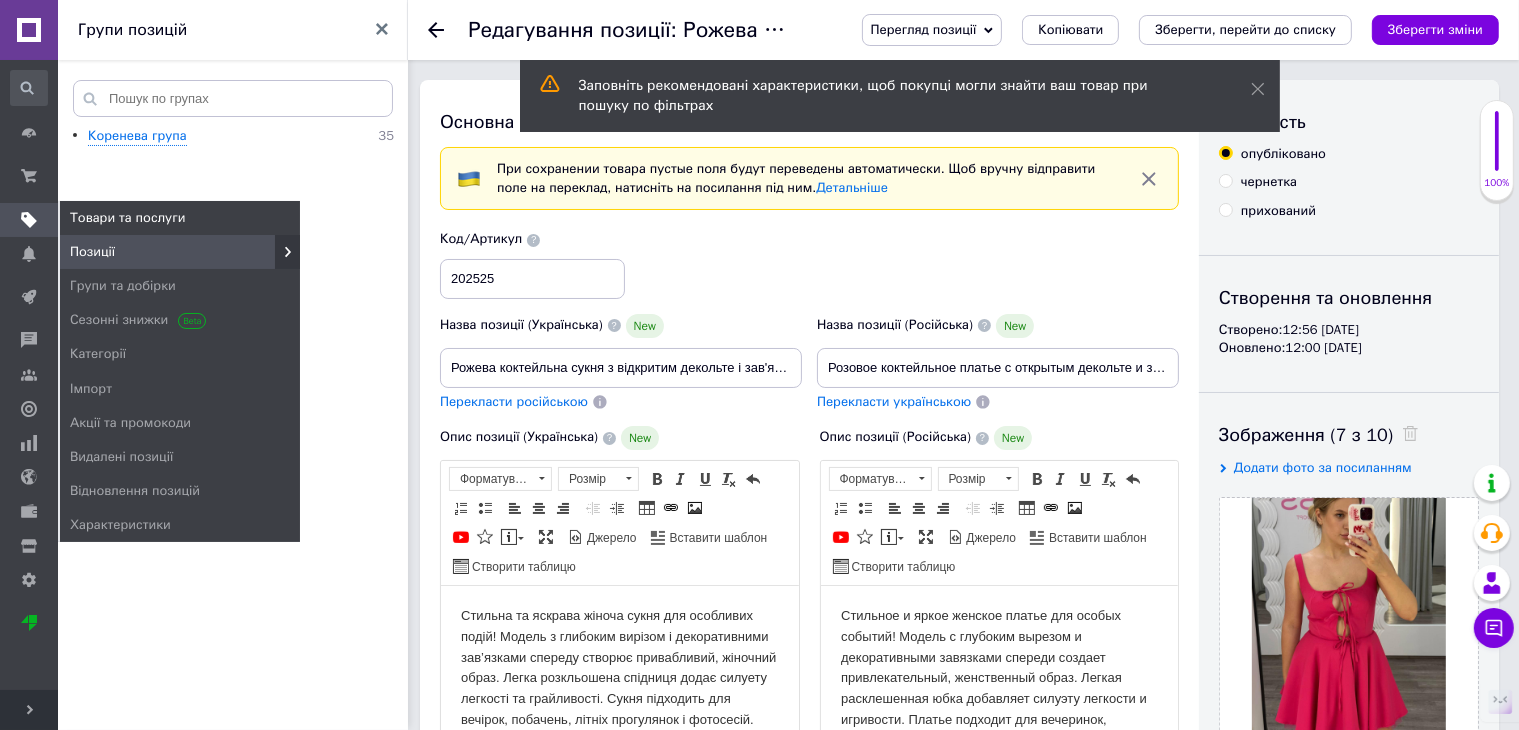 click 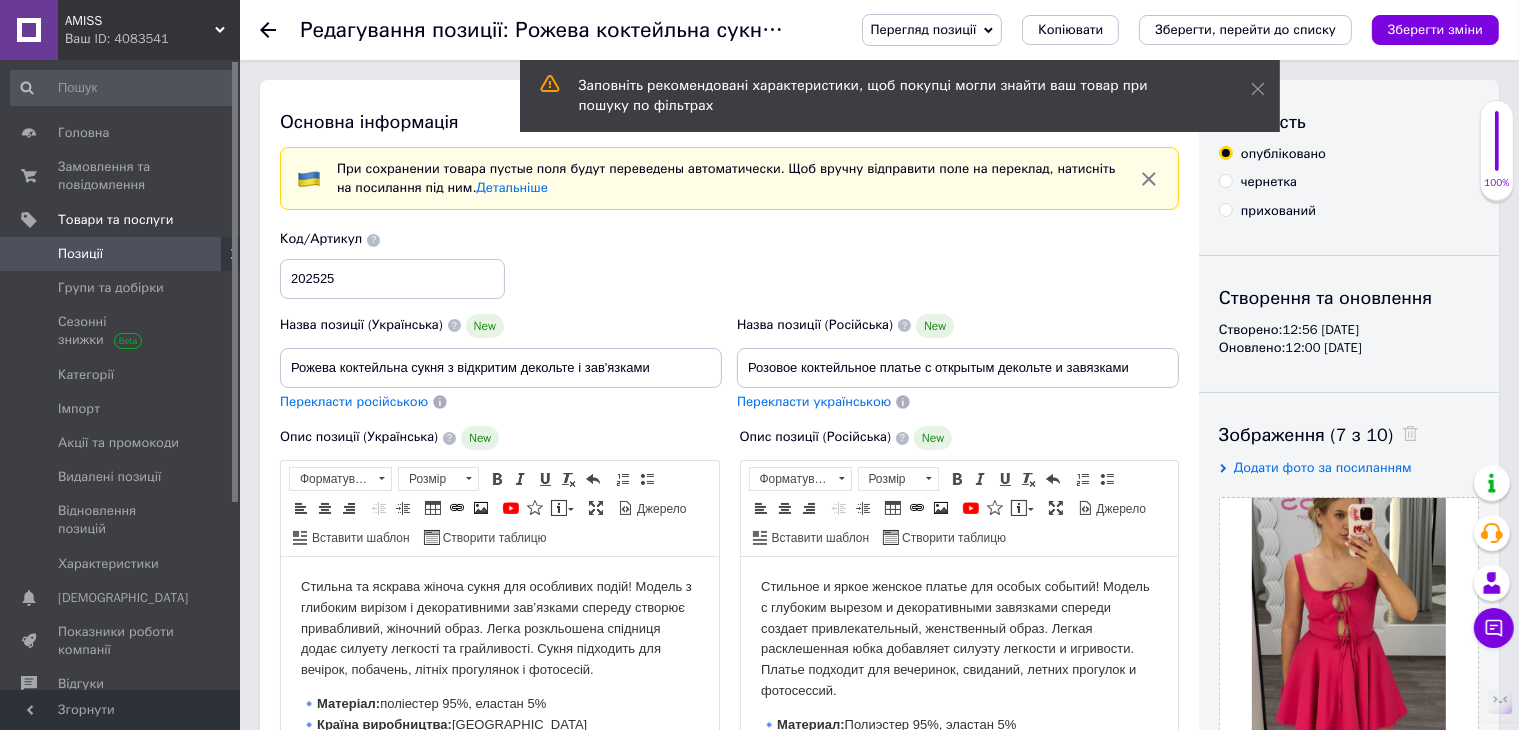 click on "Позиції" at bounding box center [121, 254] 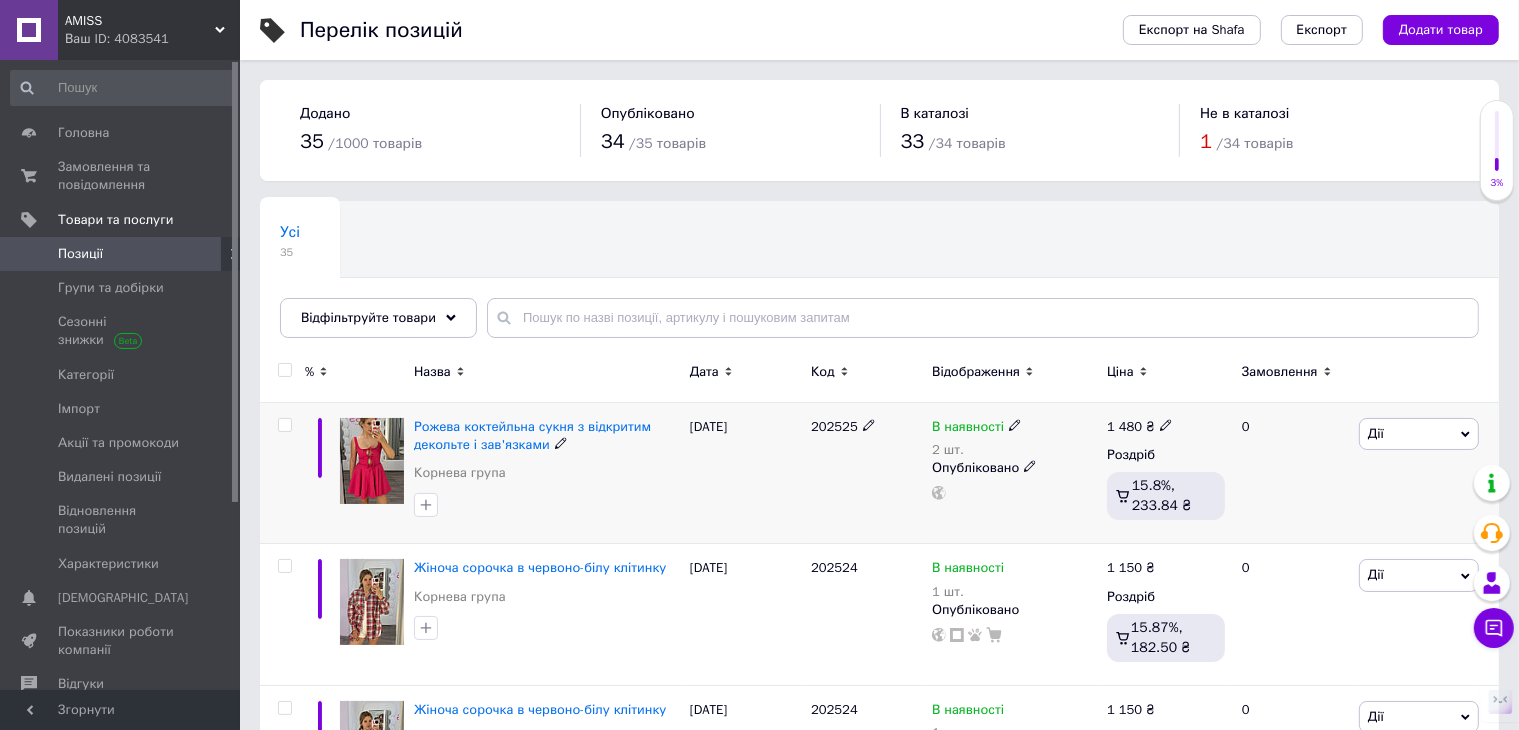 click on "Дії" at bounding box center [1419, 434] 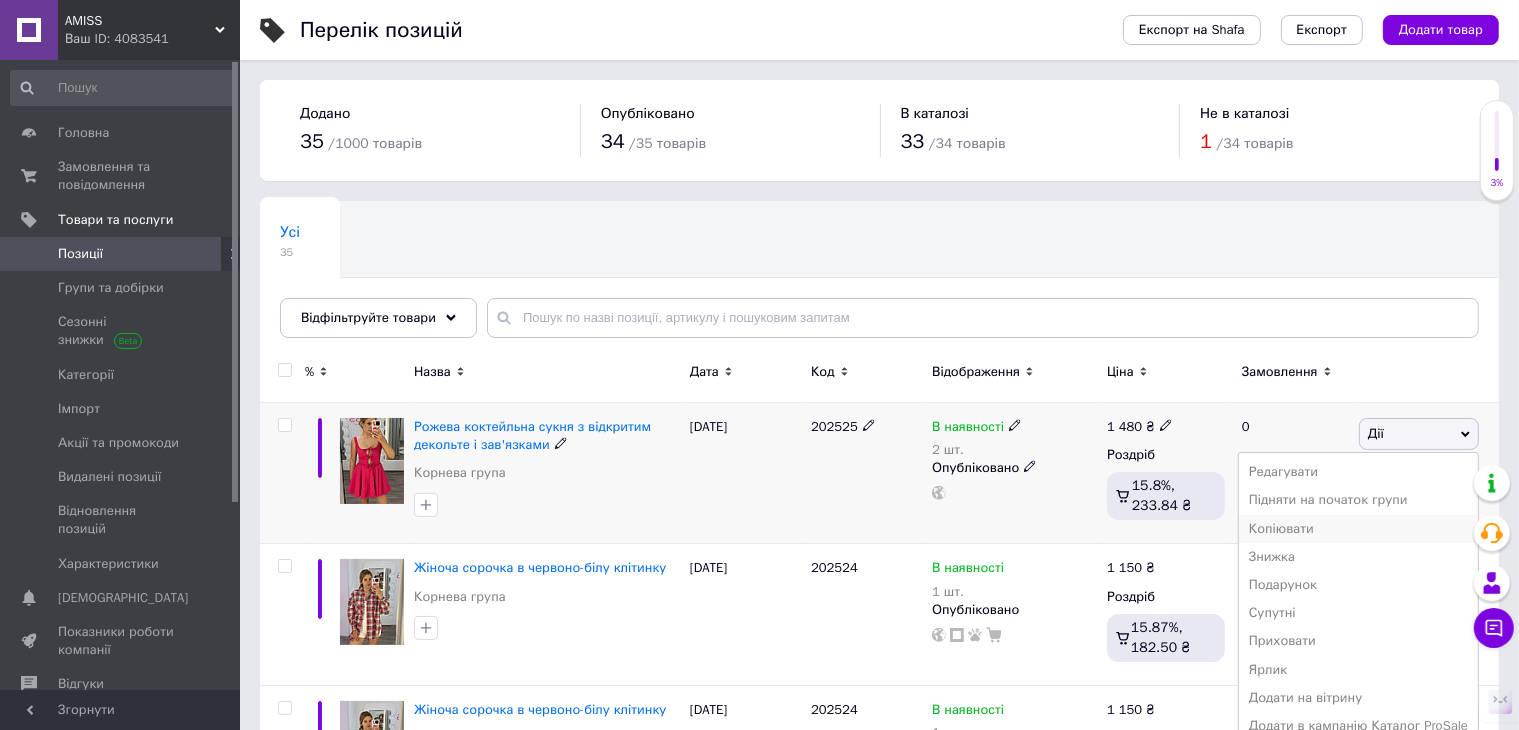 click on "Копіювати" at bounding box center (1358, 529) 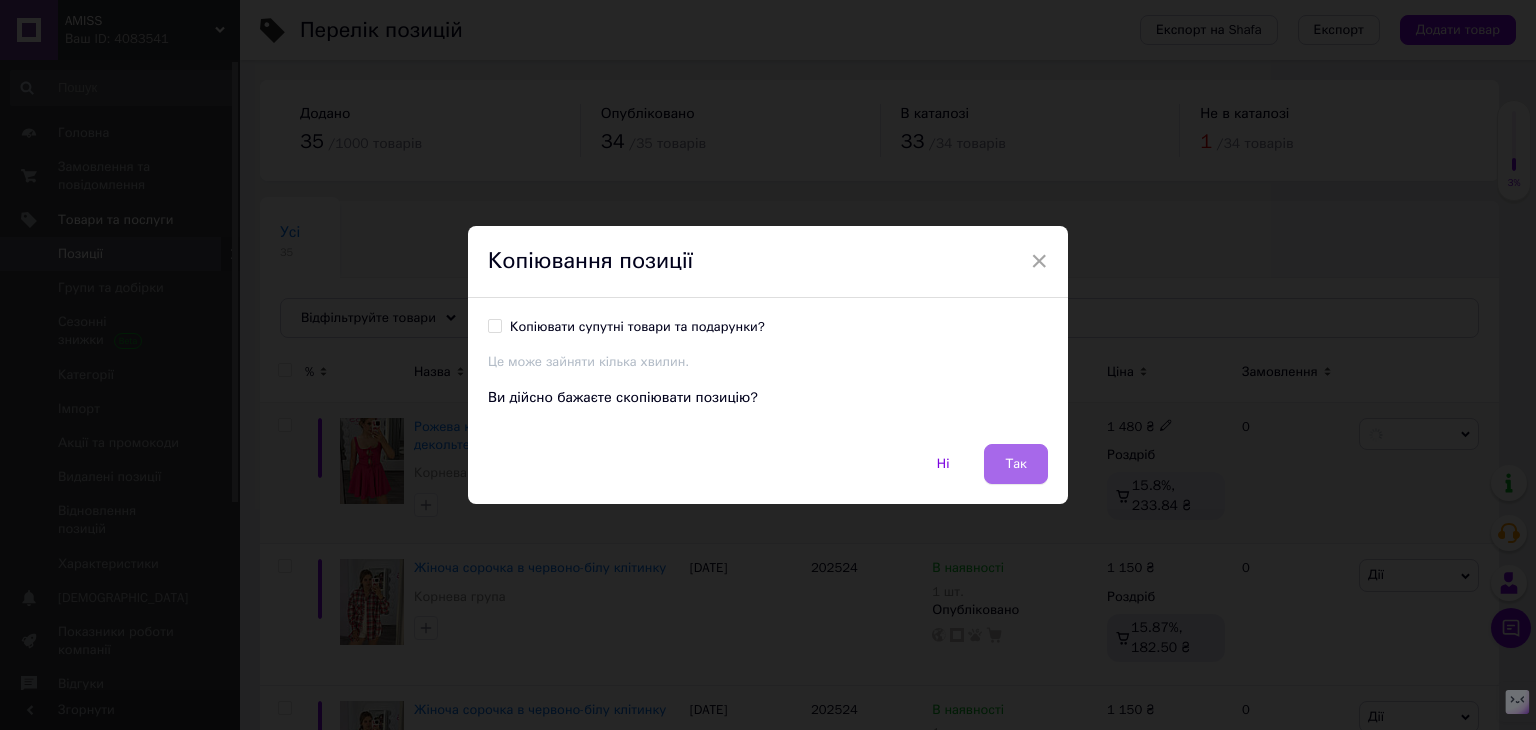 click on "Так" at bounding box center [1016, 464] 